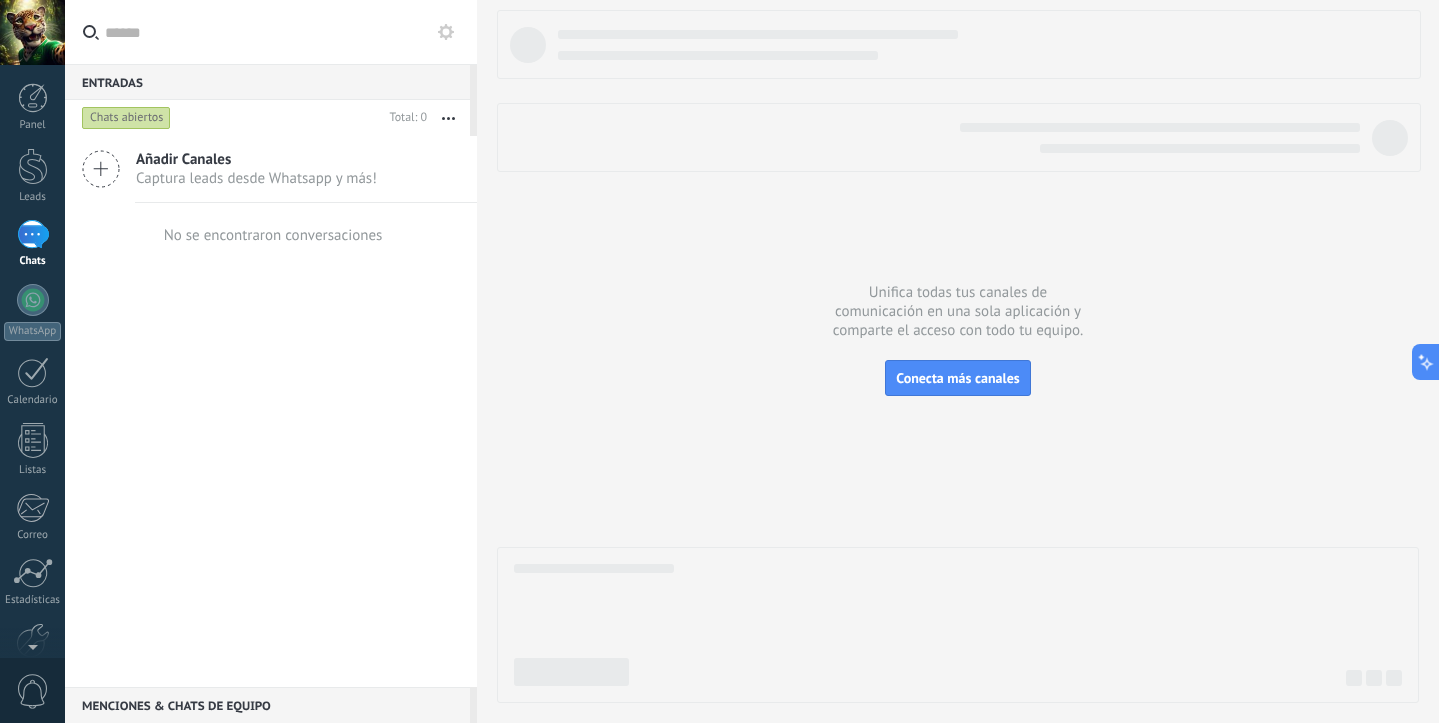 scroll, scrollTop: 0, scrollLeft: 0, axis: both 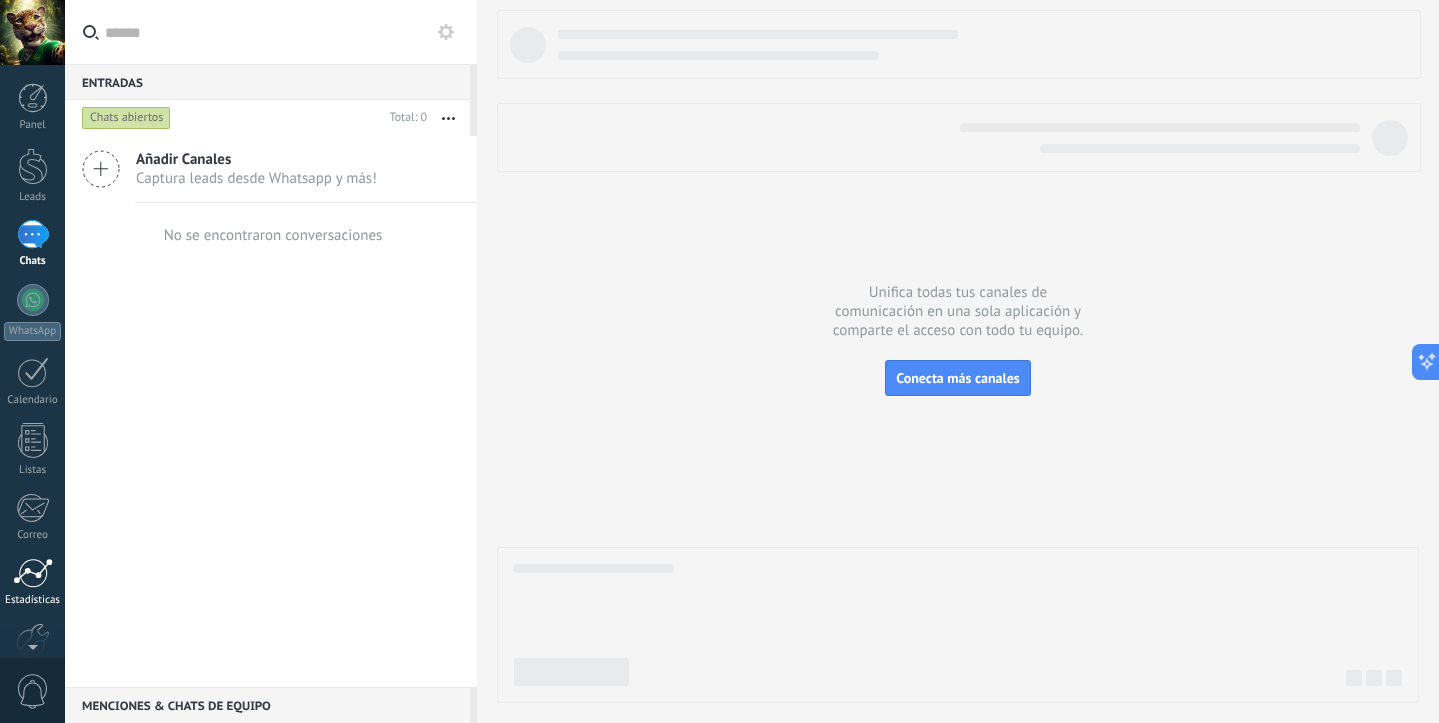 click at bounding box center [33, 573] 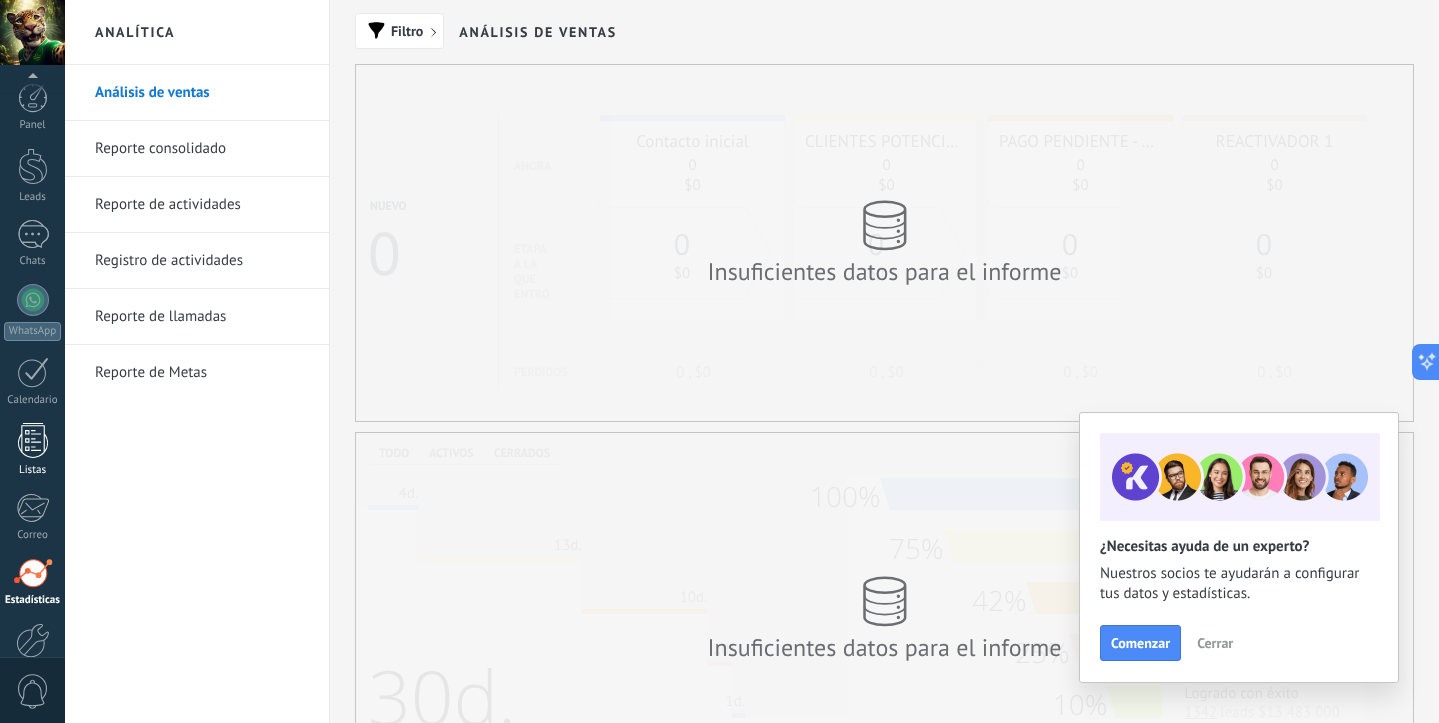 scroll, scrollTop: 109, scrollLeft: 0, axis: vertical 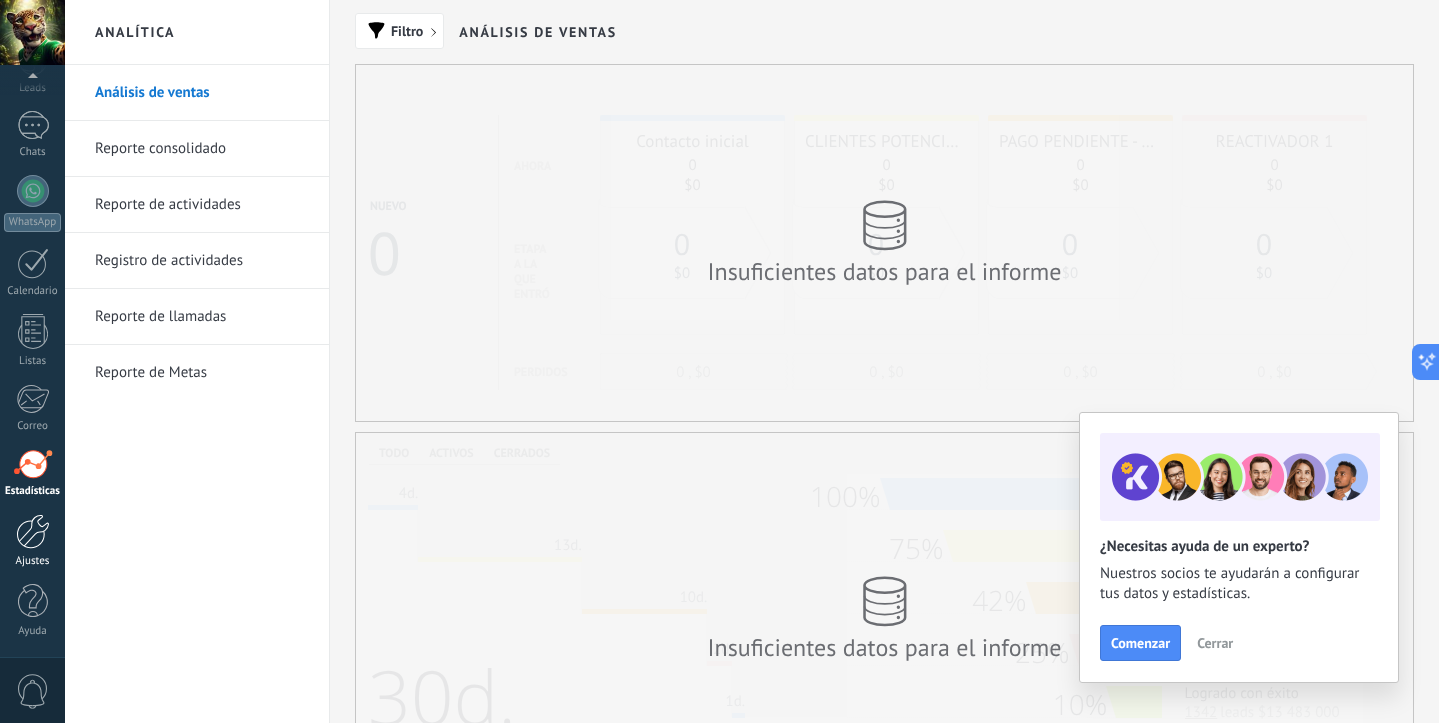 click at bounding box center [33, 531] 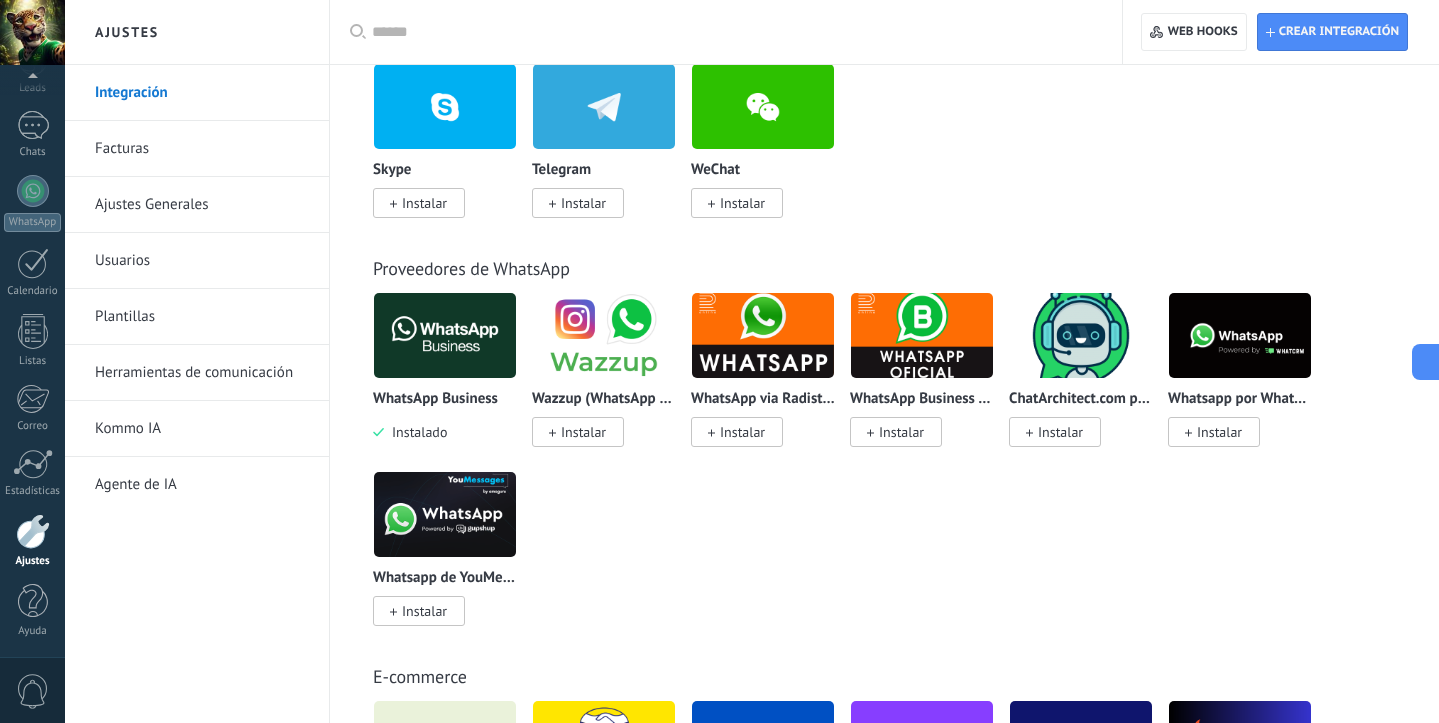 scroll, scrollTop: 681, scrollLeft: 0, axis: vertical 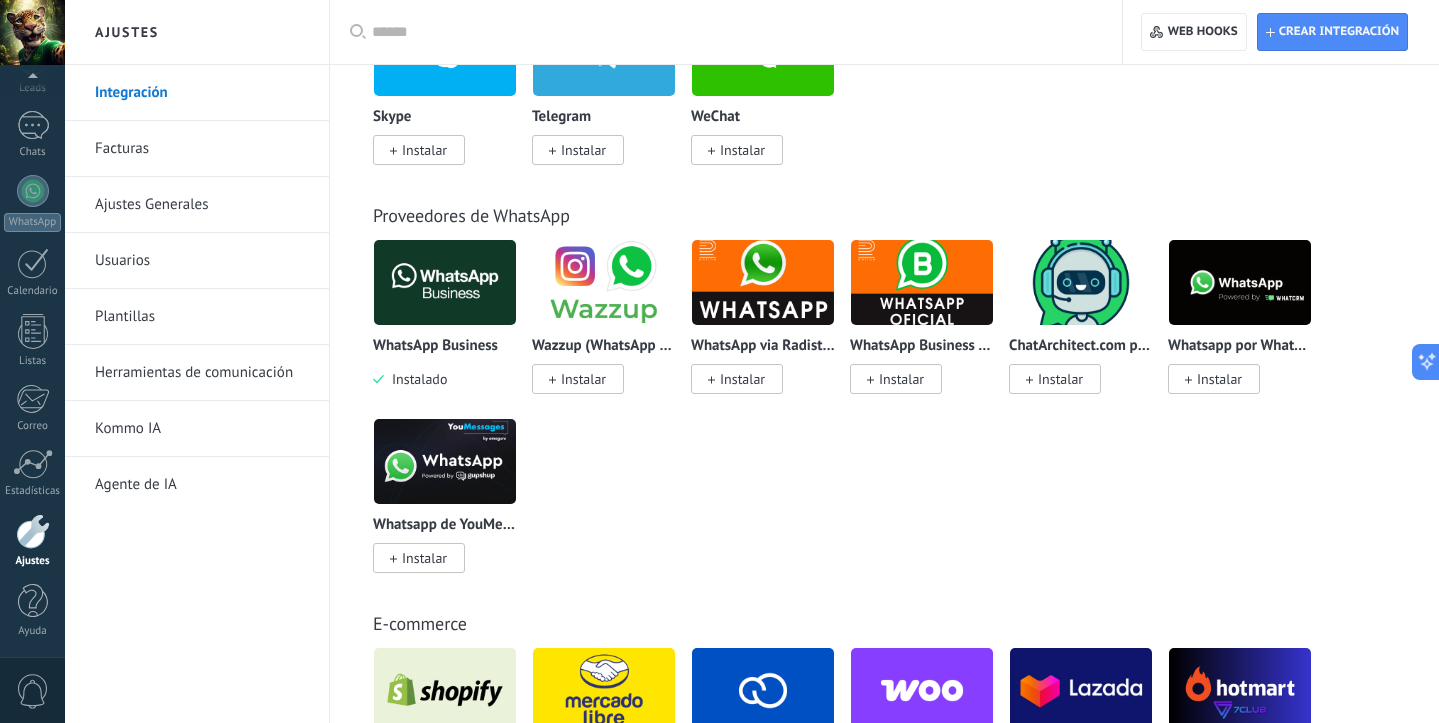 click at bounding box center [445, 282] 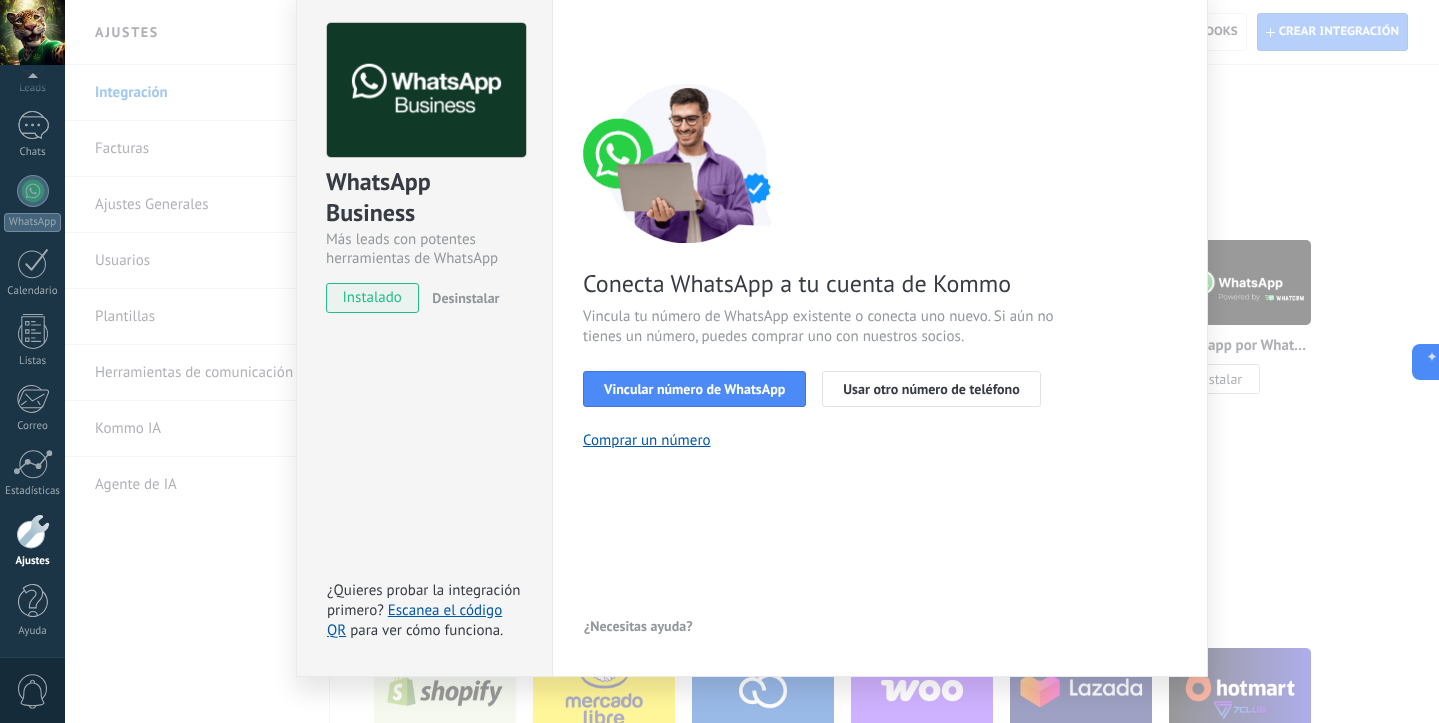 scroll, scrollTop: 79, scrollLeft: 0, axis: vertical 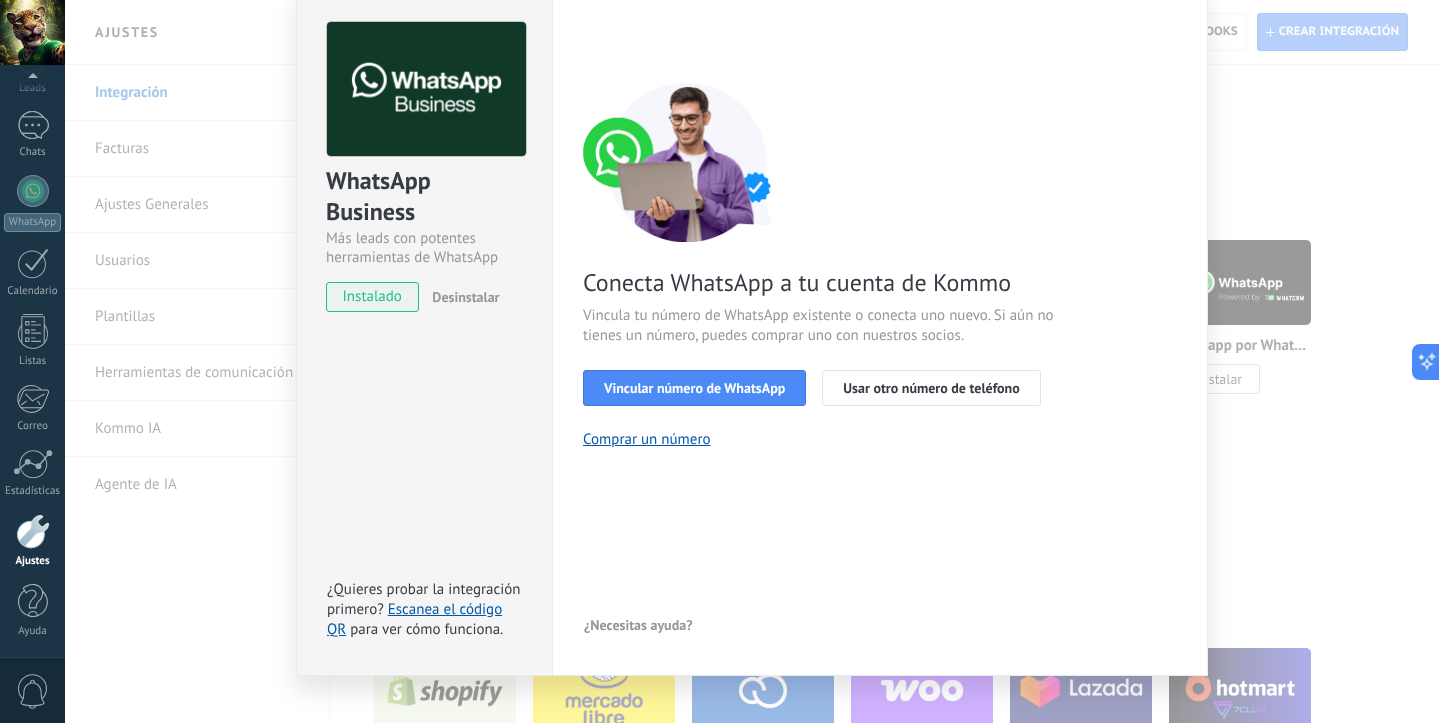click on "WhatsApp Business Más leads con potentes herramientas de WhatsApp instalado Desinstalar ¿Quieres probar la integración primero?   Escanea el código QR   para ver cómo funciona. Configuraciones Autorizaciones Esta pestaña registra a los usuarios que han concedido acceso a las integración a esta cuenta. Si deseas remover la posibilidad que un usuario pueda enviar solicitudes a la cuenta en nombre de esta integración, puedes revocar el acceso. Si el acceso a todos los usuarios es revocado, la integración dejará de funcionar. Esta aplicacion está instalada, pero nadie le ha dado acceso aun. WhatsApp Cloud API más _:  Guardar < Volver 1 Seleccionar aplicación 2 Conectar Facebook  3 Finalizar configuración Conecta WhatsApp a tu cuenta de Kommo Vincula tu número de WhatsApp existente o conecta uno nuevo. Si aún no tienes un número, puedes comprar uno con nuestros socios. Vincular número de WhatsApp Usar otro número de teléfono Comprar un número ¿Necesitas ayuda?" at bounding box center (752, 361) 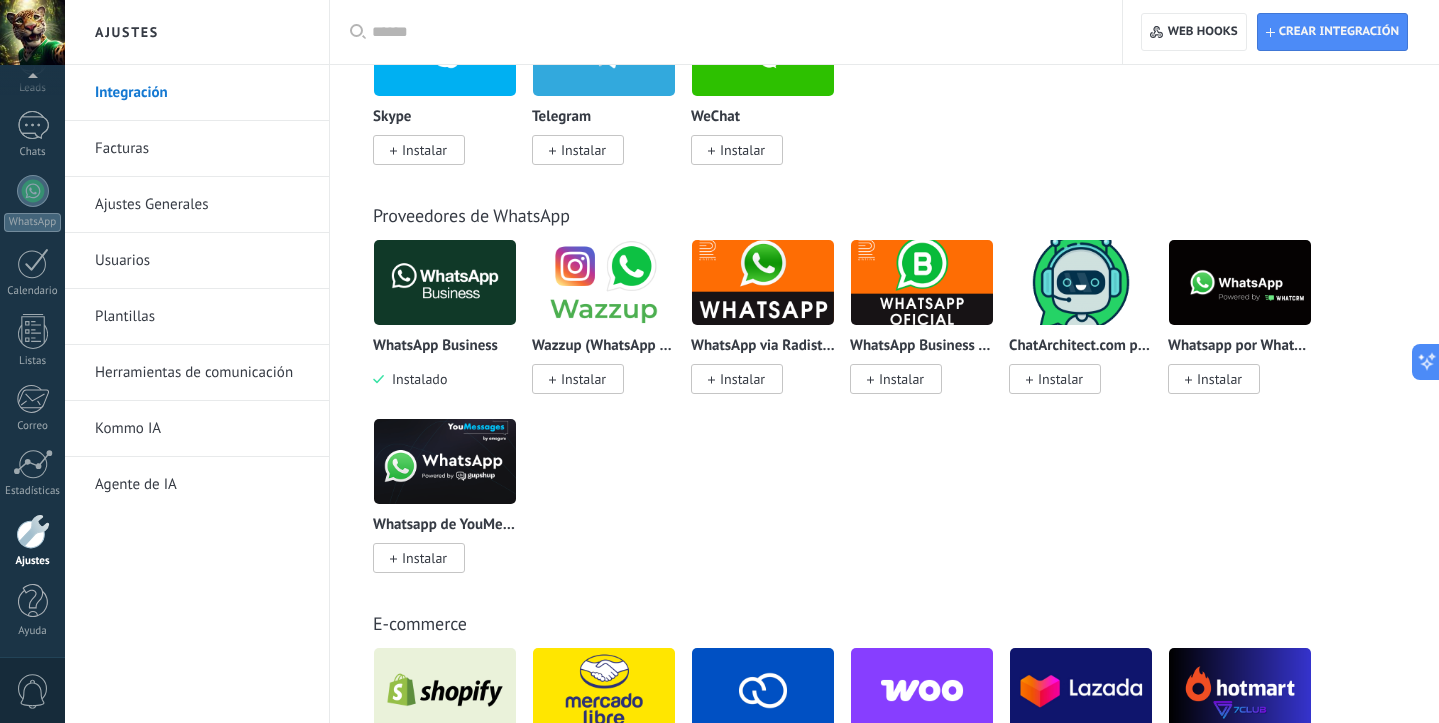click at bounding box center [445, 282] 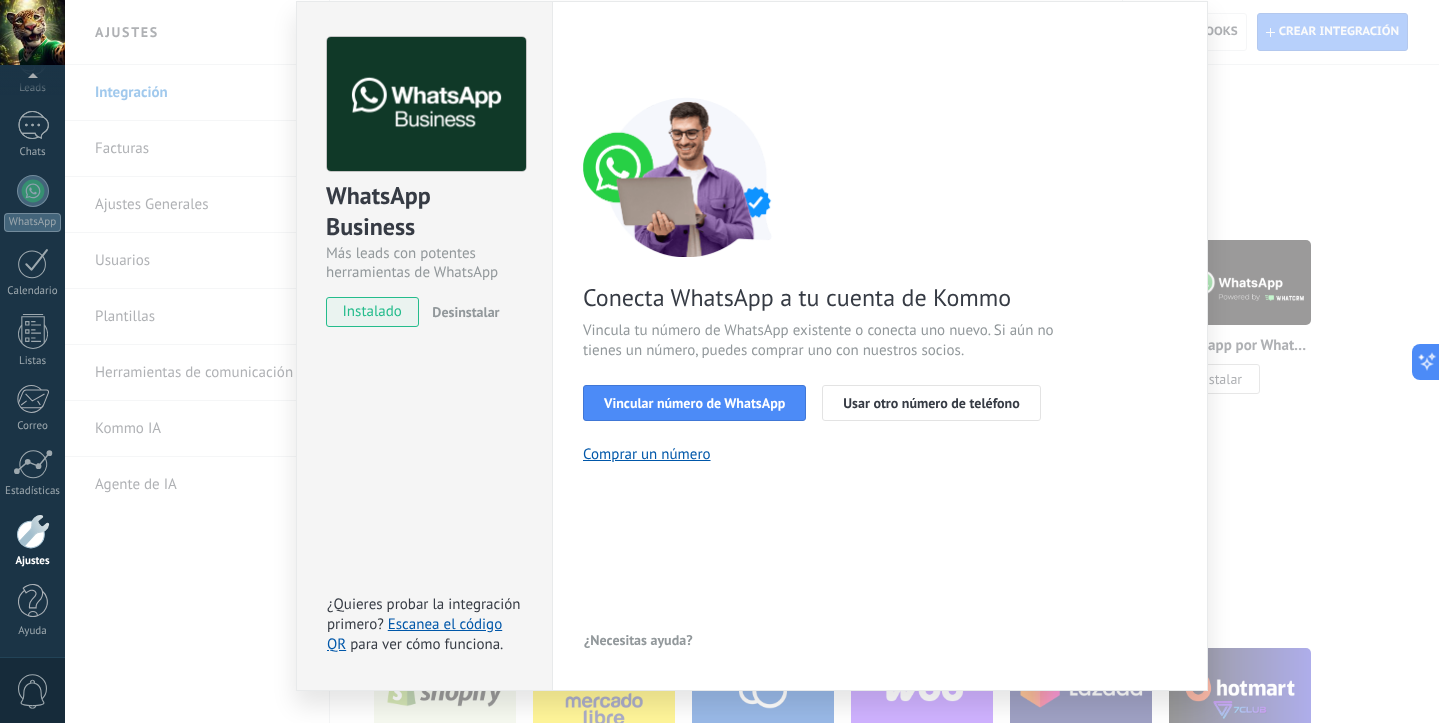 scroll, scrollTop: 0, scrollLeft: 0, axis: both 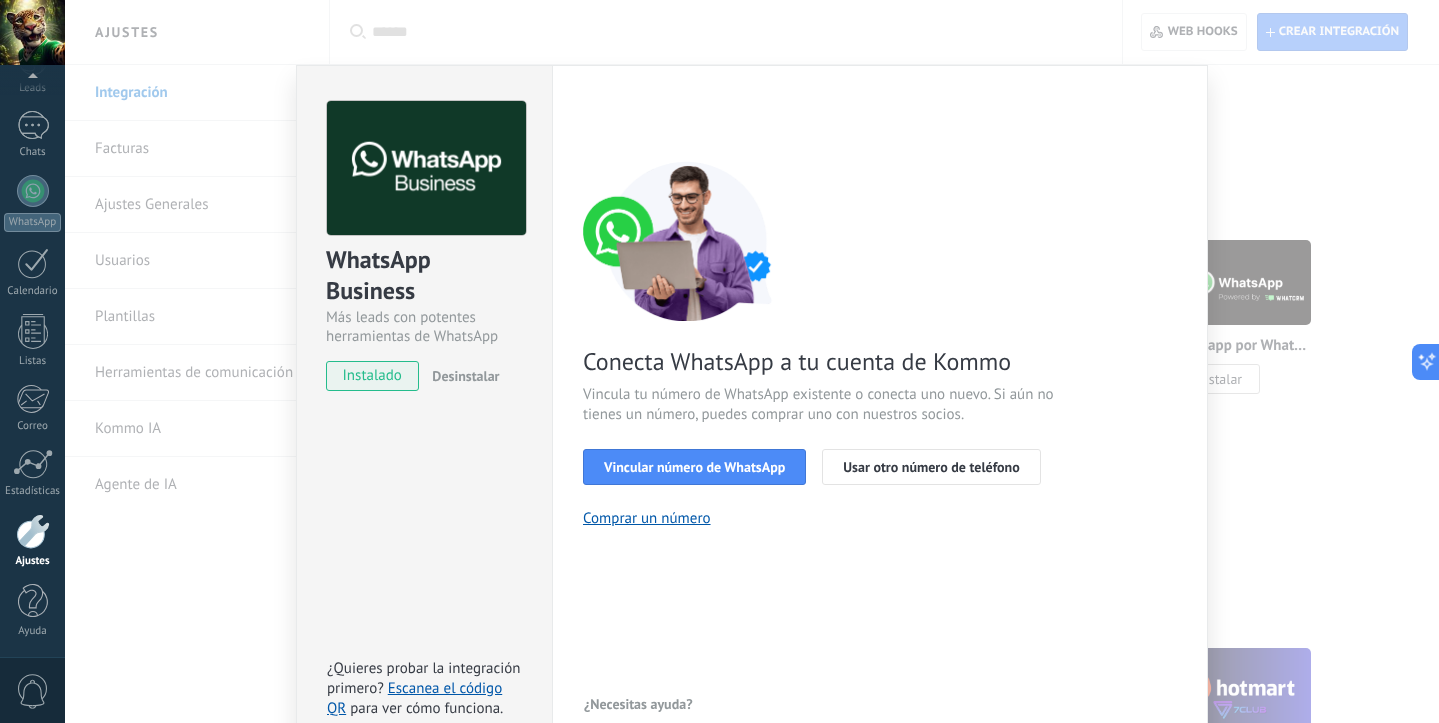 click on "WhatsApp Business Más leads con potentes herramientas de WhatsApp instalado Desinstalar ¿Quieres probar la integración primero?   Escanea el código QR   para ver cómo funciona. Configuraciones Autorizaciones Esta pestaña registra a los usuarios que han concedido acceso a las integración a esta cuenta. Si deseas remover la posibilidad que un usuario pueda enviar solicitudes a la cuenta en nombre de esta integración, puedes revocar el acceso. Si el acceso a todos los usuarios es revocado, la integración dejará de funcionar. Esta aplicacion está instalada, pero nadie le ha dado acceso aun. WhatsApp Cloud API más _:  Guardar < Volver 1 Seleccionar aplicación 2 Conectar Facebook  3 Finalizar configuración Conecta WhatsApp a tu cuenta de Kommo Vincula tu número de WhatsApp existente o conecta uno nuevo. Si aún no tienes un número, puedes comprar uno con nuestros socios. Vincular número de WhatsApp Usar otro número de teléfono Comprar un número ¿Necesitas ayuda?" at bounding box center (752, 361) 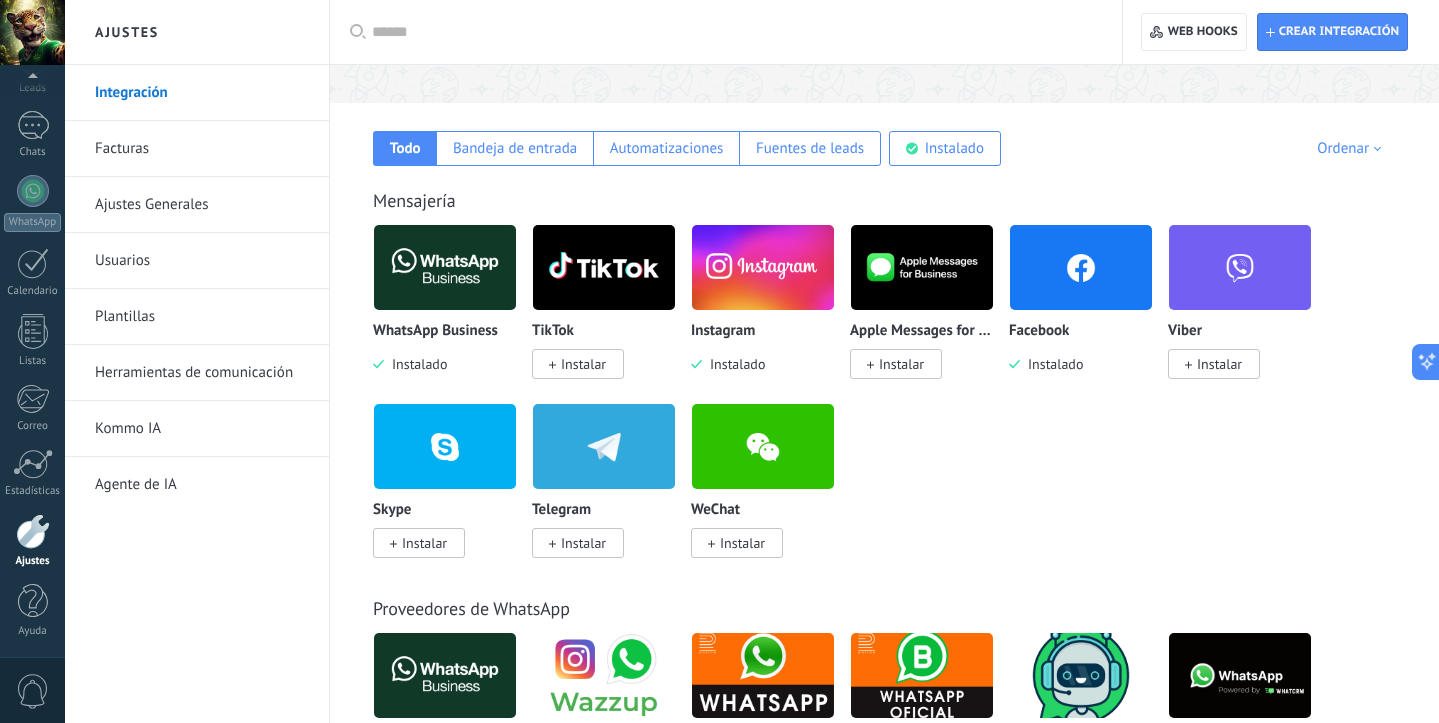 scroll, scrollTop: 291, scrollLeft: 0, axis: vertical 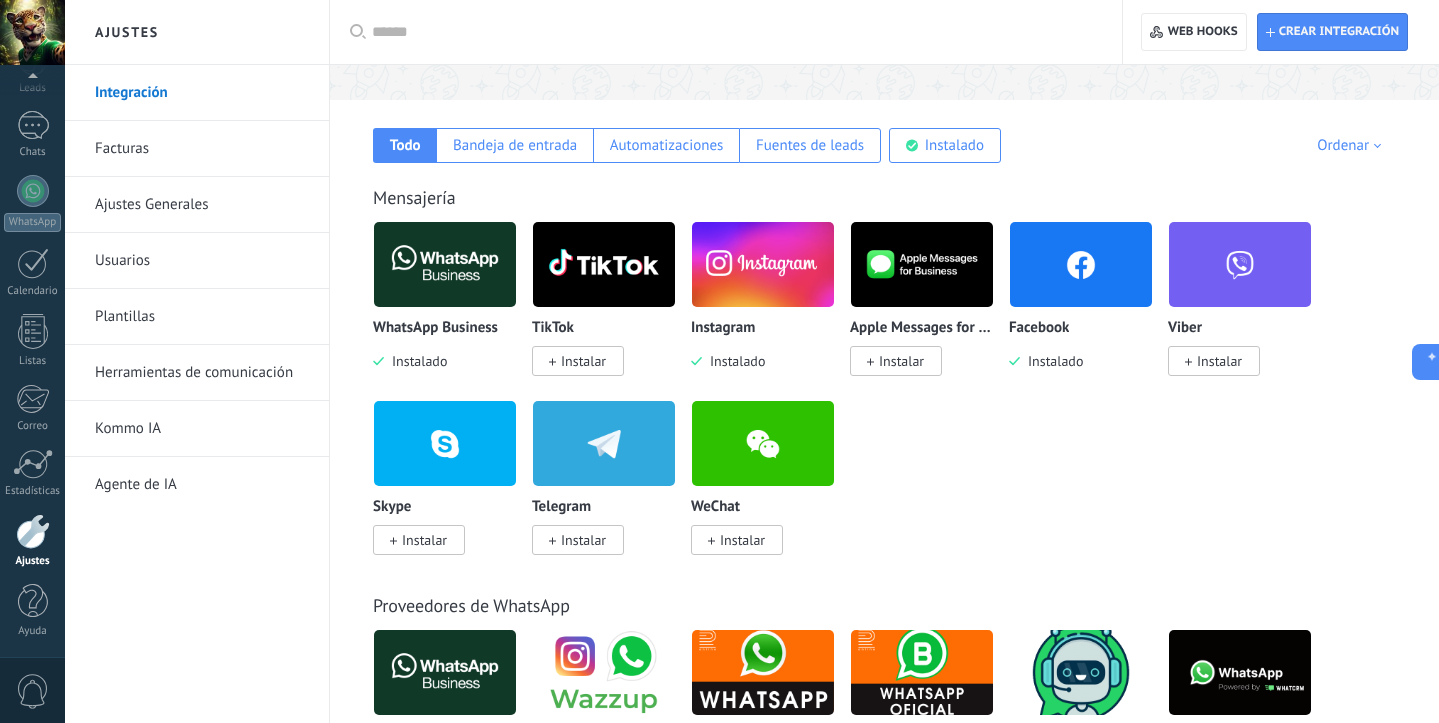 click at bounding box center (445, 264) 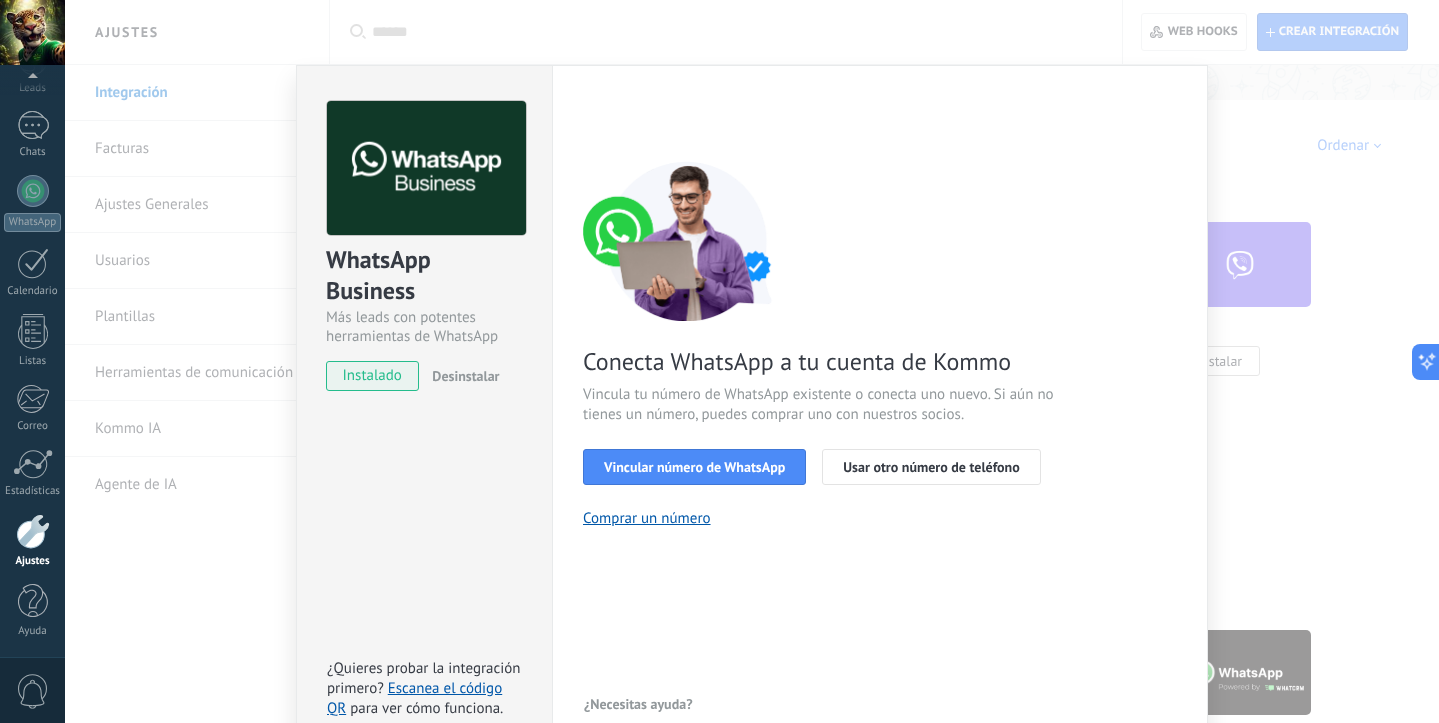 scroll, scrollTop: 32, scrollLeft: 0, axis: vertical 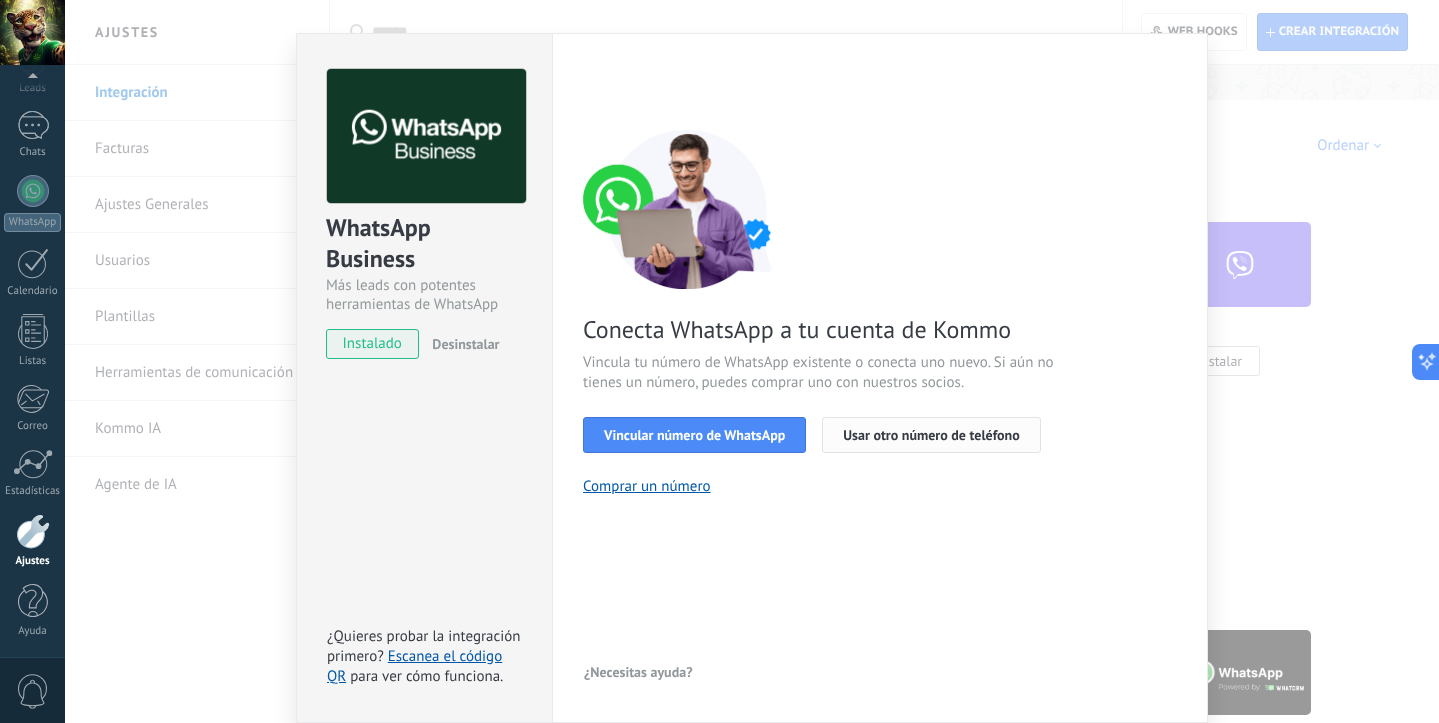 click on "Usar otro número de teléfono" at bounding box center (931, 435) 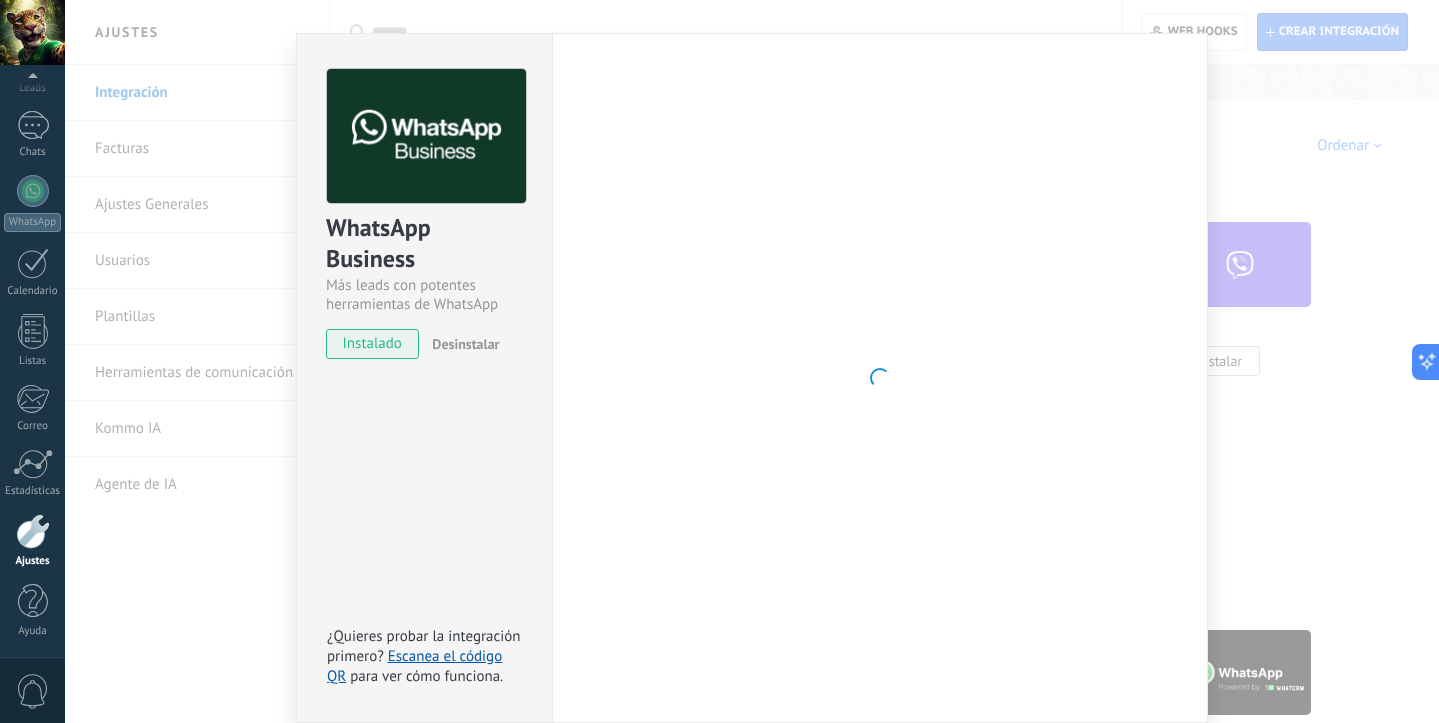 click on "WhatsApp Business Más leads con potentes herramientas de WhatsApp instalado Desinstalar ¿Quieres probar la integración primero?   Escanea el código QR   para ver cómo funciona. Configuraciones Autorizaciones Esta pestaña registra a los usuarios que han concedido acceso a las integración a esta cuenta. Si deseas remover la posibilidad que un usuario pueda enviar solicitudes a la cuenta en nombre de esta integración, puedes revocar el acceso. Si el acceso a todos los usuarios es revocado, la integración dejará de funcionar. Esta aplicacion está instalada, pero nadie le ha dado acceso aun. WhatsApp Cloud API más _:  Guardar < Volver 1 Seleccionar aplicación 2 Conectar Facebook  3 Finalizar configuración Conecta WhatsApp a tu cuenta de Kommo Vincula tu número de WhatsApp existente o conecta uno nuevo. Si aún no tienes un número, puedes comprar uno con nuestros socios. Vincular número de WhatsApp Usar otro número de teléfono Comprar un número ¿Necesitas ayuda?" at bounding box center [752, 361] 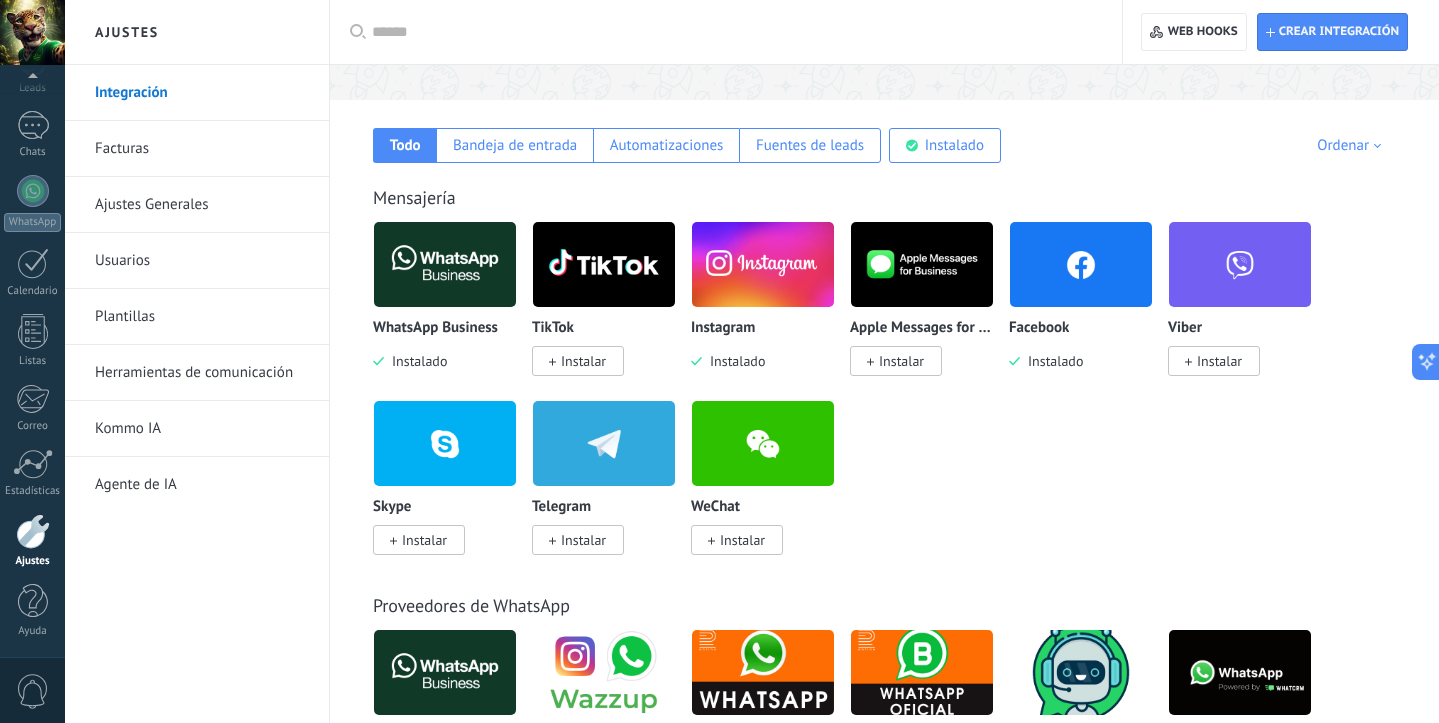 drag, startPoint x: 432, startPoint y: 277, endPoint x: 455, endPoint y: 295, distance: 29.206163 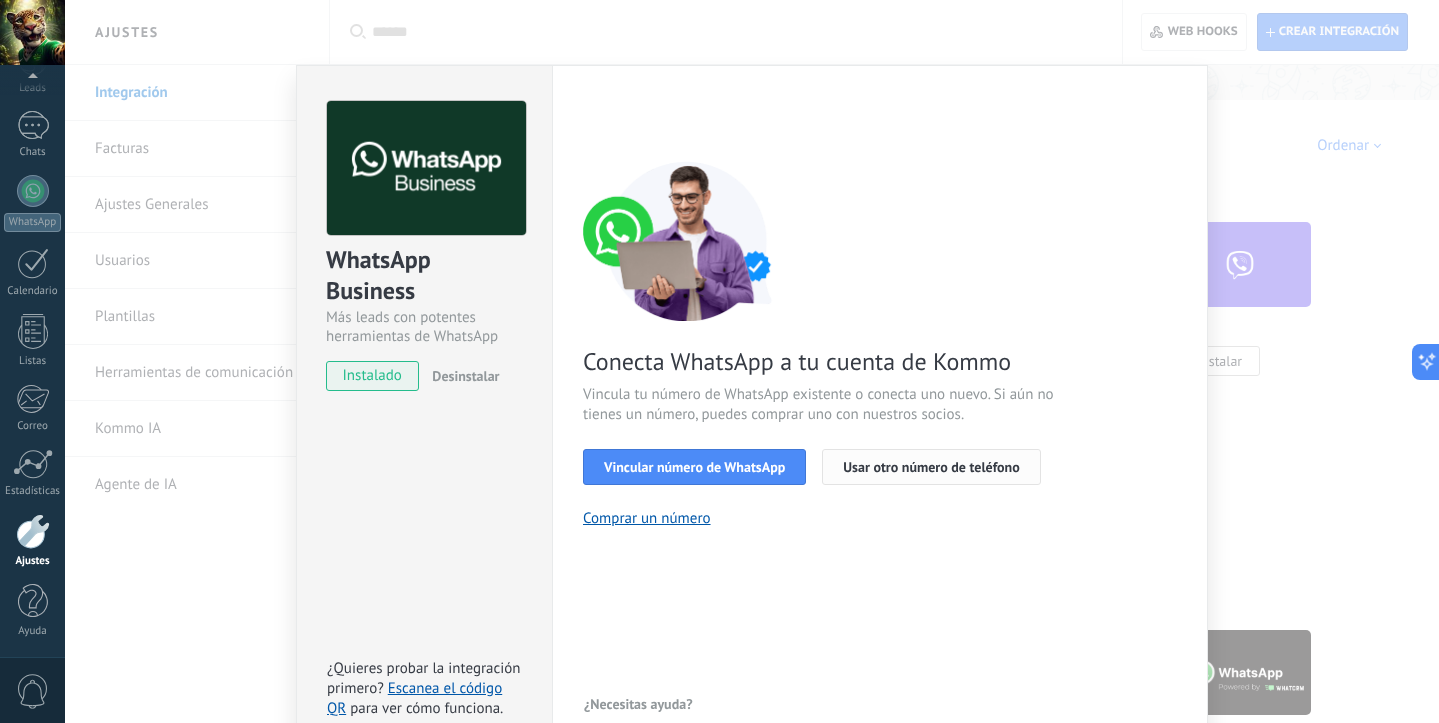 click on "Usar otro número de teléfono" at bounding box center [931, 467] 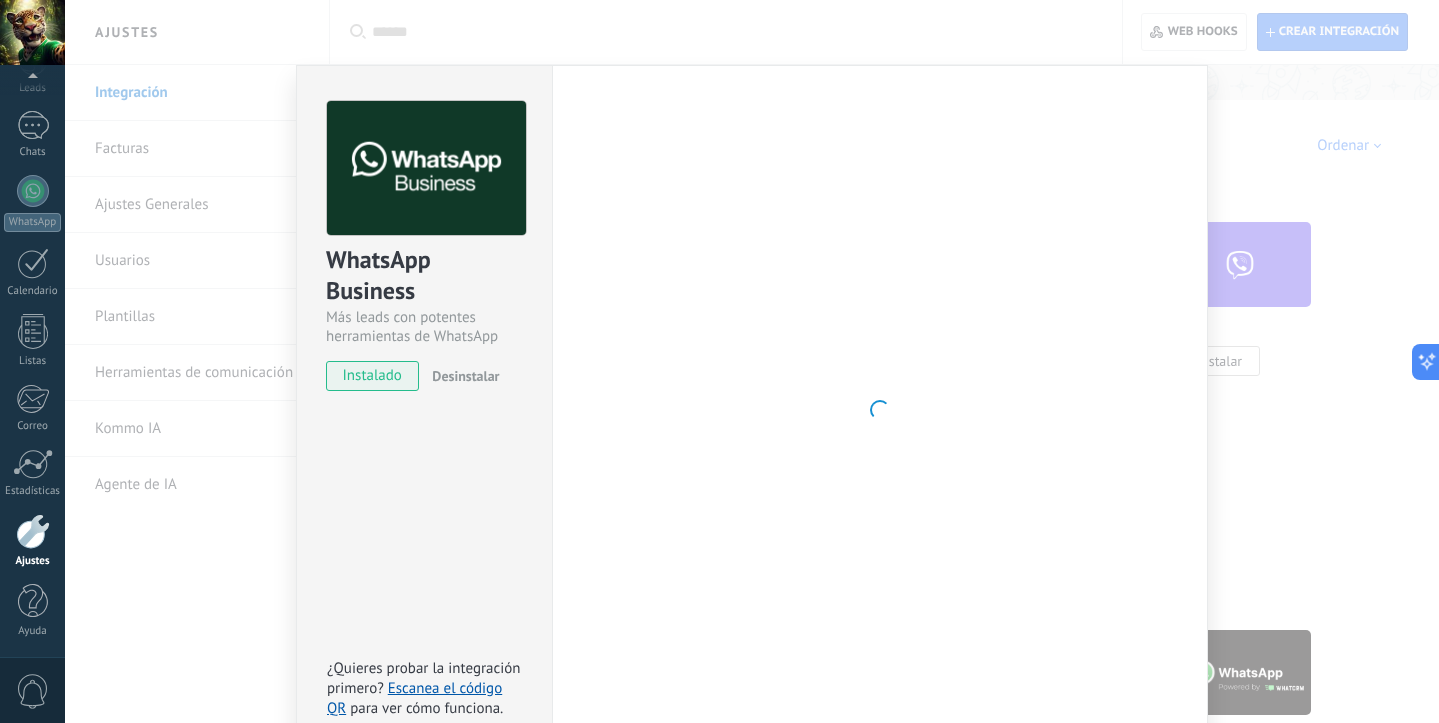 click on "WhatsApp Business Más leads con potentes herramientas de WhatsApp instalado Desinstalar ¿Quieres probar la integración primero?   Escanea el código QR   para ver cómo funciona. Configuraciones Autorizaciones Esta pestaña registra a los usuarios que han concedido acceso a las integración a esta cuenta. Si deseas remover la posibilidad que un usuario pueda enviar solicitudes a la cuenta en nombre de esta integración, puedes revocar el acceso. Si el acceso a todos los usuarios es revocado, la integración dejará de funcionar. Esta aplicacion está instalada, pero nadie le ha dado acceso aun. WhatsApp Cloud API más _:  Guardar < Volver 1 Seleccionar aplicación 2 Conectar Facebook  3 Finalizar configuración Conecta WhatsApp a tu cuenta de Kommo Vincula tu número de WhatsApp existente o conecta uno nuevo. Si aún no tienes un número, puedes comprar uno con nuestros socios. Vincular número de WhatsApp Usar otro número de teléfono Comprar un número ¿Necesitas ayuda?" at bounding box center [752, 361] 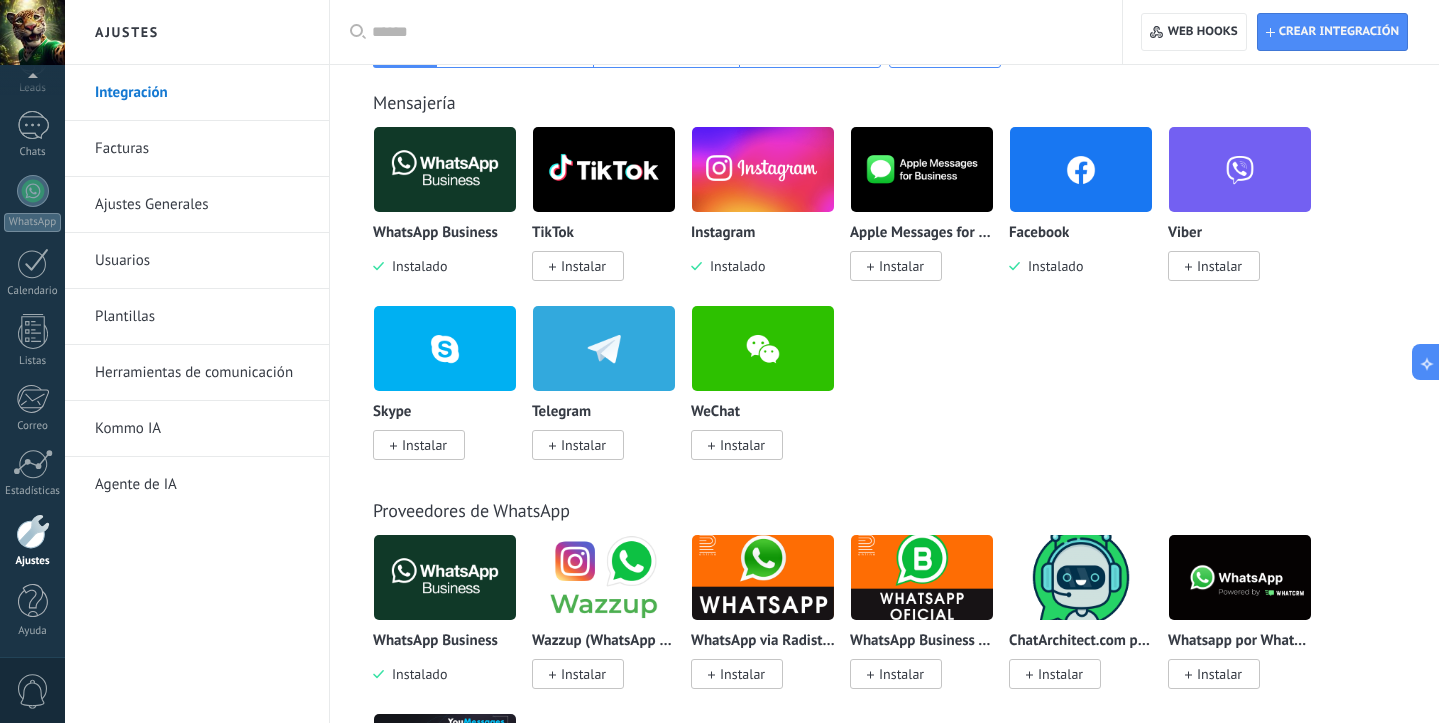 scroll, scrollTop: 0, scrollLeft: 0, axis: both 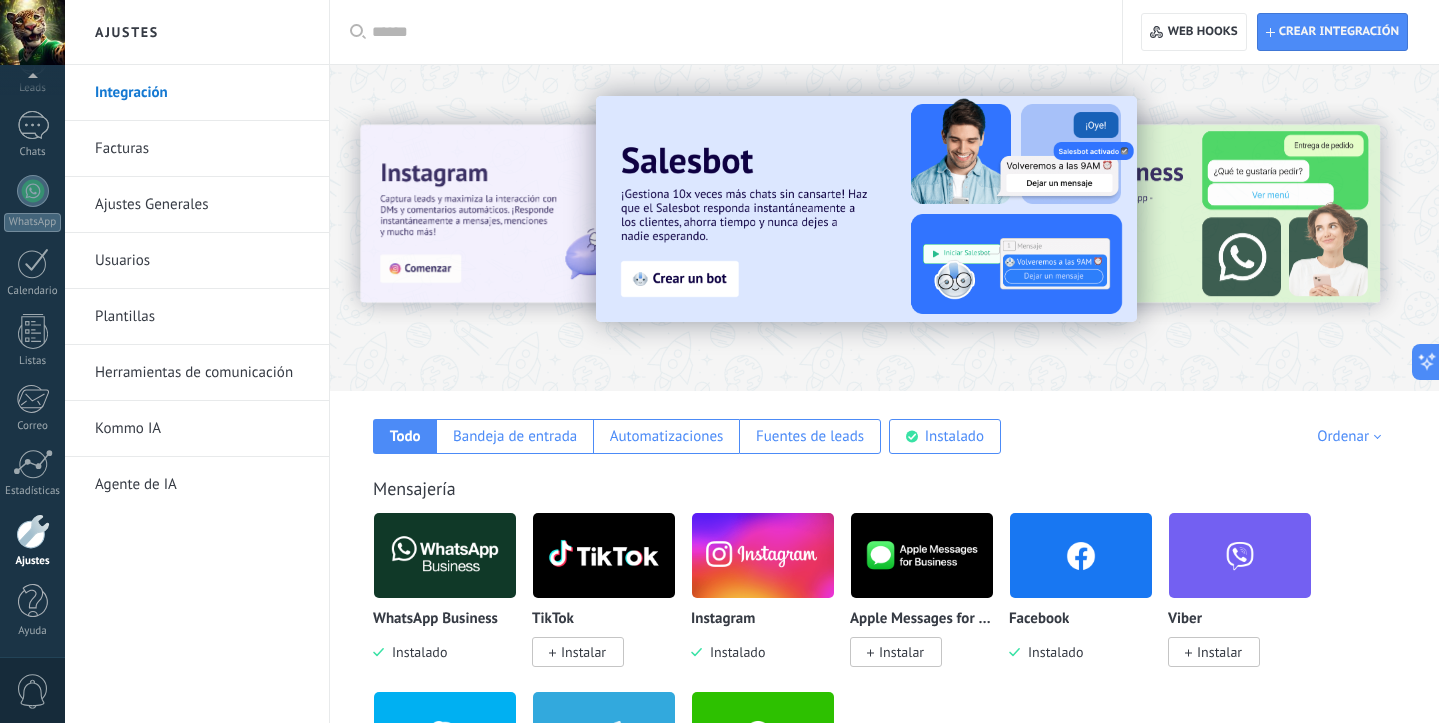 click at bounding box center [445, 555] 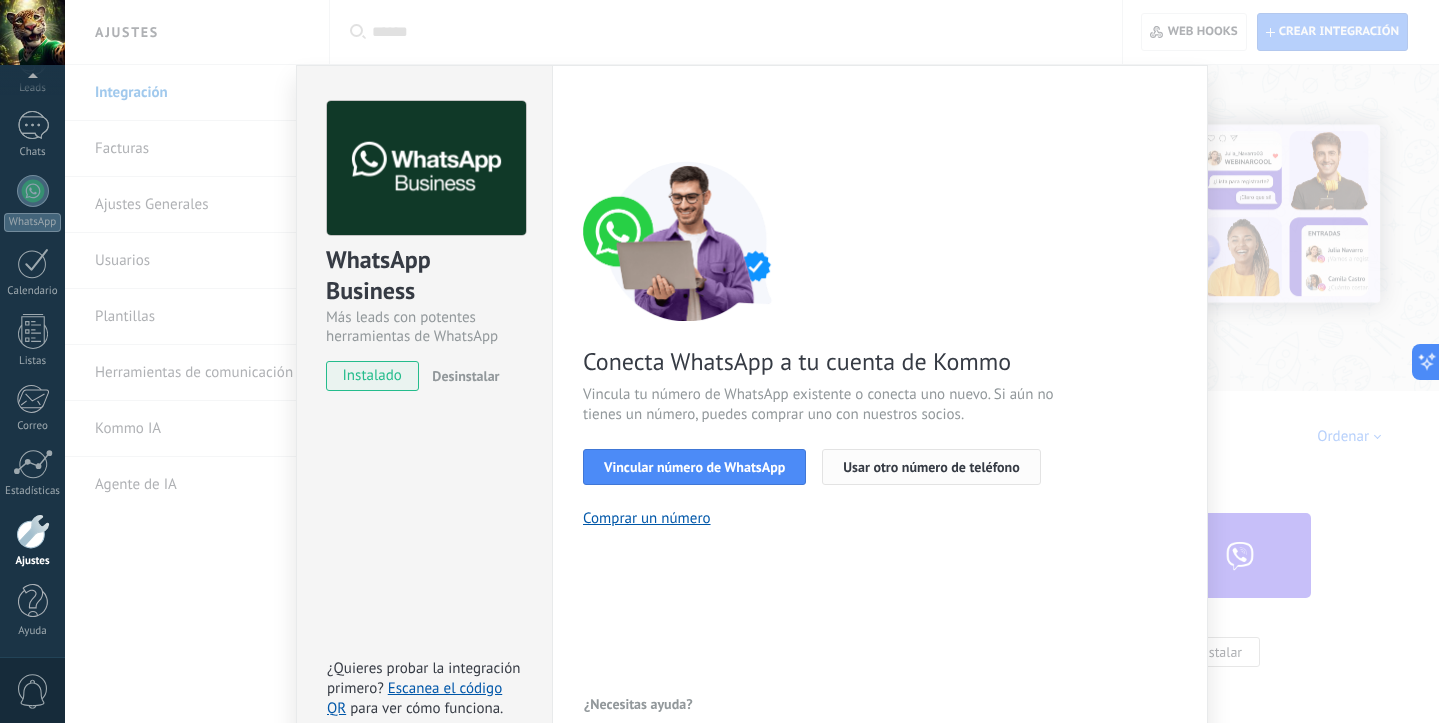 click on "Usar otro número de teléfono" at bounding box center (931, 467) 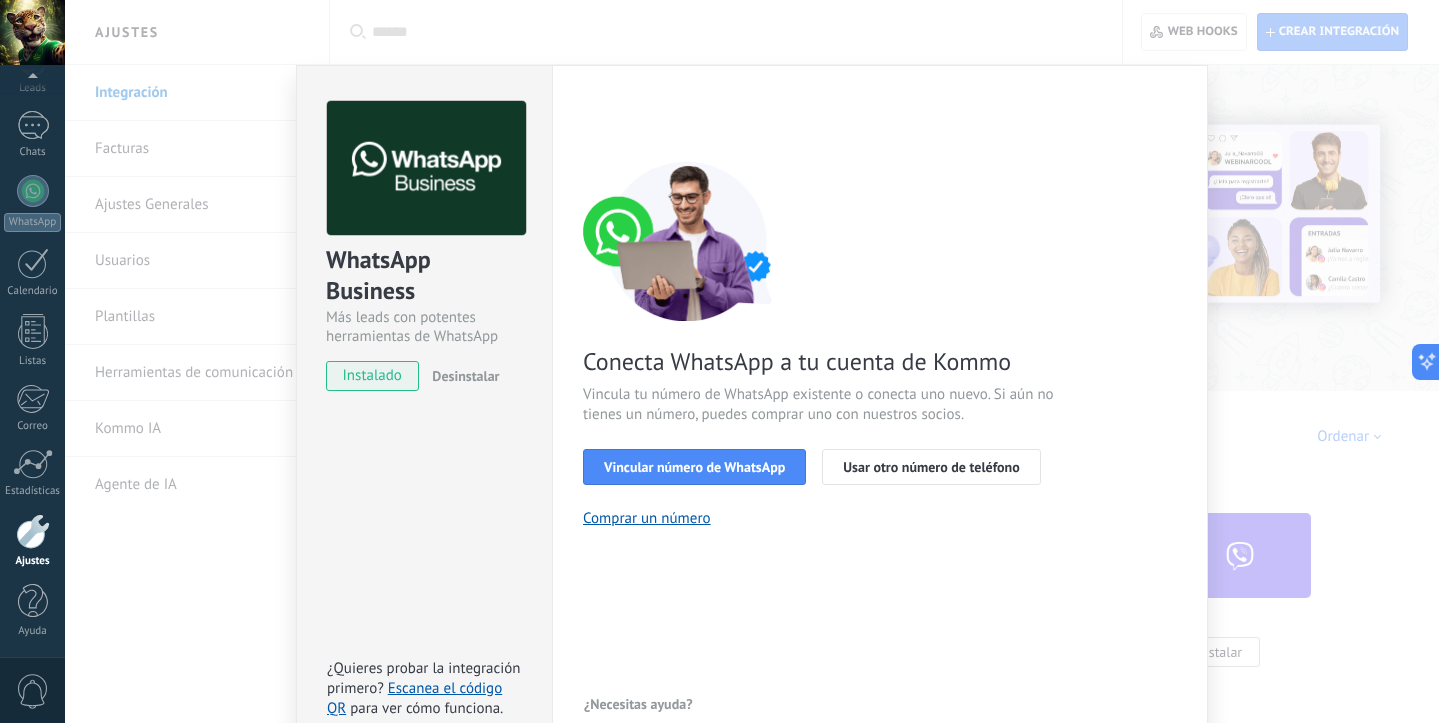 scroll, scrollTop: 12, scrollLeft: 0, axis: vertical 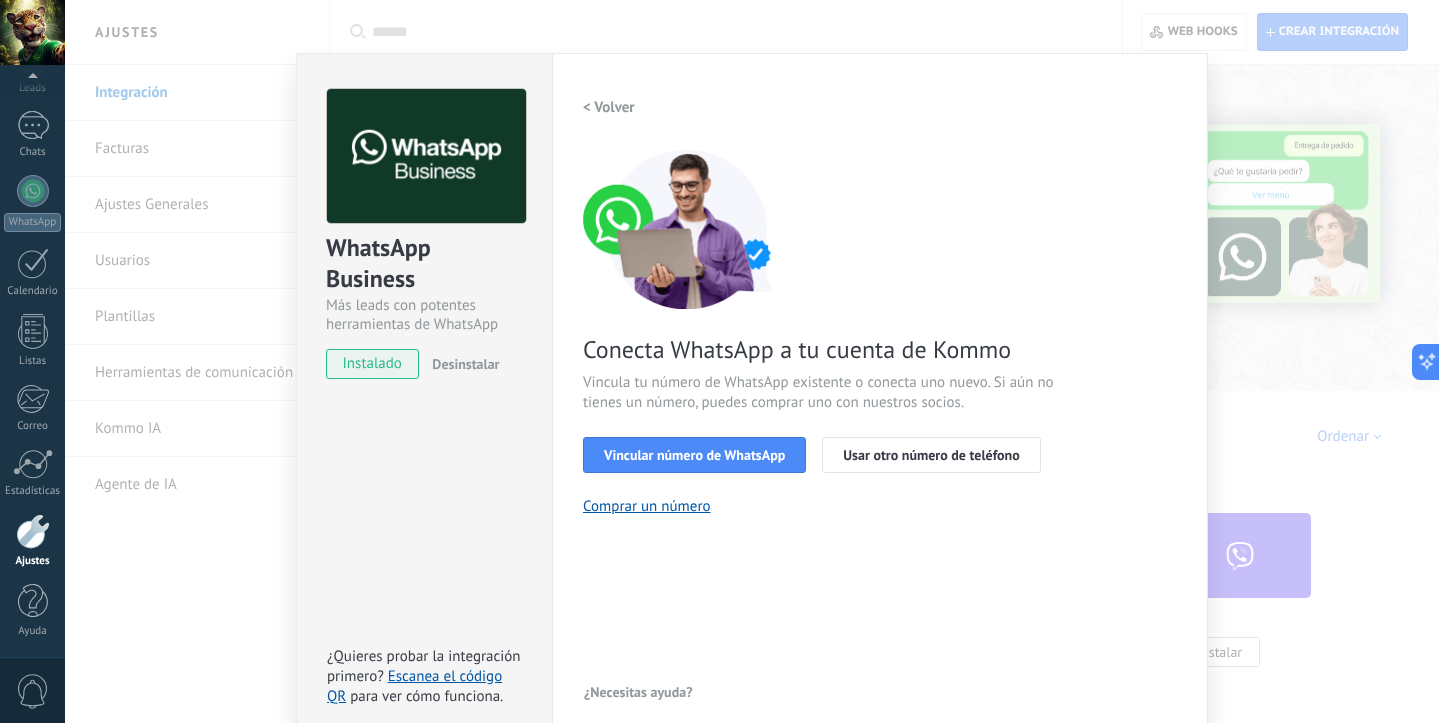 click on "WhatsApp Business Más leads con potentes herramientas de WhatsApp instalado Desinstalar ¿Quieres probar la integración primero?   Escanea el código QR   para ver cómo funciona. Configuraciones Autorizaciones Esta pestaña registra a los usuarios que han concedido acceso a las integración a esta cuenta. Si deseas remover la posibilidad que un usuario pueda enviar solicitudes a la cuenta en nombre de esta integración, puedes revocar el acceso. Si el acceso a todos los usuarios es revocado, la integración dejará de funcionar. Esta aplicacion está instalada, pero nadie le ha dado acceso aun. WhatsApp Cloud API más _:  Guardar < Volver 1 Seleccionar aplicación 2 Conectar Facebook  3 Finalizar configuración Conecta WhatsApp a tu cuenta de Kommo Vincula tu número de WhatsApp existente o conecta uno nuevo. Si aún no tienes un número, puedes comprar uno con nuestros socios. Vincular número de WhatsApp Usar otro número de teléfono Comprar un número ¿Necesitas ayuda?" at bounding box center [752, 361] 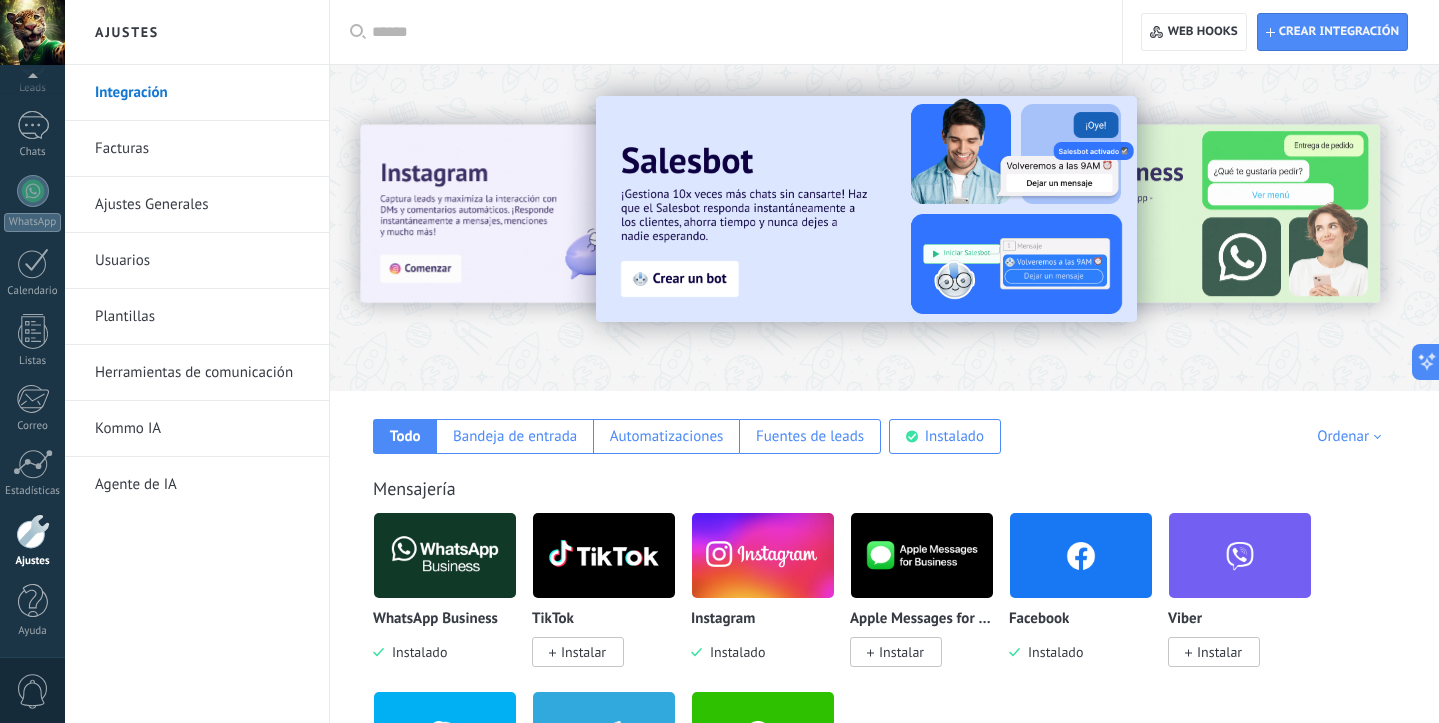 scroll, scrollTop: 0, scrollLeft: 0, axis: both 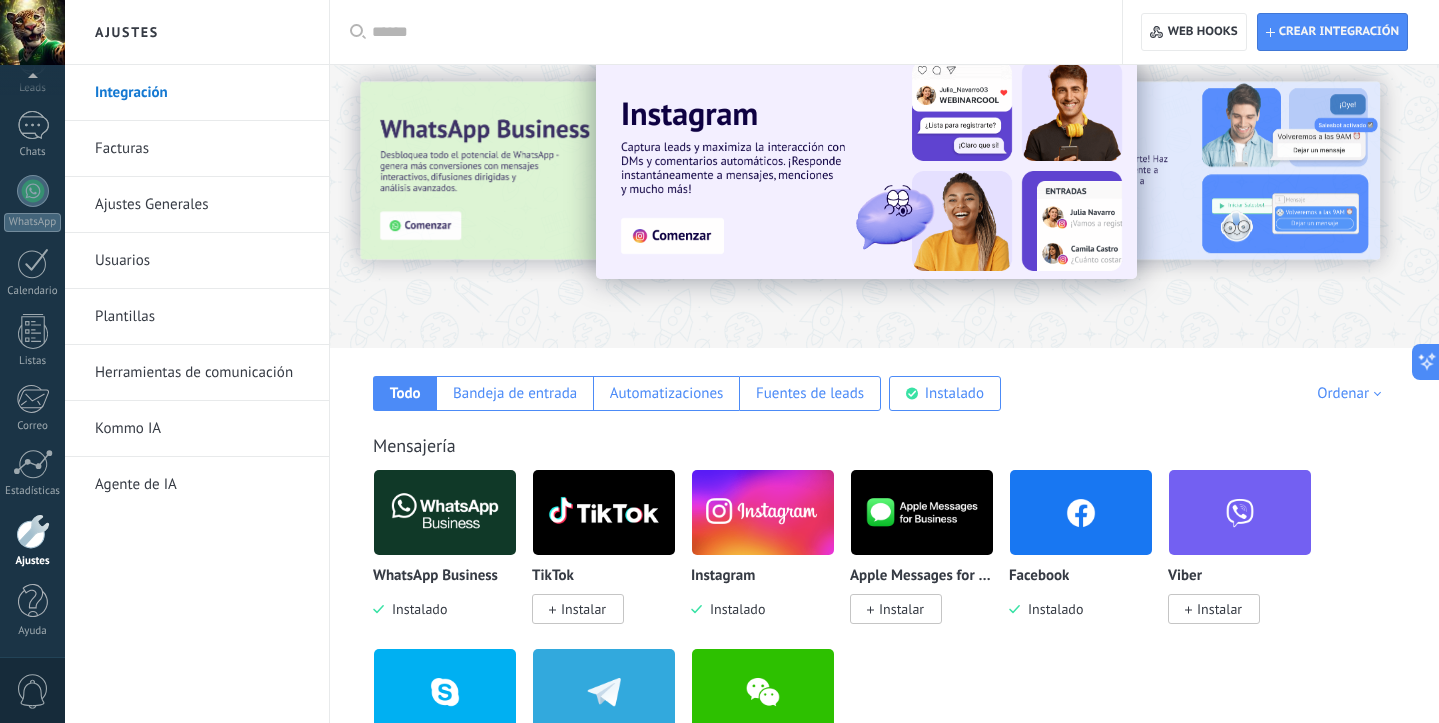 click at bounding box center (445, 512) 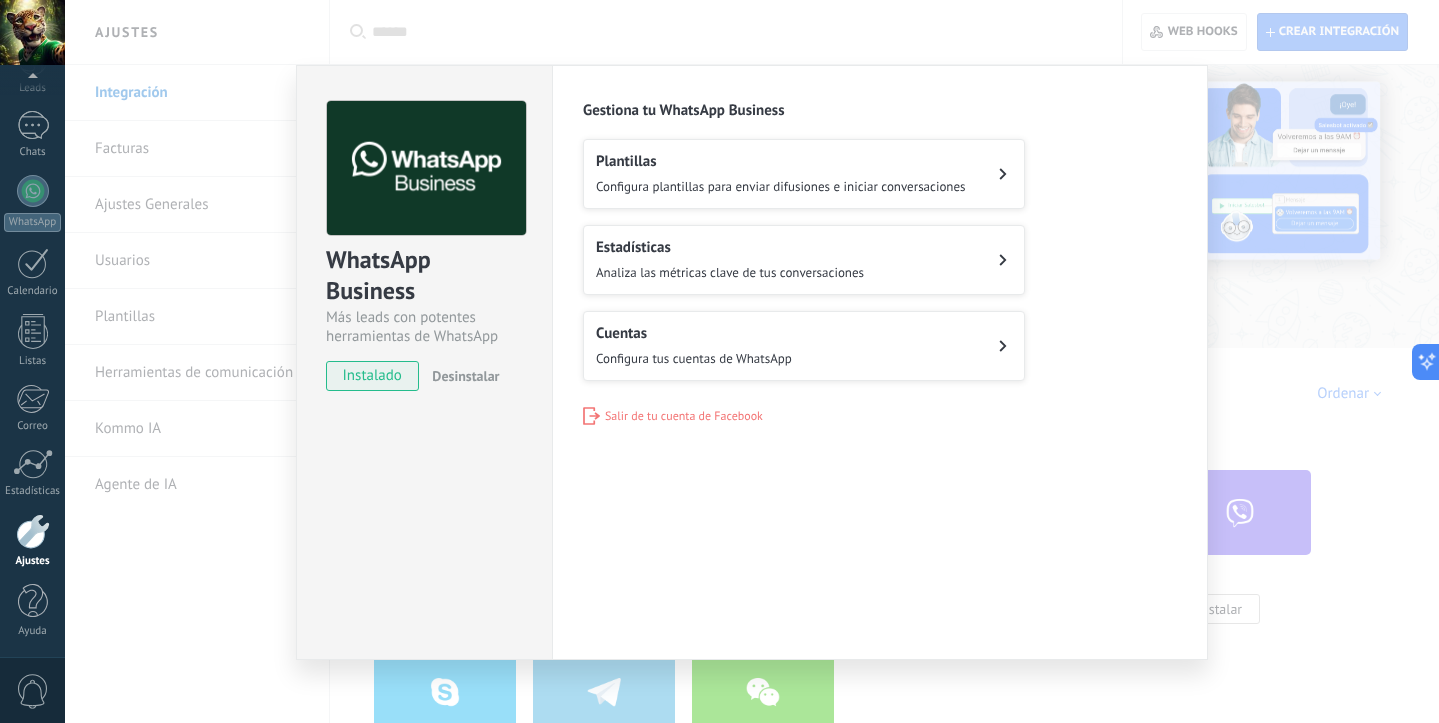 click on "Cuentas" at bounding box center (694, 333) 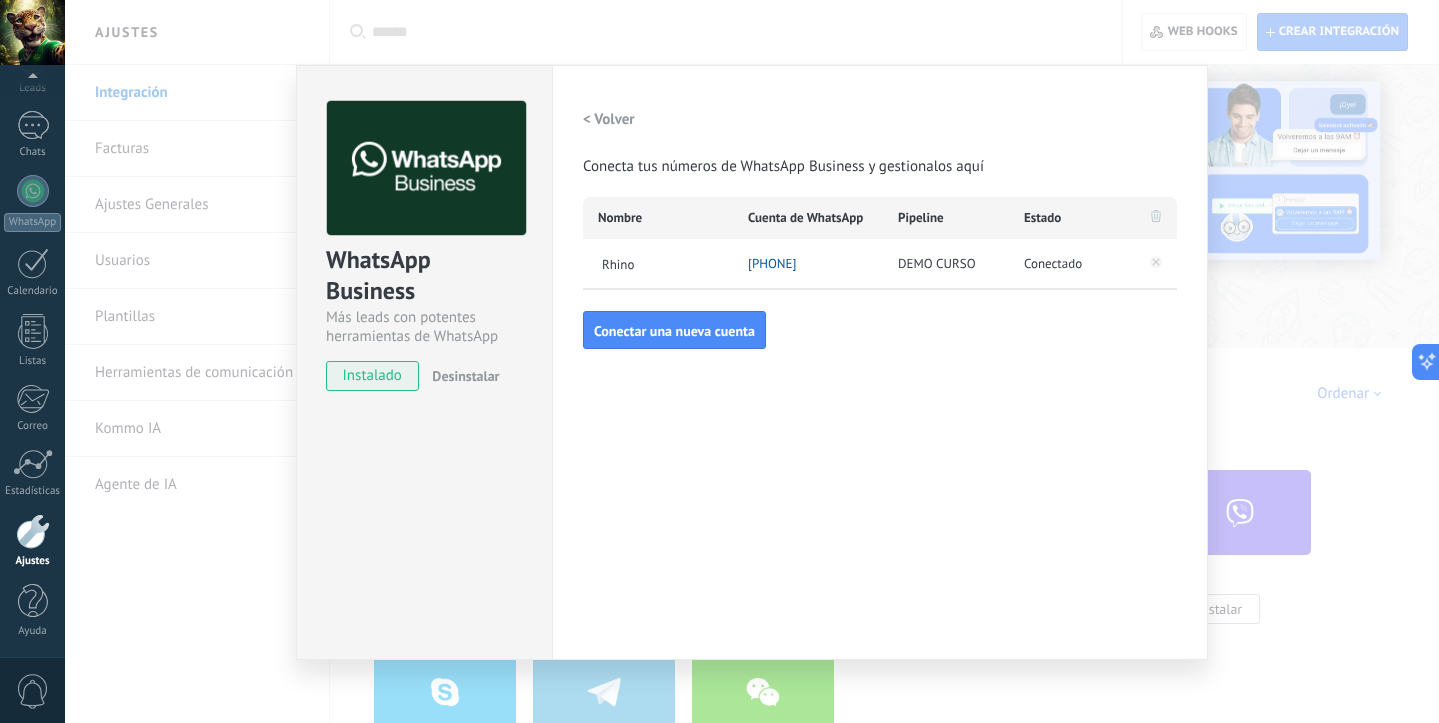 drag, startPoint x: 828, startPoint y: 265, endPoint x: 737, endPoint y: 263, distance: 91.02197 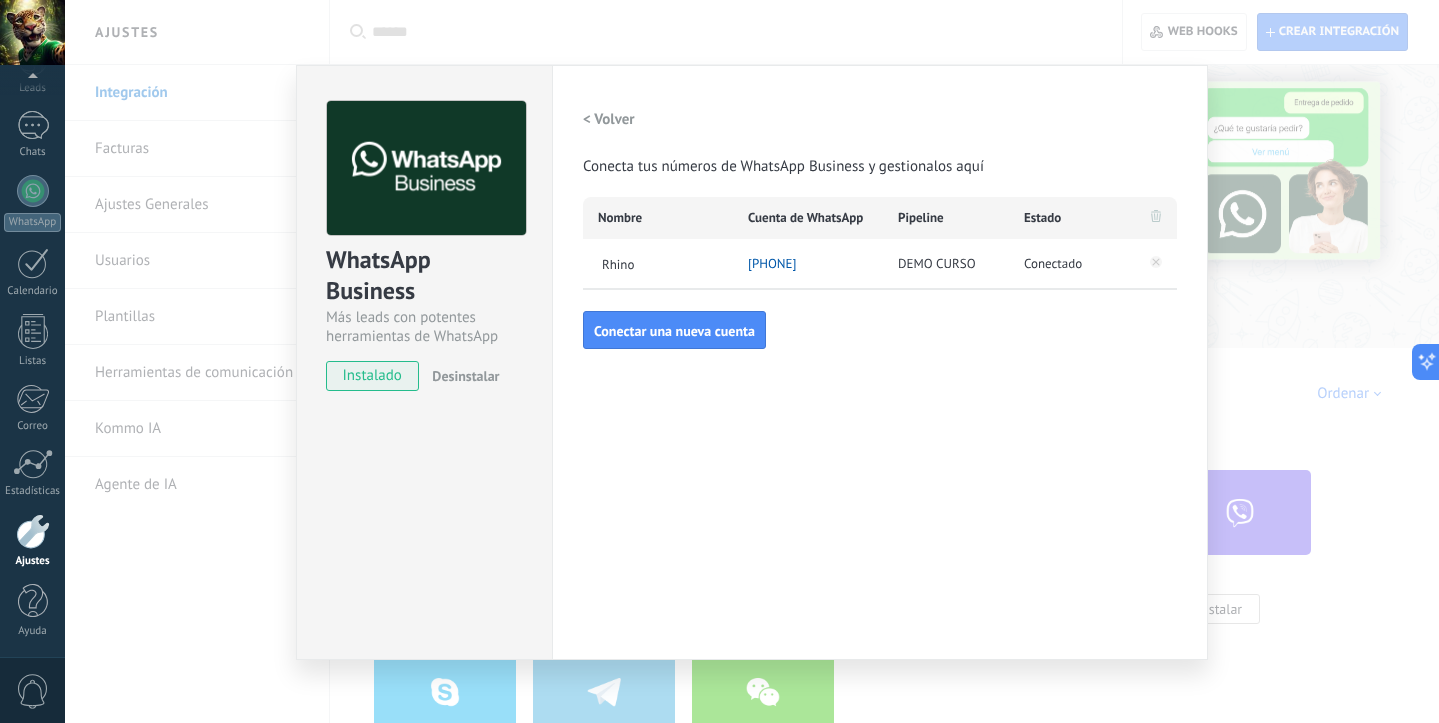 copy on "[PHONE]" 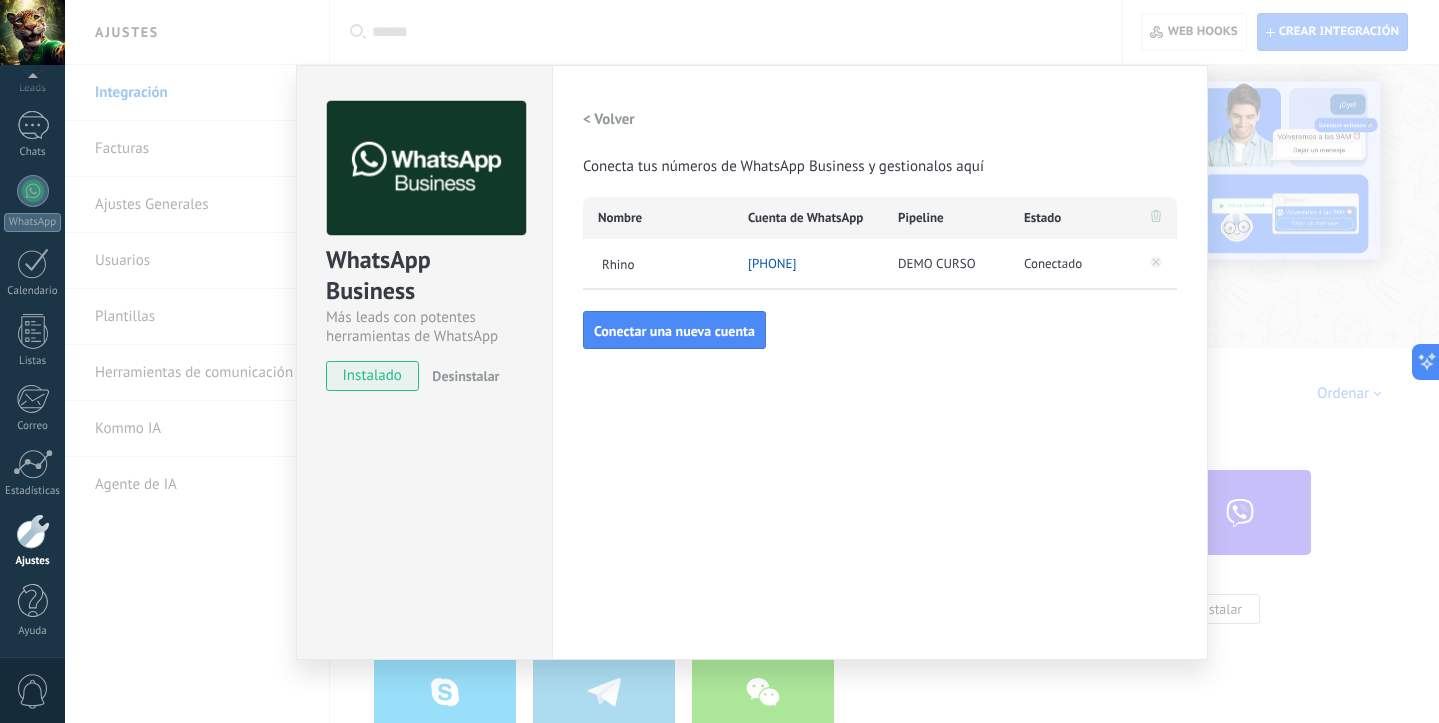 scroll, scrollTop: 12, scrollLeft: 0, axis: vertical 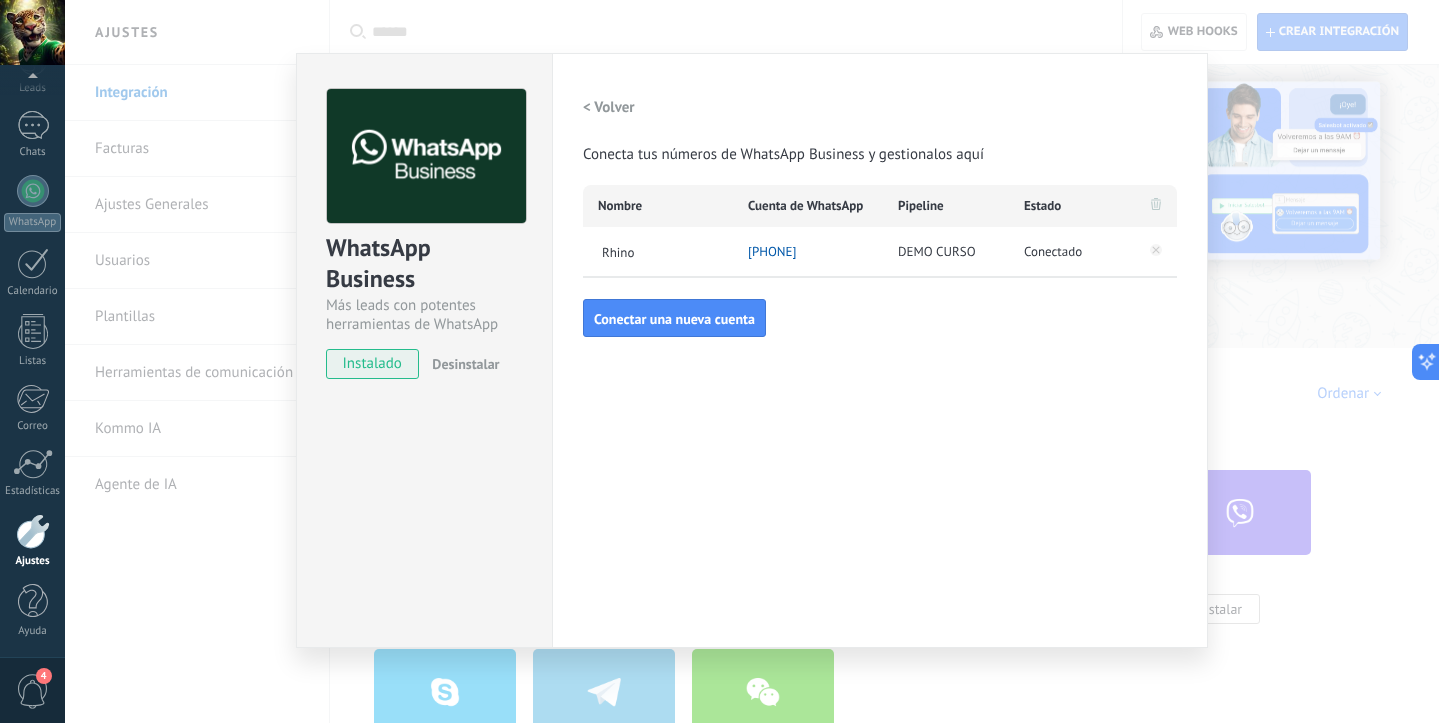 click on "WhatsApp Business Más leads con potentes herramientas de WhatsApp instalado Desinstalar Configuraciones Autorizaciones Esta pestaña registra a los usuarios que han concedido acceso a la integración a esta cuenta. Si deseas remover la posibilidad que un usuario pueda enviar solicitudes a la cuenta en nombre de esta integración, puedes revocar el acceso. Si el acceso a todos los usuarios es revocado, la integración dejará de funcionar. Esta aplicación está instalada, pero nadie le ha dado acceso aún. WhatsApp Cloud API más _: Guardar < Volver Conecta tus números de WhatsApp Business y gestionalos aquí Nombre Cuenta de WhatsApp Pipeline Estado Rhino [PHONE] DEMO CURSO Conectado Conectar una nueva cuenta" at bounding box center [752, 361] 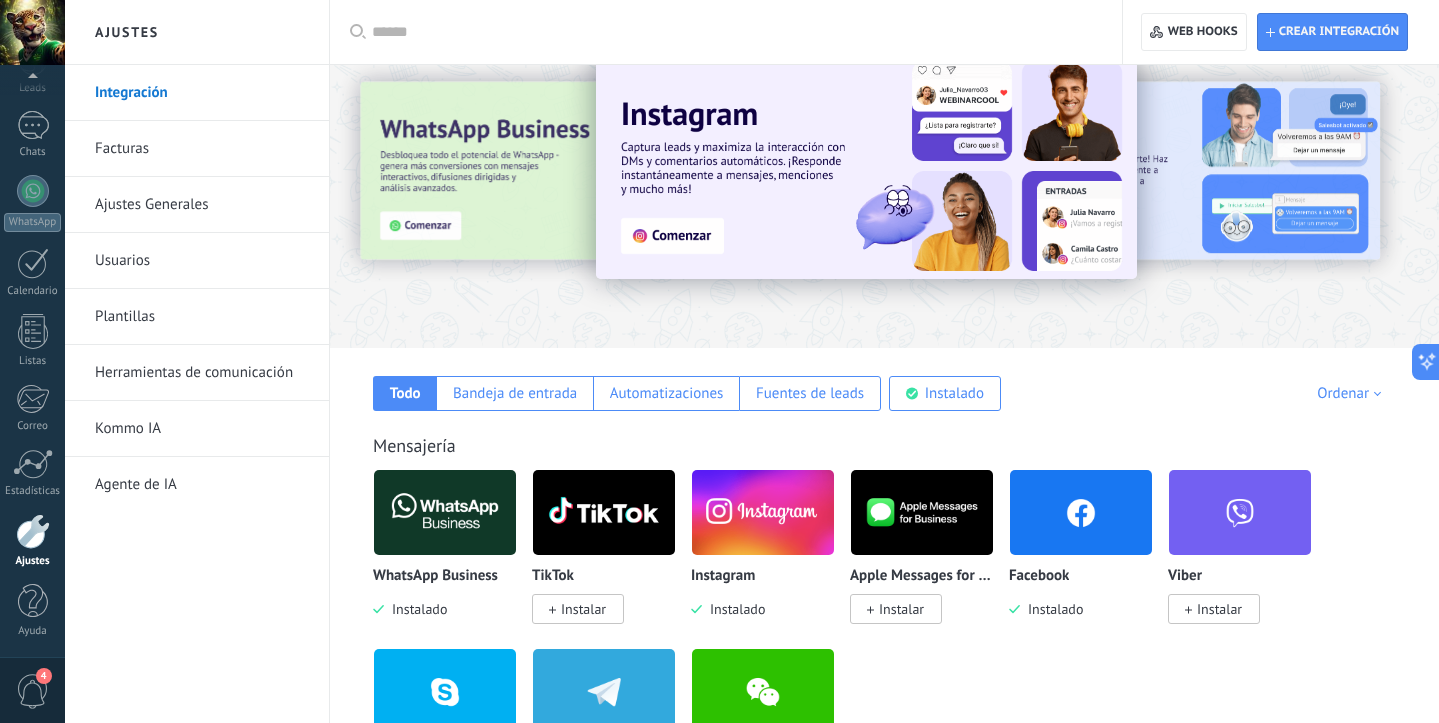 scroll, scrollTop: 0, scrollLeft: 0, axis: both 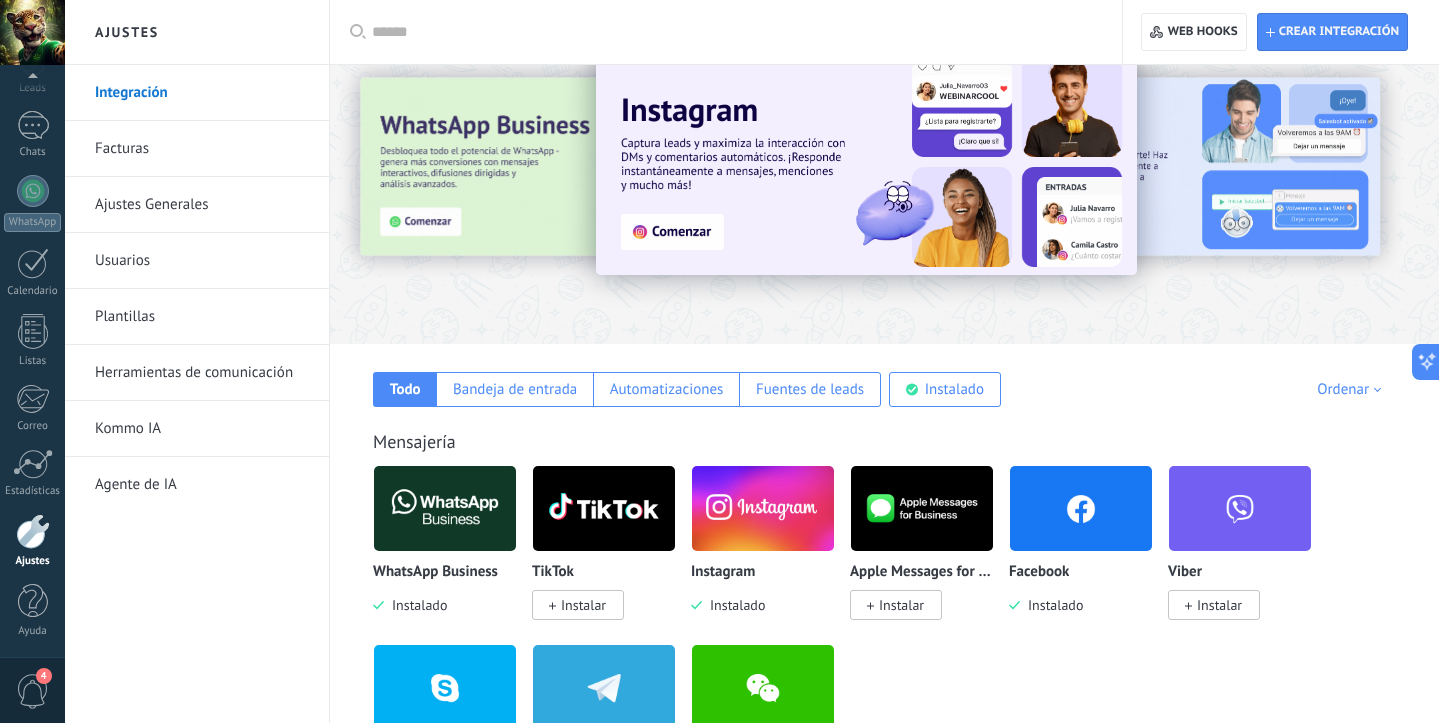 click at bounding box center (445, 508) 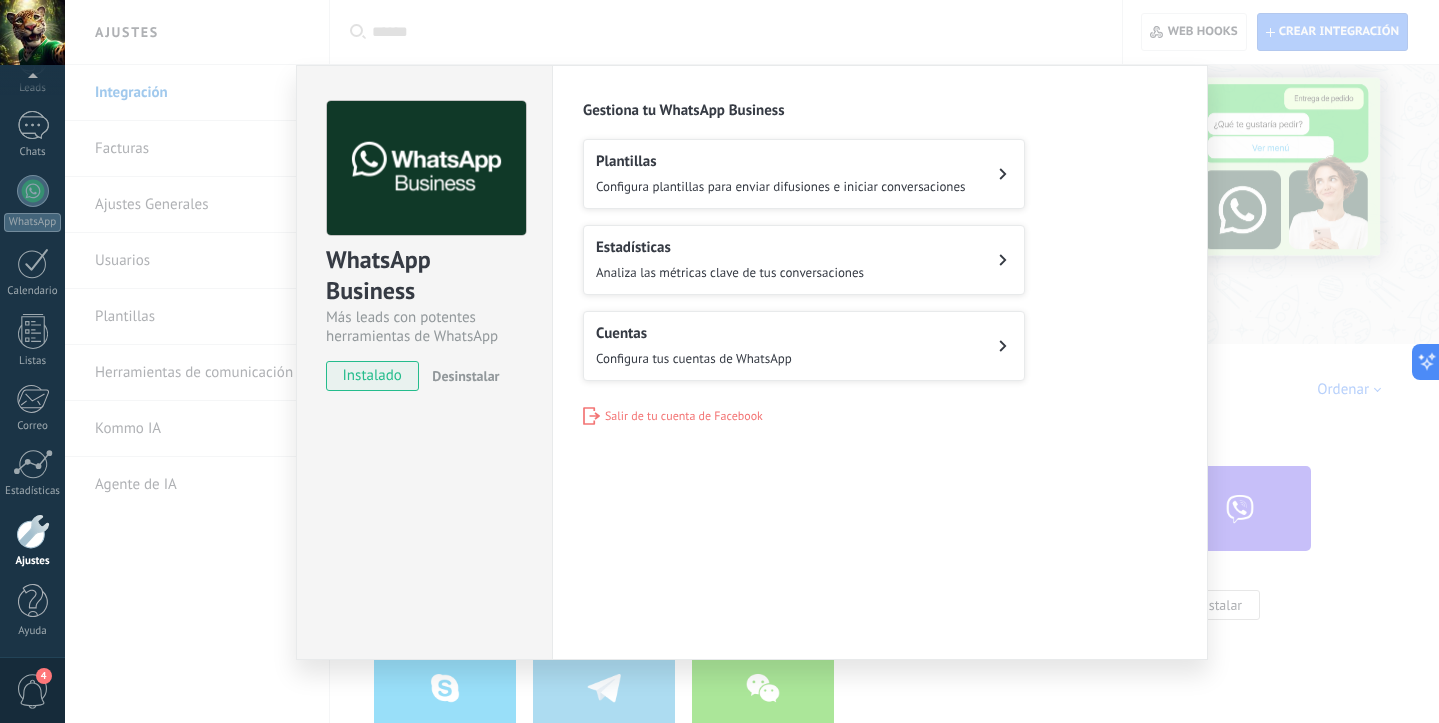 click on "Analiza las métricas clave de tus conversaciones" at bounding box center [730, 272] 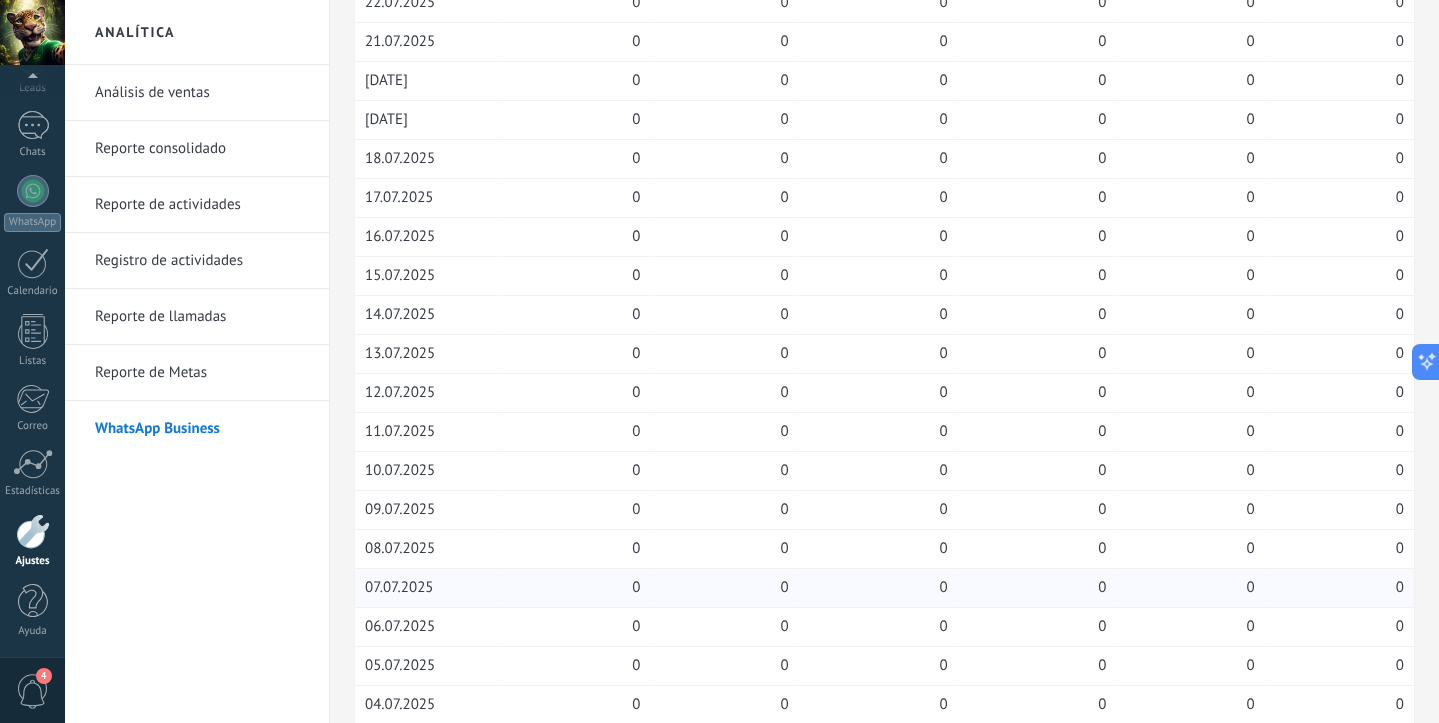 scroll, scrollTop: 795, scrollLeft: 0, axis: vertical 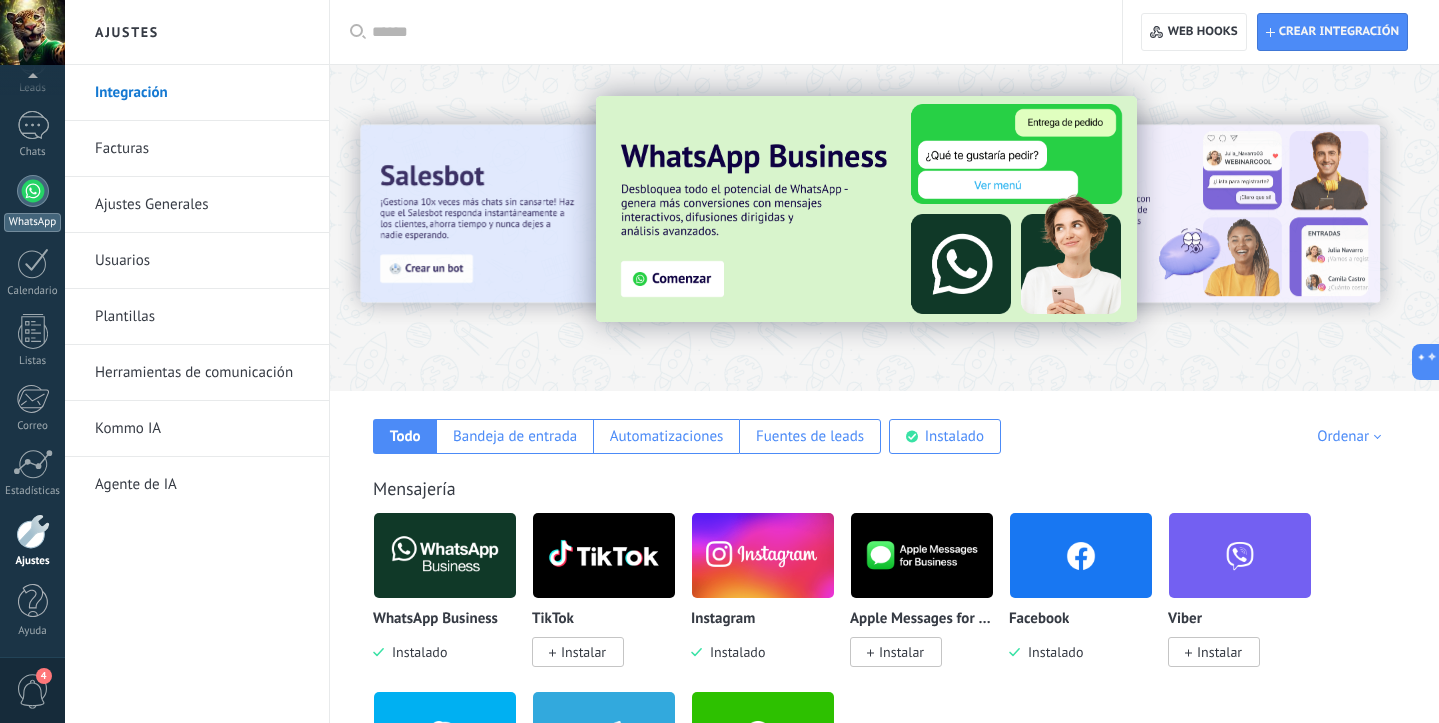 click at bounding box center (33, 191) 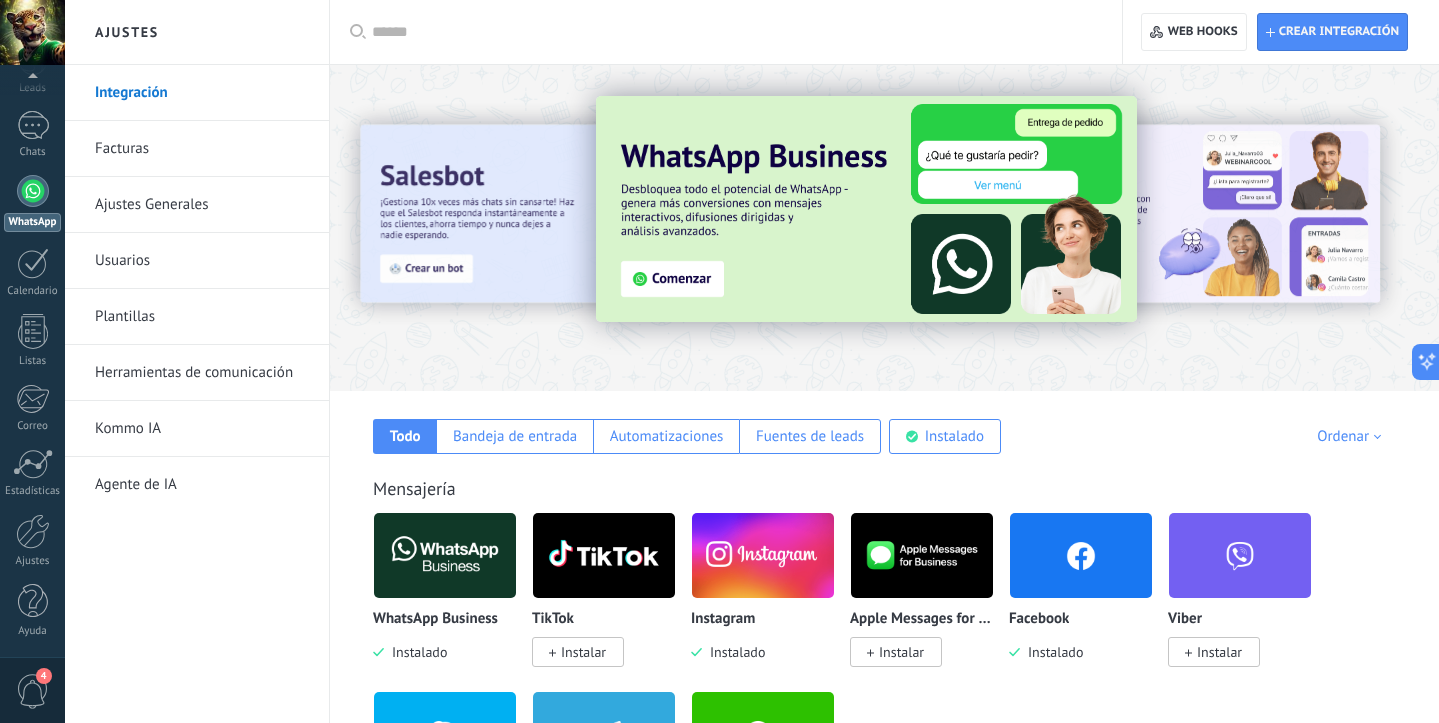 scroll, scrollTop: 0, scrollLeft: 0, axis: both 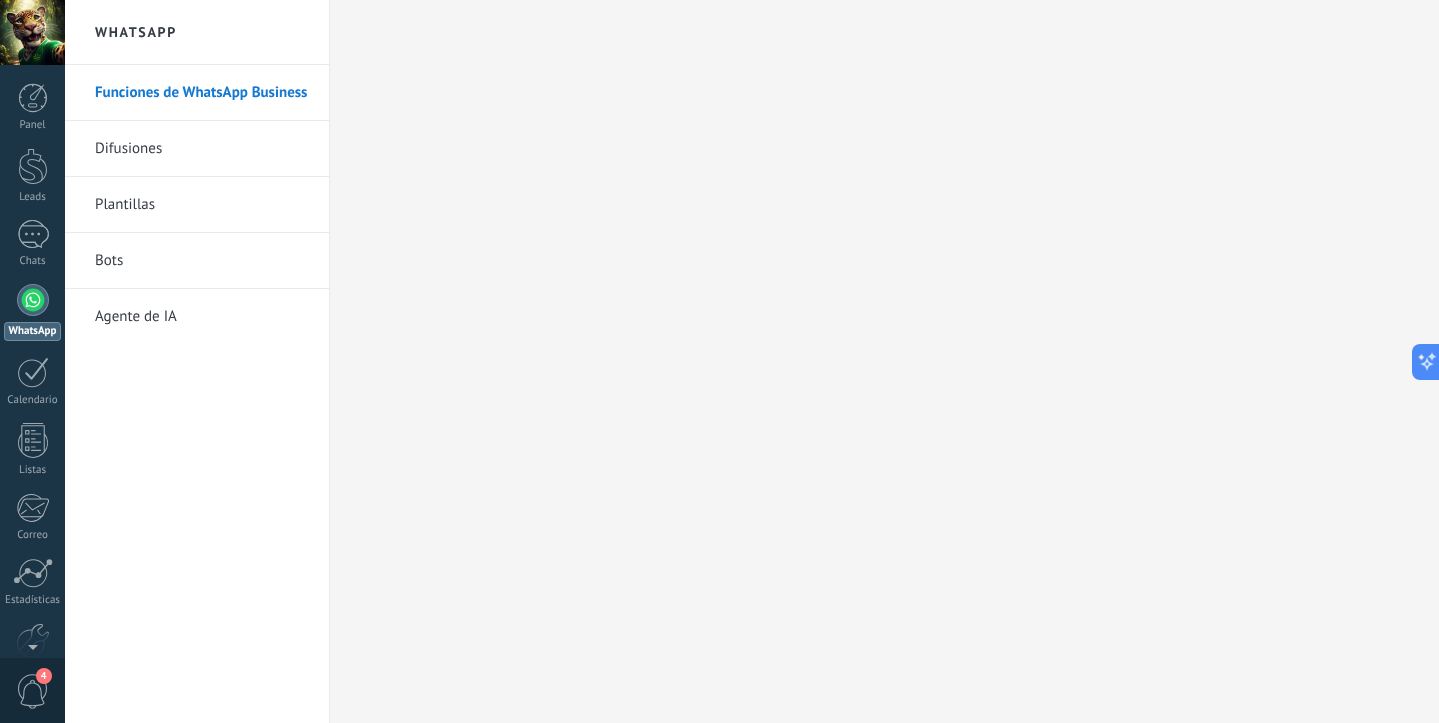 click at bounding box center (33, 300) 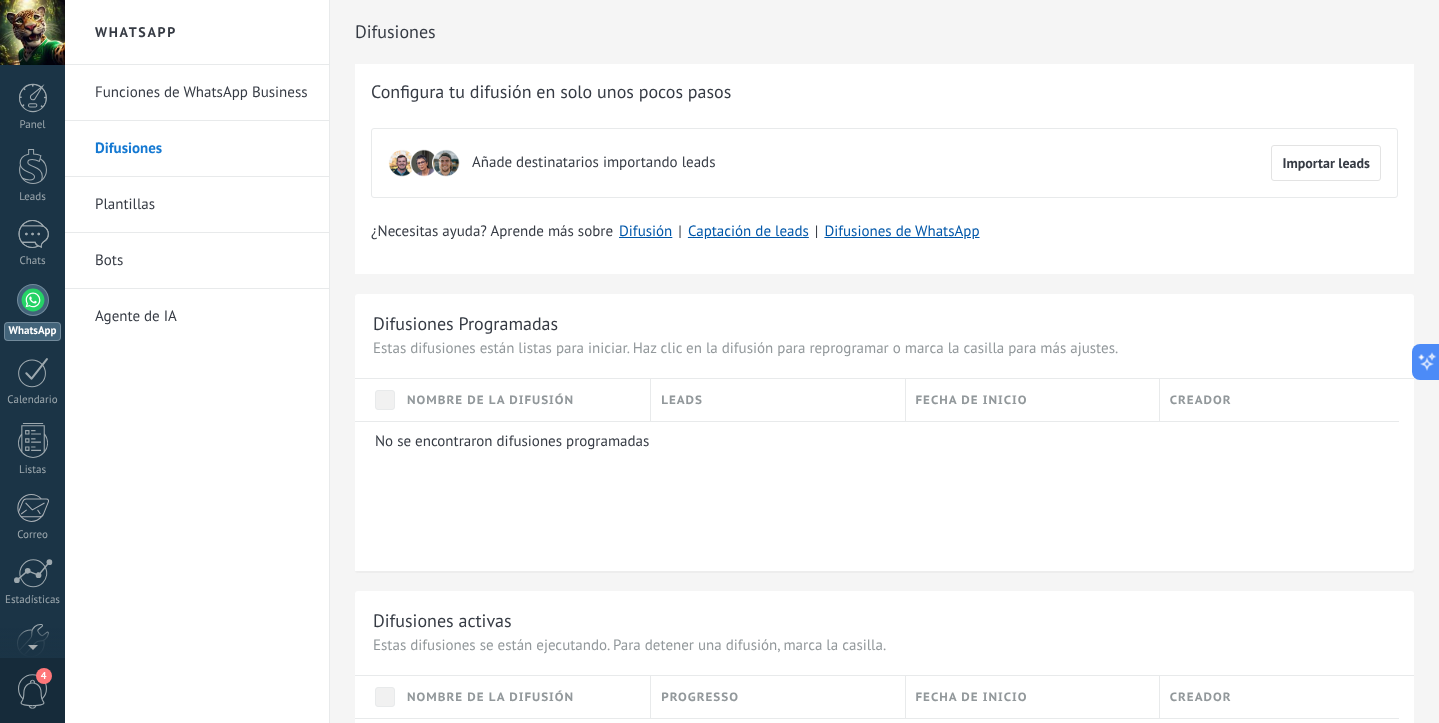 click on "Plantillas" at bounding box center [202, 205] 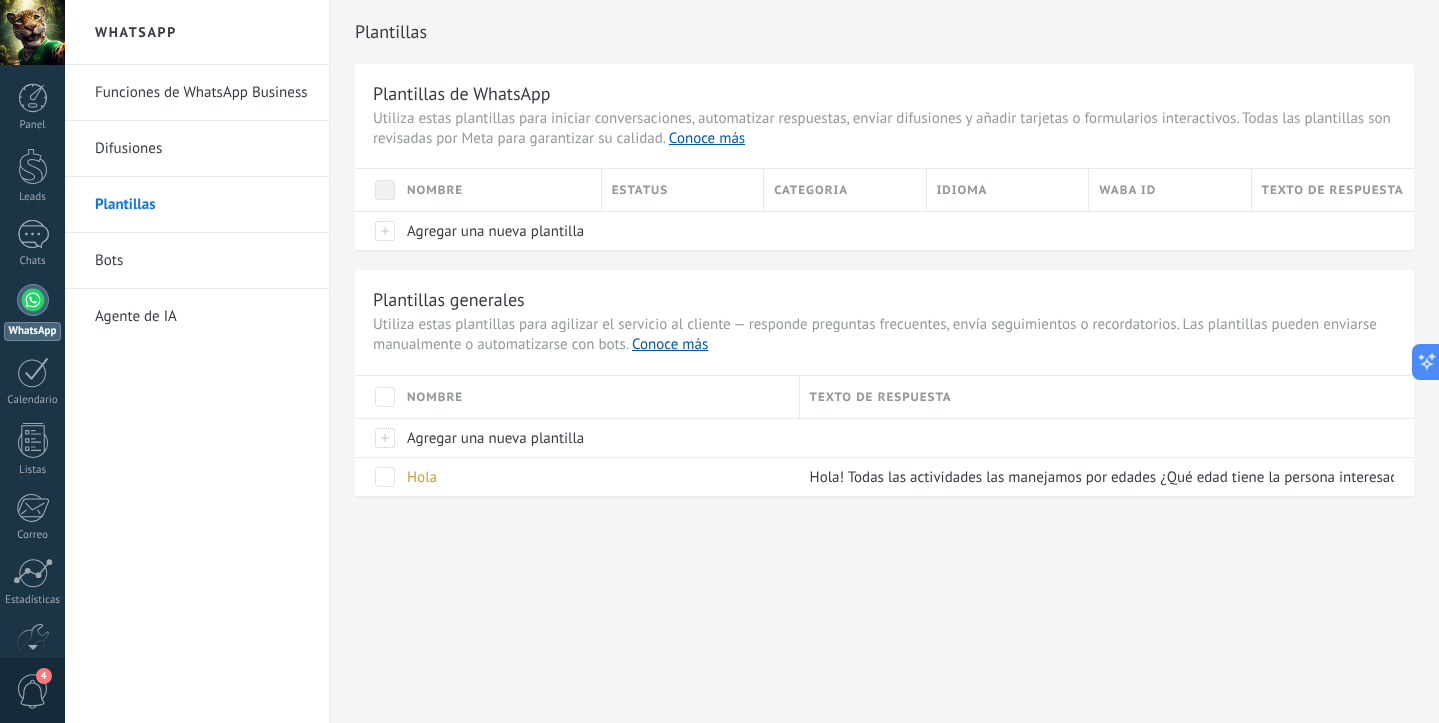 click on "Bots" at bounding box center [202, 261] 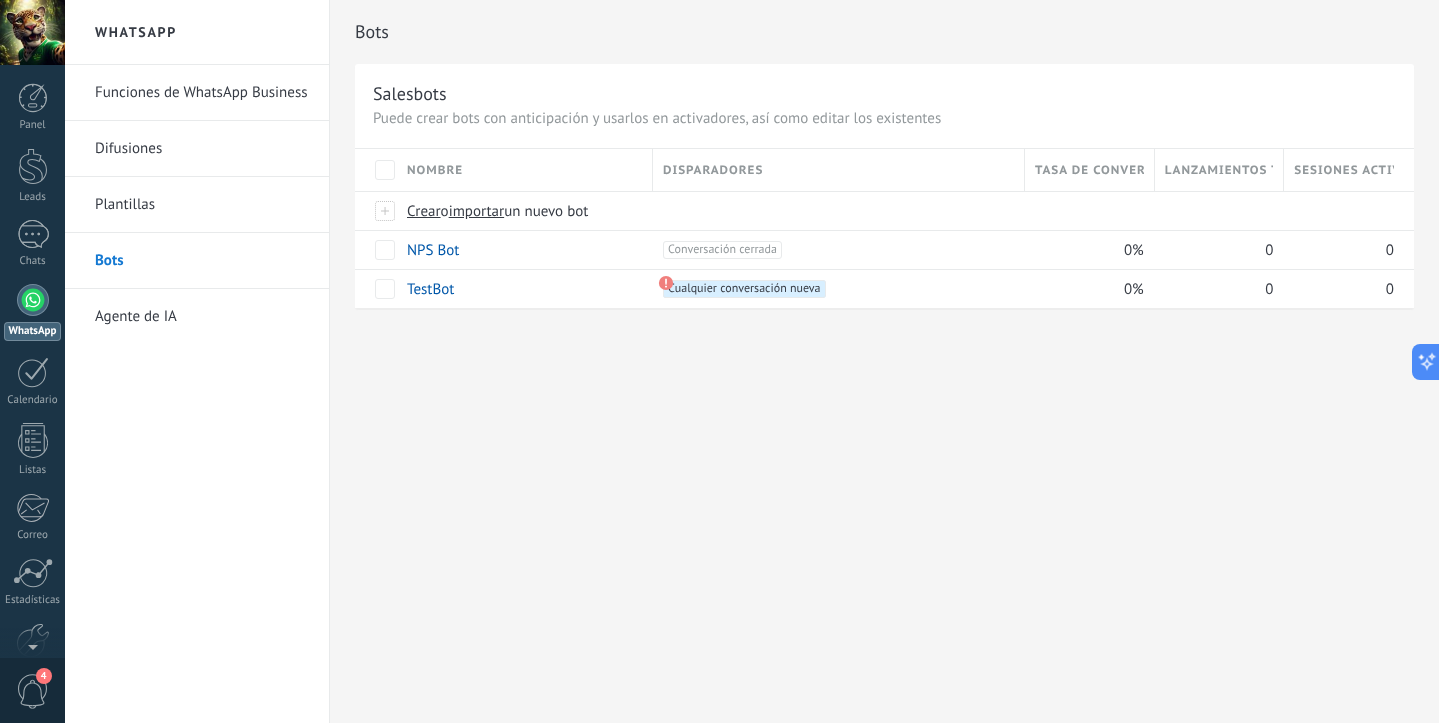 click on "Agente de IA" at bounding box center [202, 317] 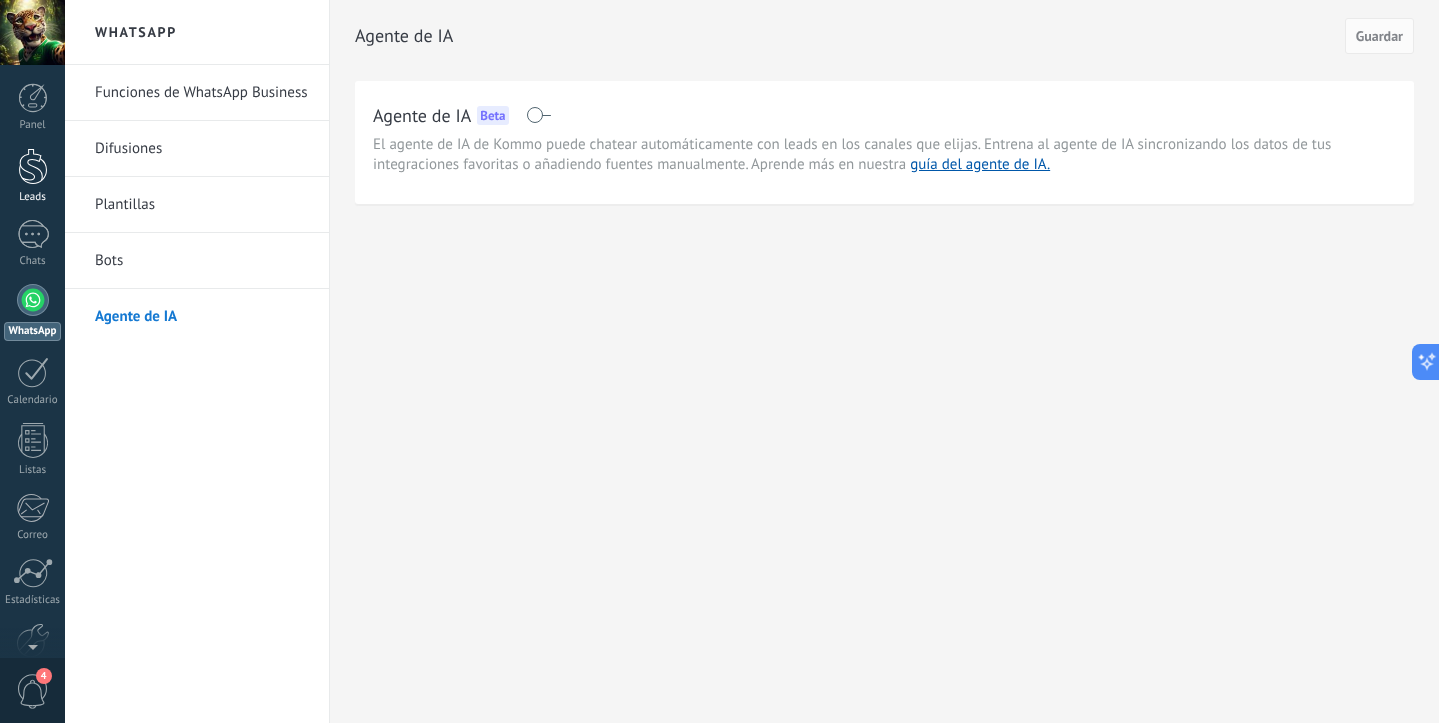 click at bounding box center [33, 166] 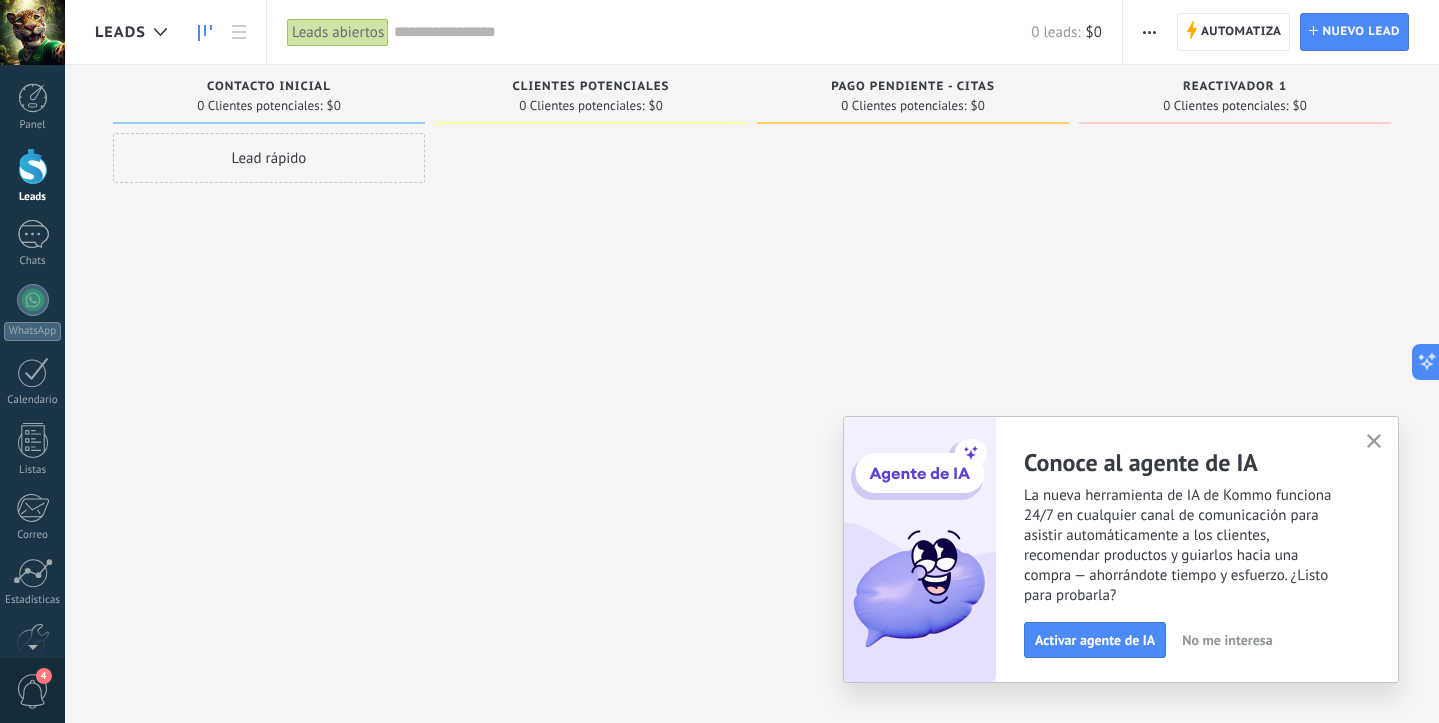 click 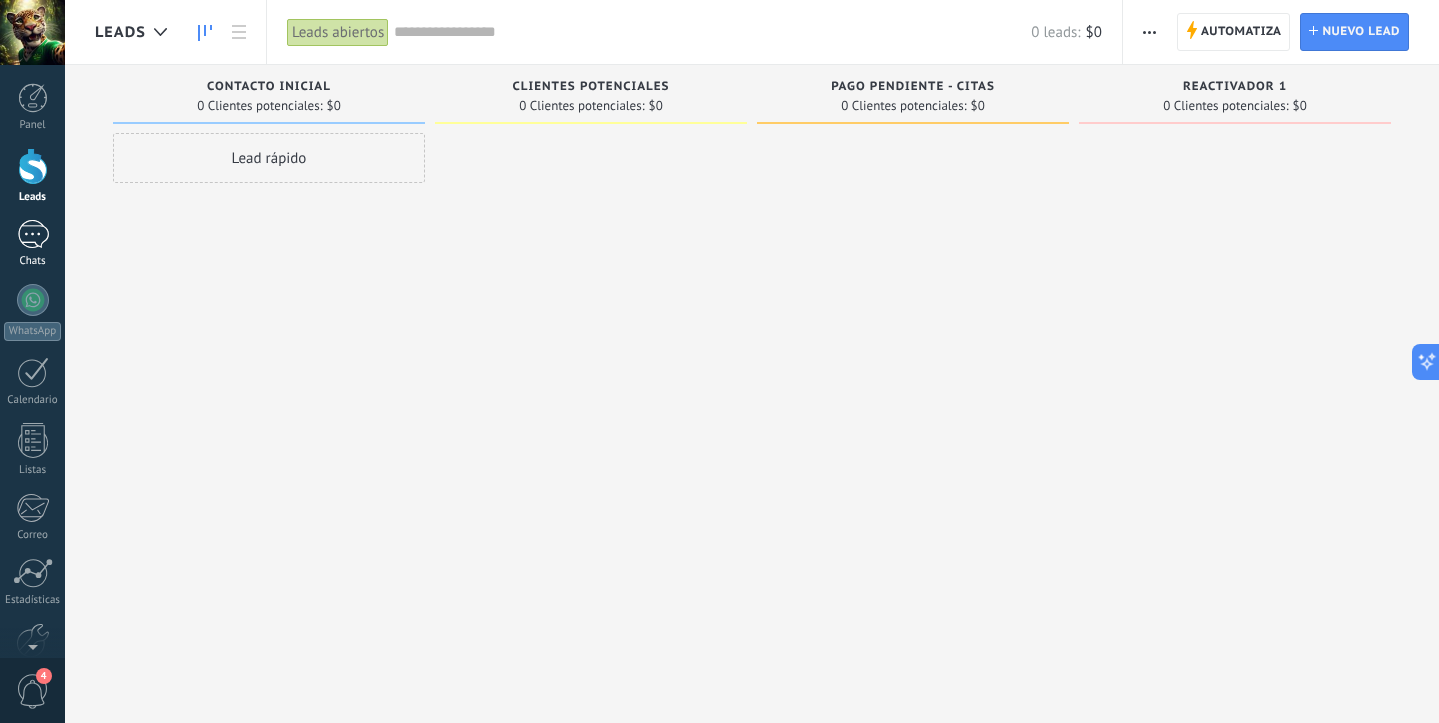 click at bounding box center (33, 234) 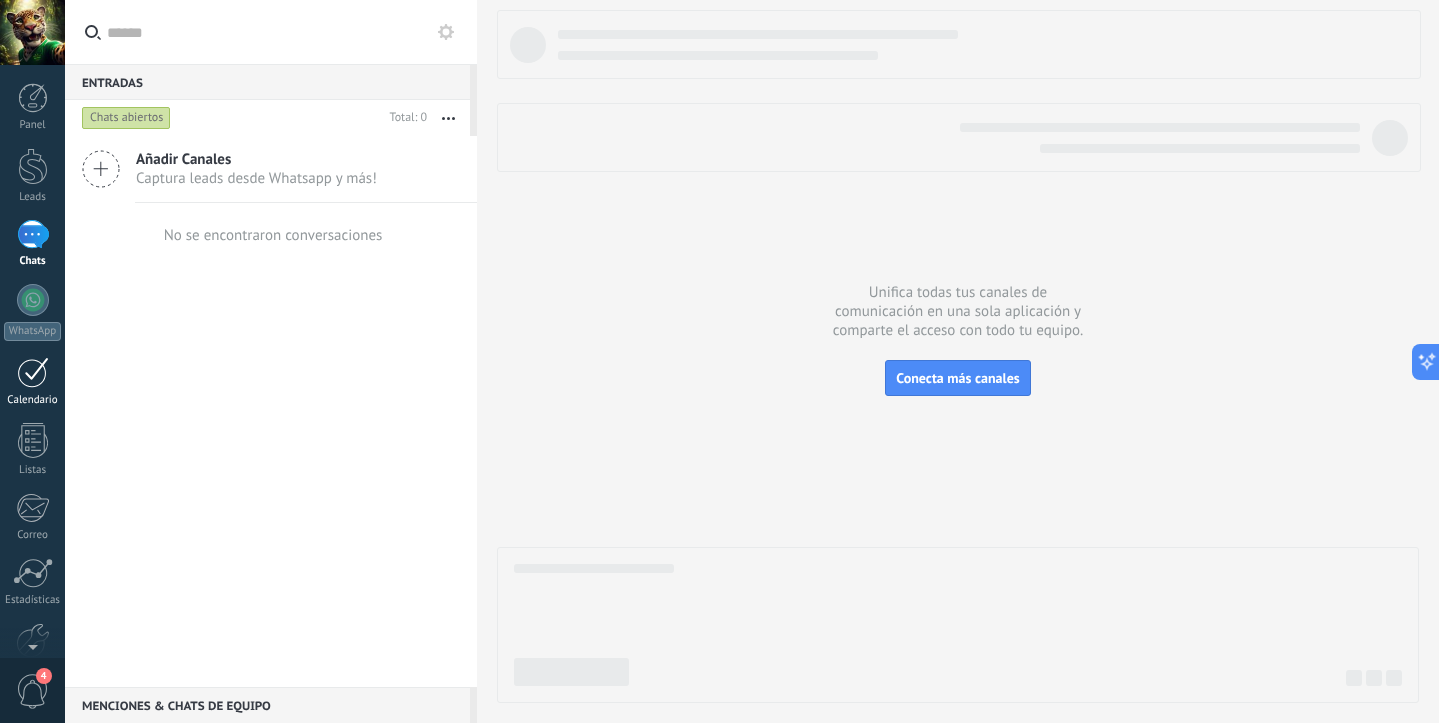 click at bounding box center [33, 372] 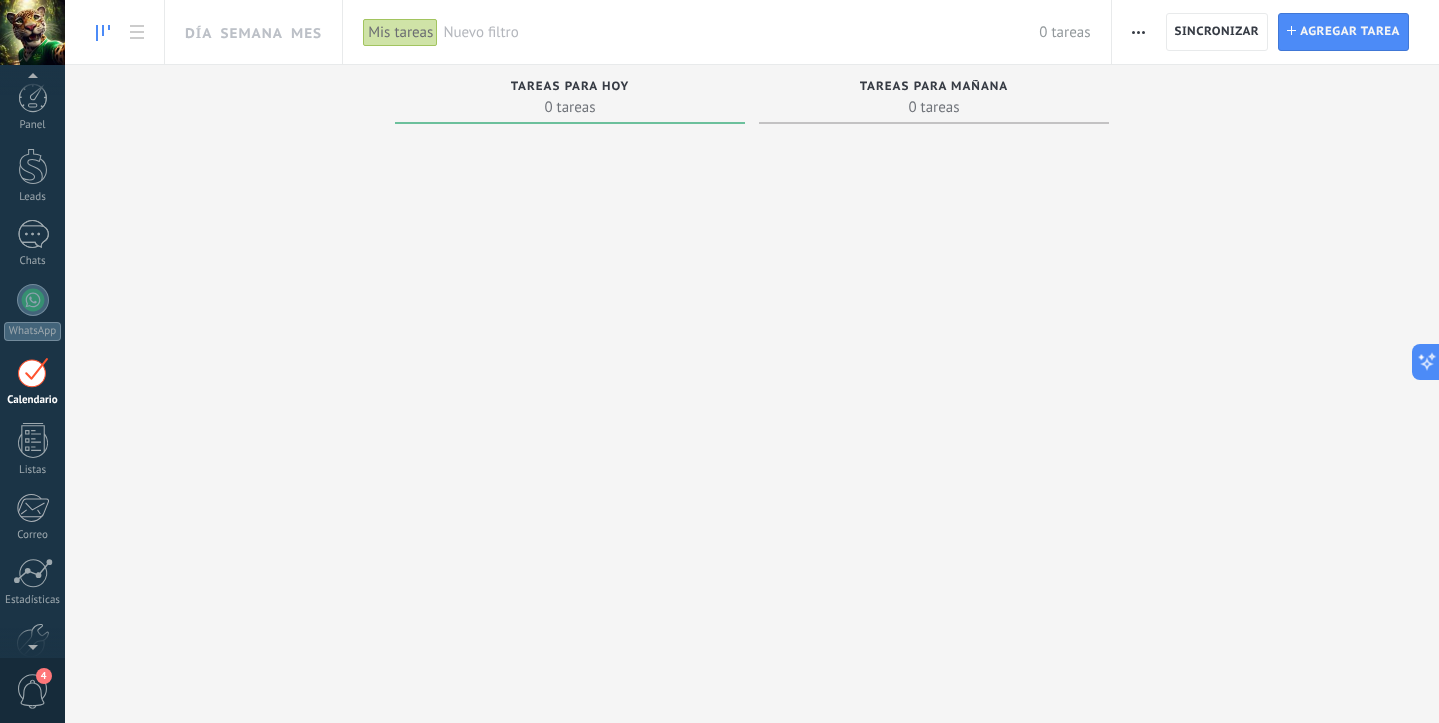 scroll, scrollTop: 12, scrollLeft: 0, axis: vertical 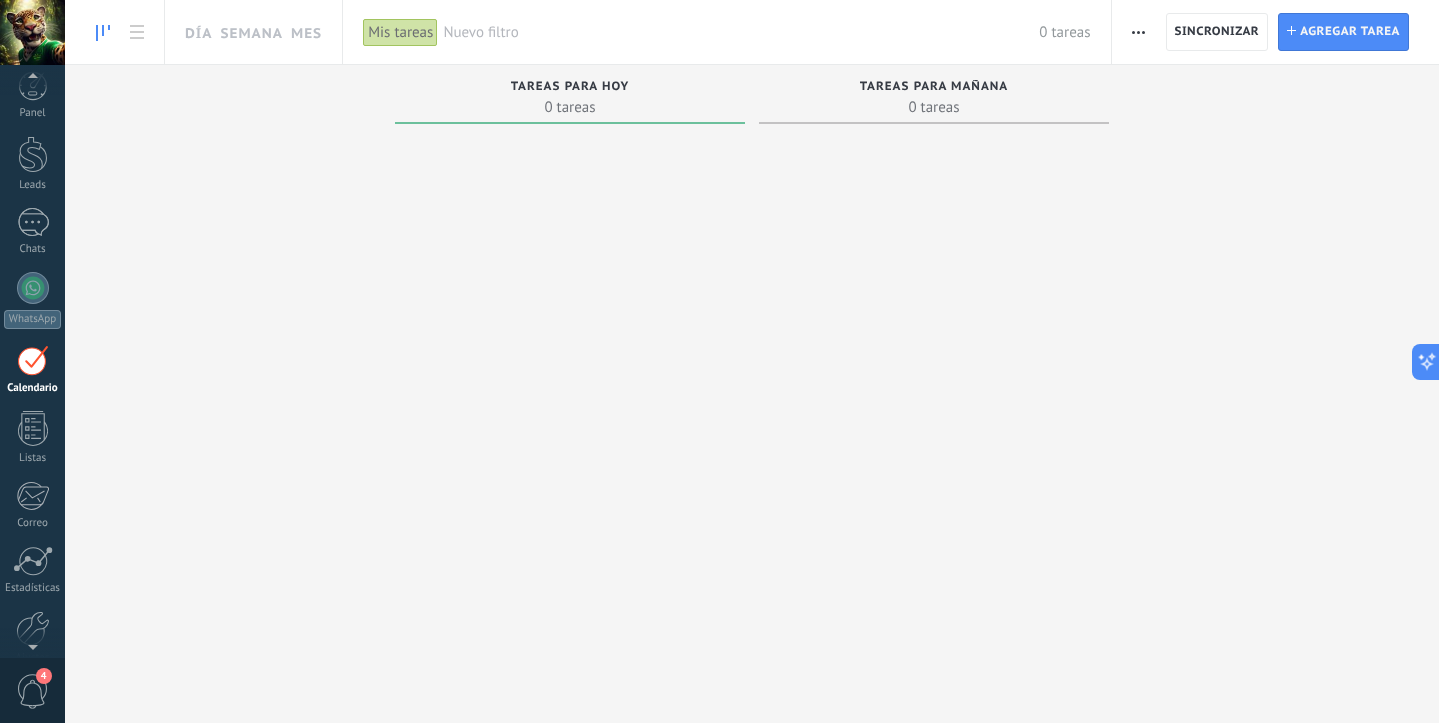 click on "4" at bounding box center (33, 691) 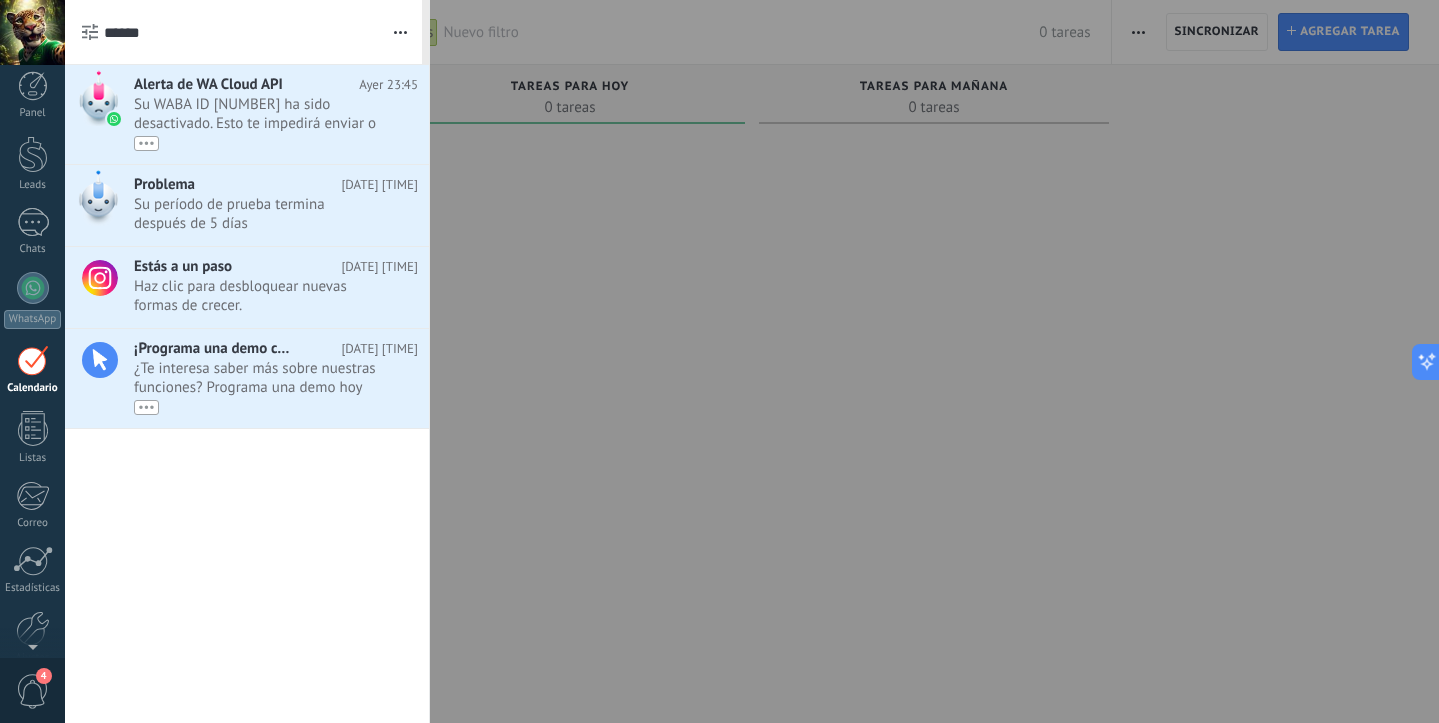 scroll, scrollTop: 0, scrollLeft: 0, axis: both 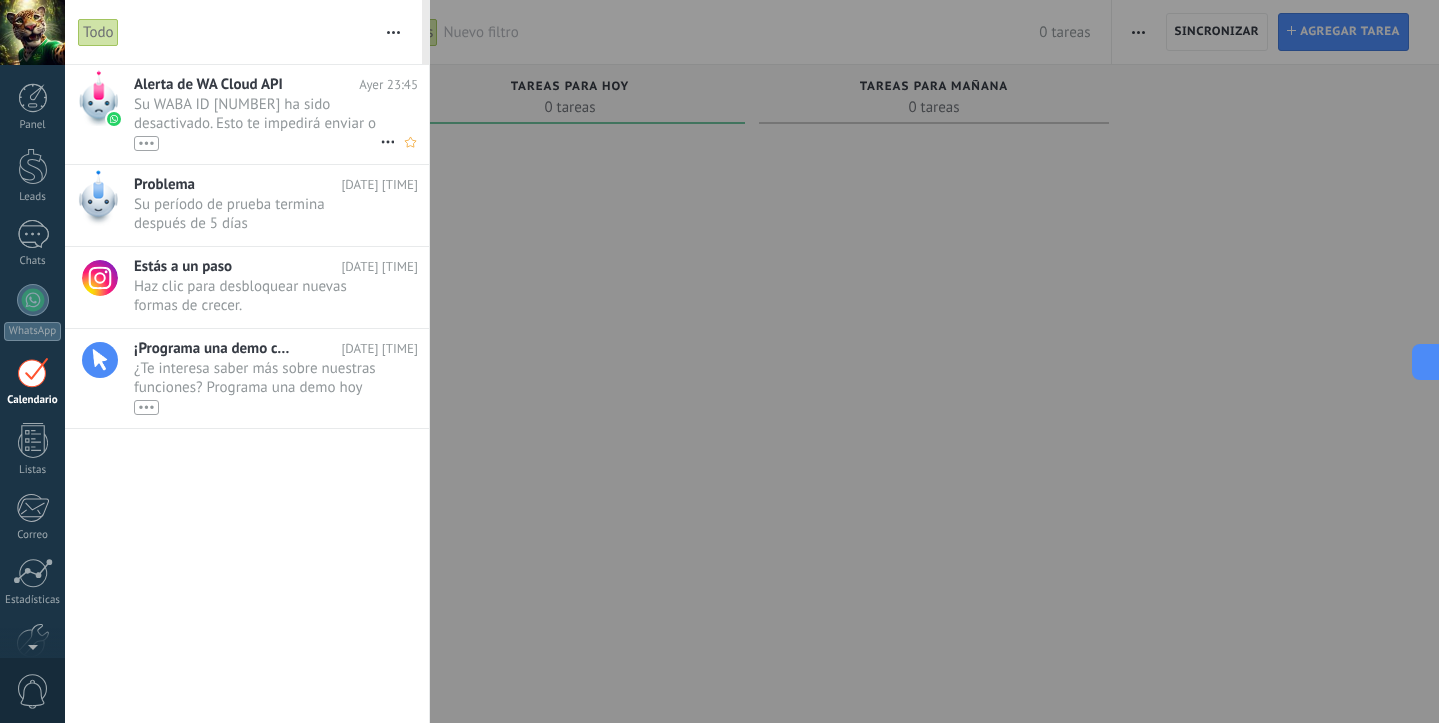 click on "•••" at bounding box center [257, 142] 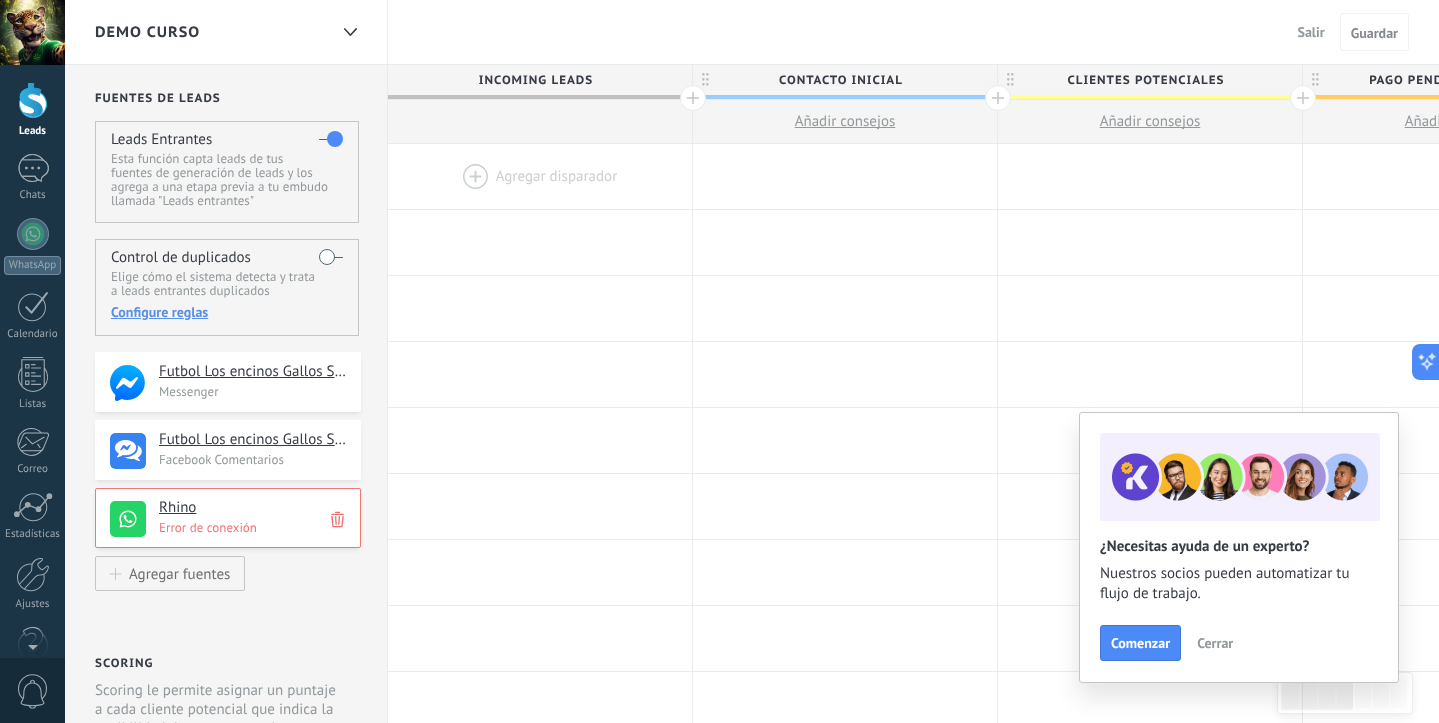 scroll, scrollTop: 0, scrollLeft: 0, axis: both 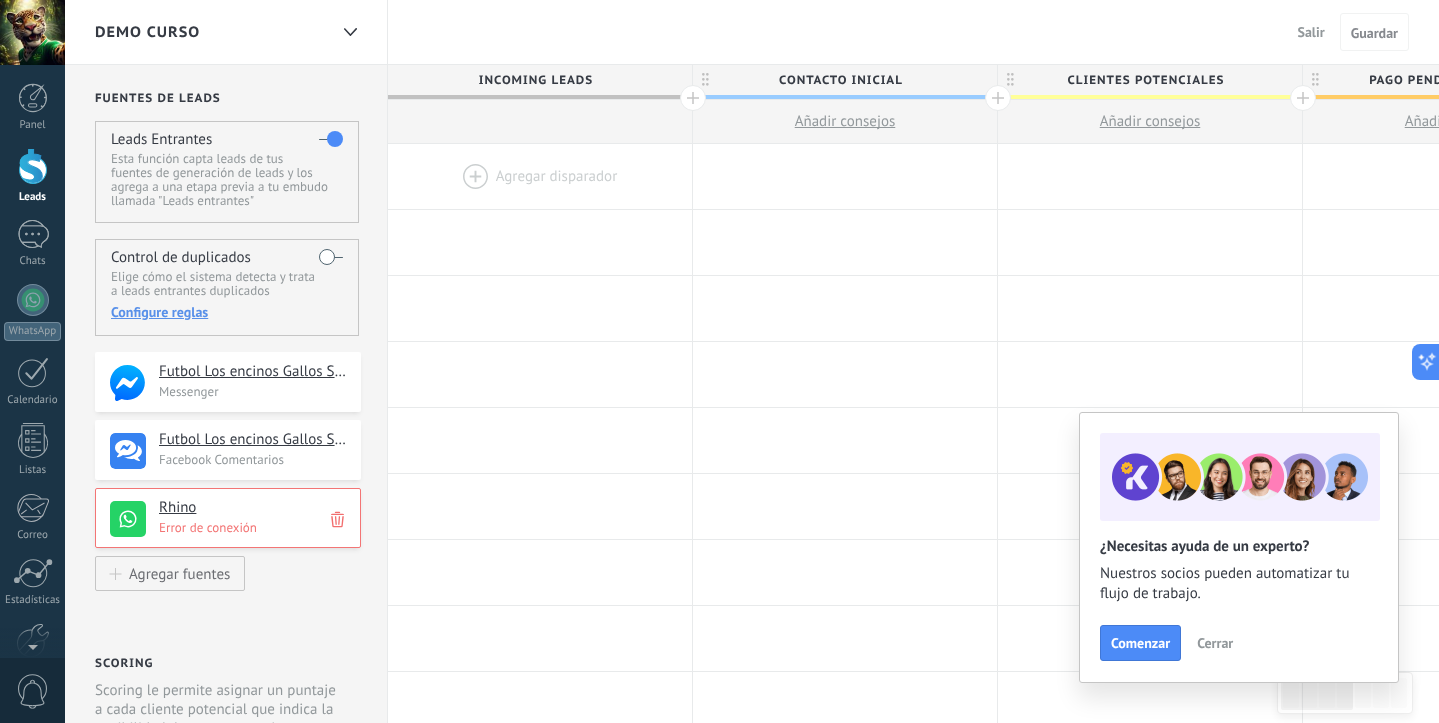 click on "0" at bounding box center (33, 691) 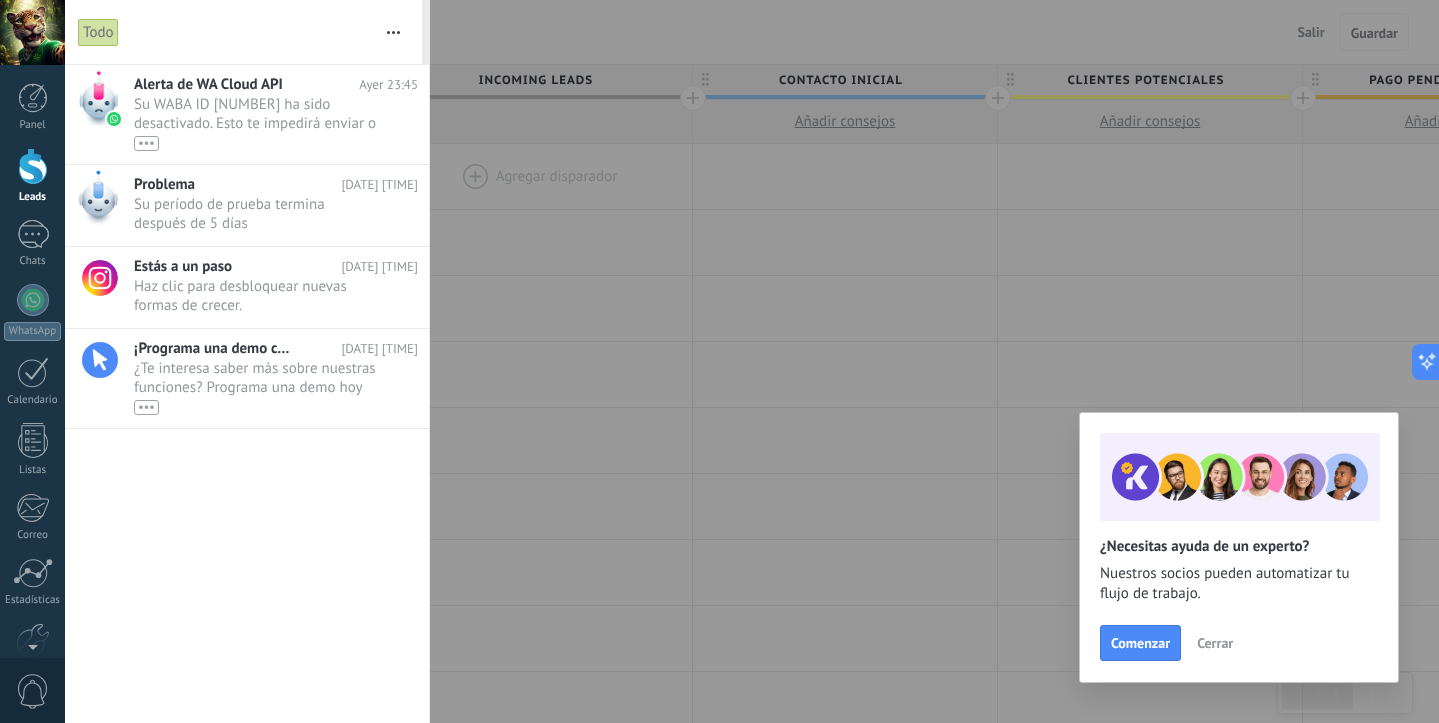 click on "0" at bounding box center (33, 691) 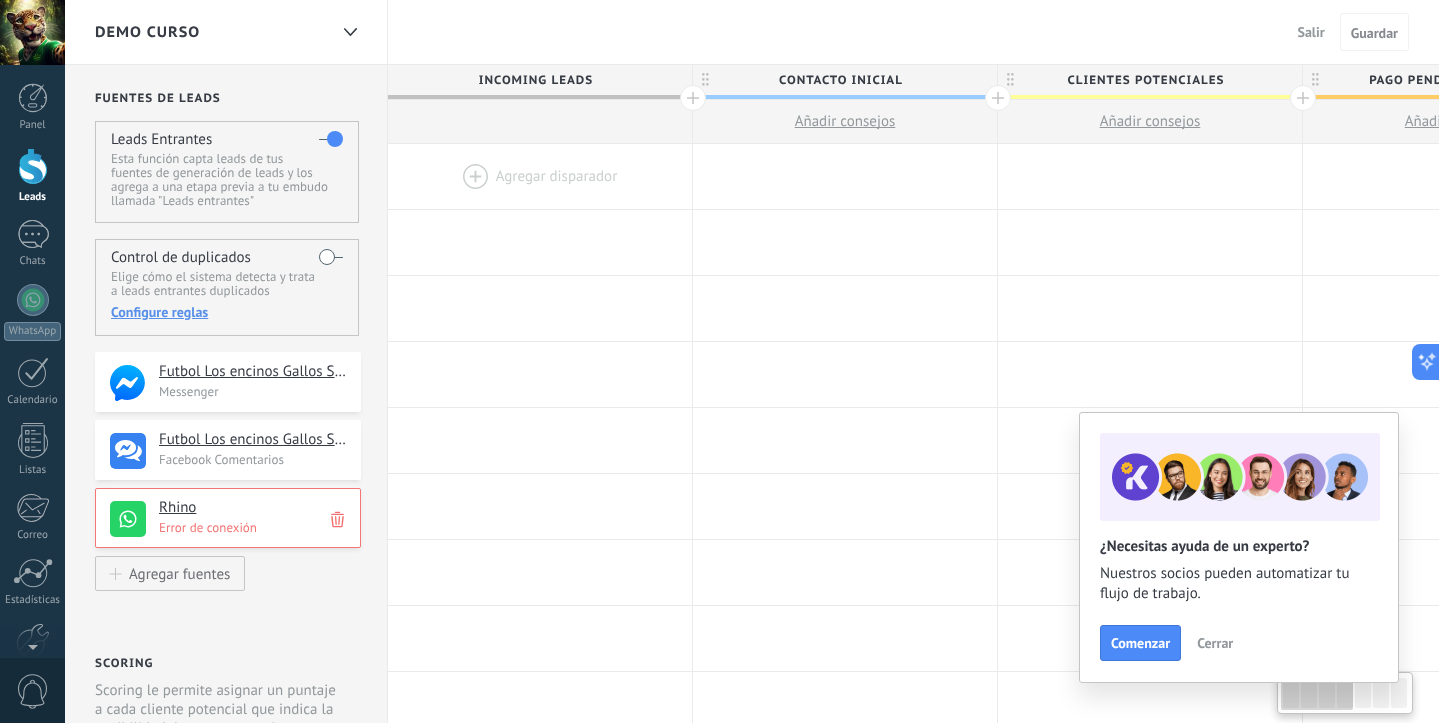 click on "Rhino Error de conexión" at bounding box center (228, 518) 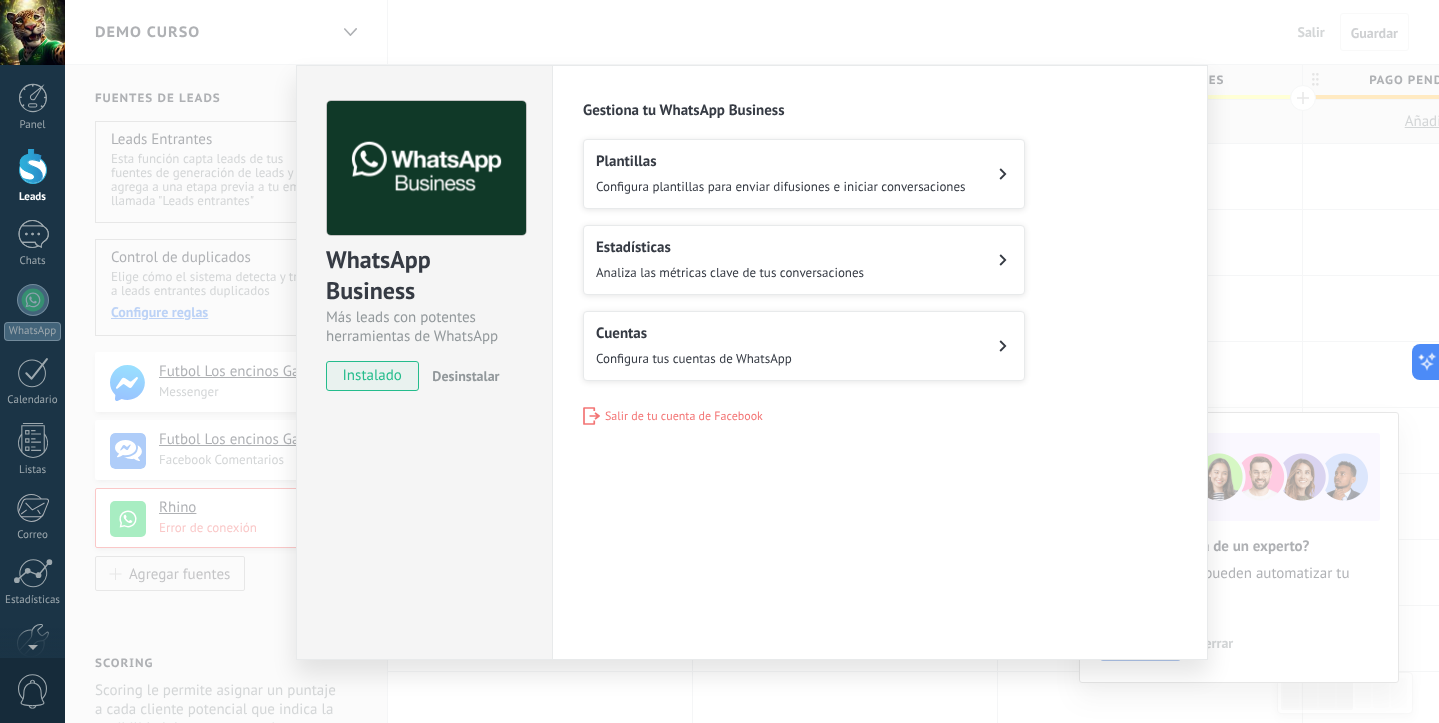 click on "WhatsApp Business Más leads con potentes herramientas de WhatsApp instalado Desinstalar Configuraciones Autorizaciones Esta pestaña registra a los usuarios que han concedido acceso a las integración a esta cuenta. Si deseas remover la posibilidad que un usuario pueda enviar solicitudes a la cuenta en nombre de esta integración, puedes revocar el acceso. Si el acceso a todos los usuarios es revocado, la integración dejará de funcionar. Esta aplicacion está instalada, pero nadie le ha dado acceso aun. WhatsApp Cloud API más _:  Guardar Gestiona tu WhatsApp Business Plantillas Configura plantillas para enviar difusiones e iniciar conversaciones Estadísticas Analiza las métricas clave de tus conversaciones Cuentas Configura tus cuentas de WhatsApp Salir de tu cuenta de Facebook" at bounding box center [752, 361] 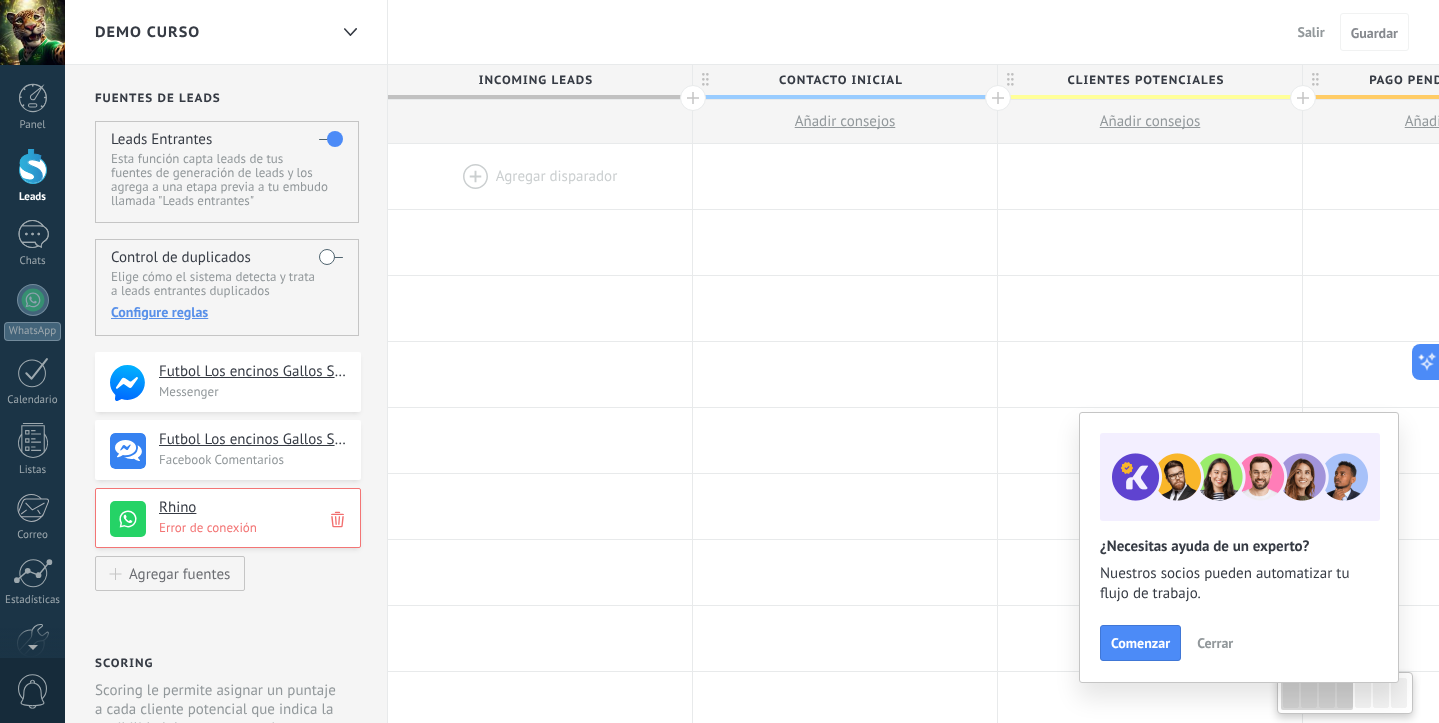 click on "Error de conexión" at bounding box center [254, 527] 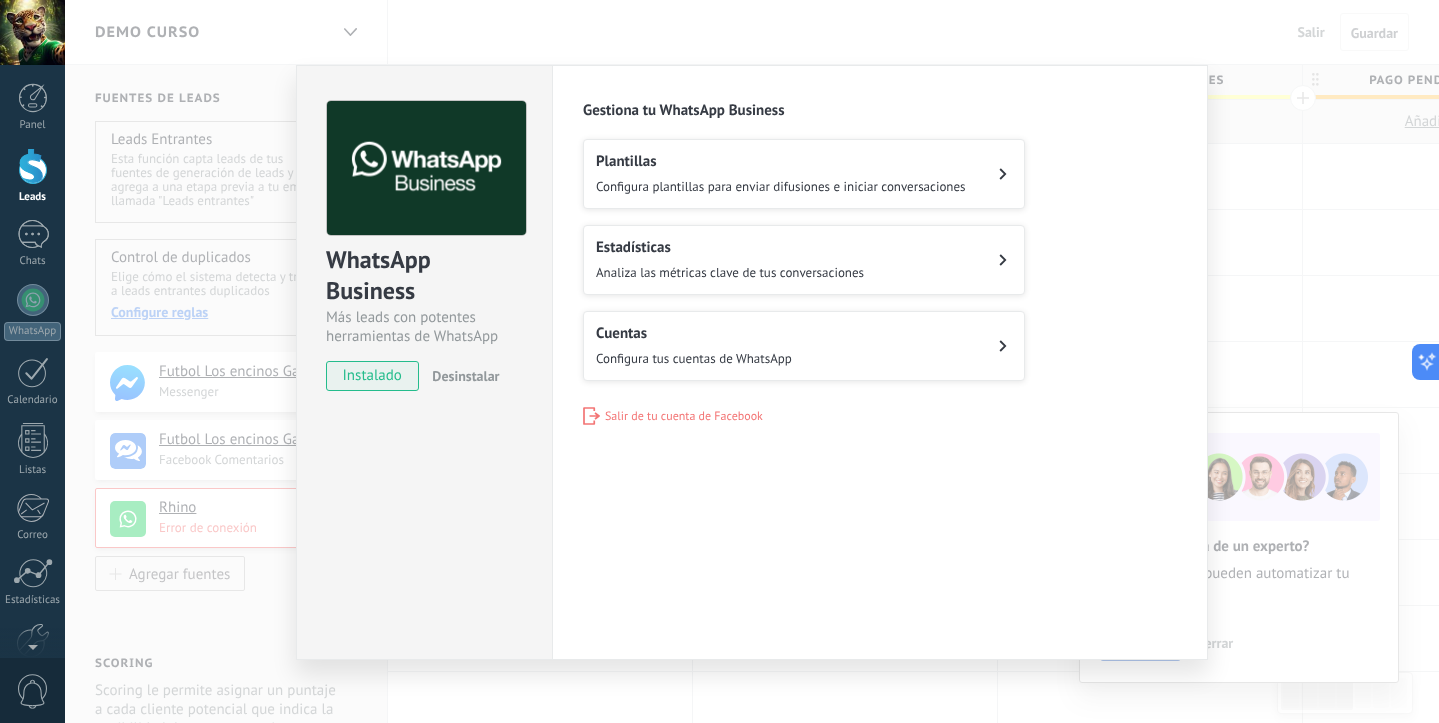 click on "WhatsApp Business Más leads con potentes herramientas de WhatsApp instalado Desinstalar Configuraciones Autorizaciones Esta pestaña registra a los usuarios que han concedido acceso a las integración a esta cuenta. Si deseas remover la posibilidad que un usuario pueda enviar solicitudes a la cuenta en nombre de esta integración, puedes revocar el acceso. Si el acceso a todos los usuarios es revocado, la integración dejará de funcionar. Esta aplicacion está instalada, pero nadie le ha dado acceso aun. WhatsApp Cloud API más _:  Guardar Gestiona tu WhatsApp Business Plantillas Configura plantillas para enviar difusiones e iniciar conversaciones Estadísticas Analiza las métricas clave de tus conversaciones Cuentas Configura tus cuentas de WhatsApp Salir de tu cuenta de Facebook" at bounding box center [752, 361] 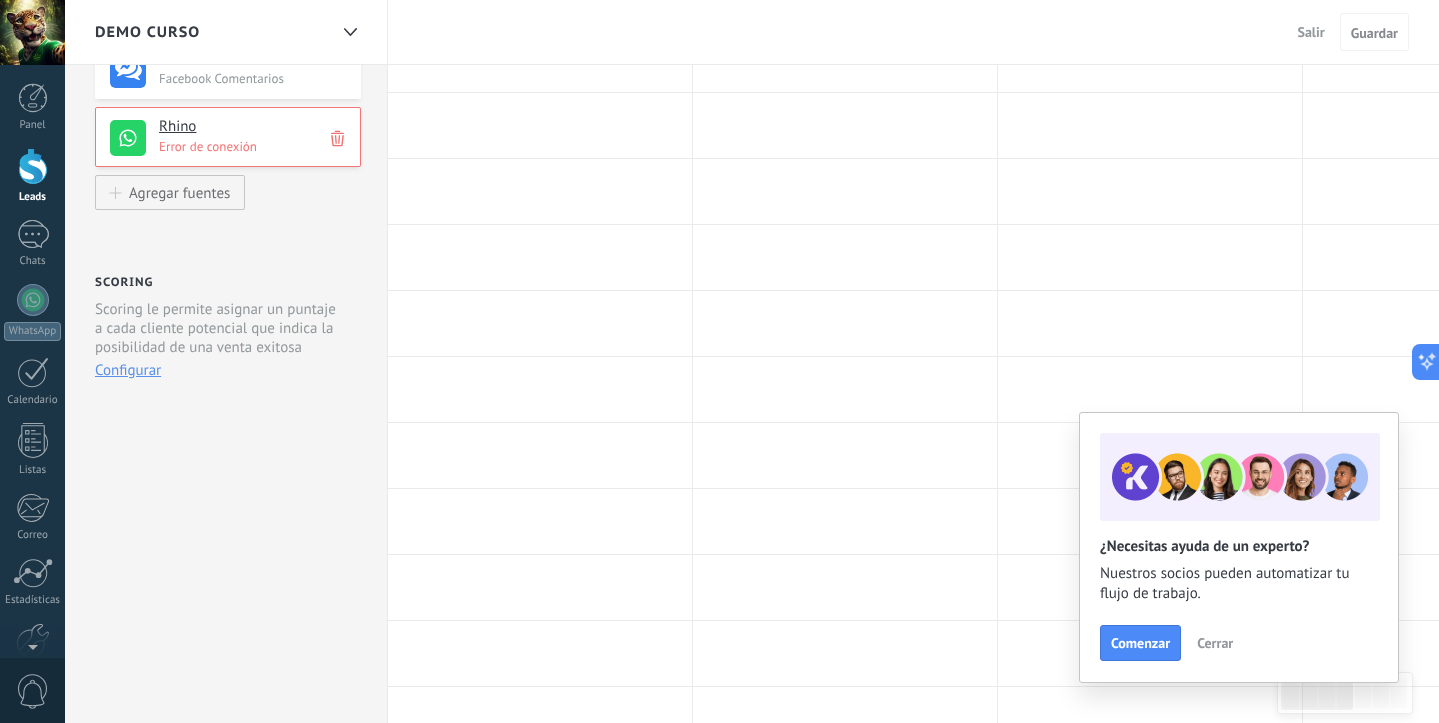 scroll, scrollTop: 467, scrollLeft: 0, axis: vertical 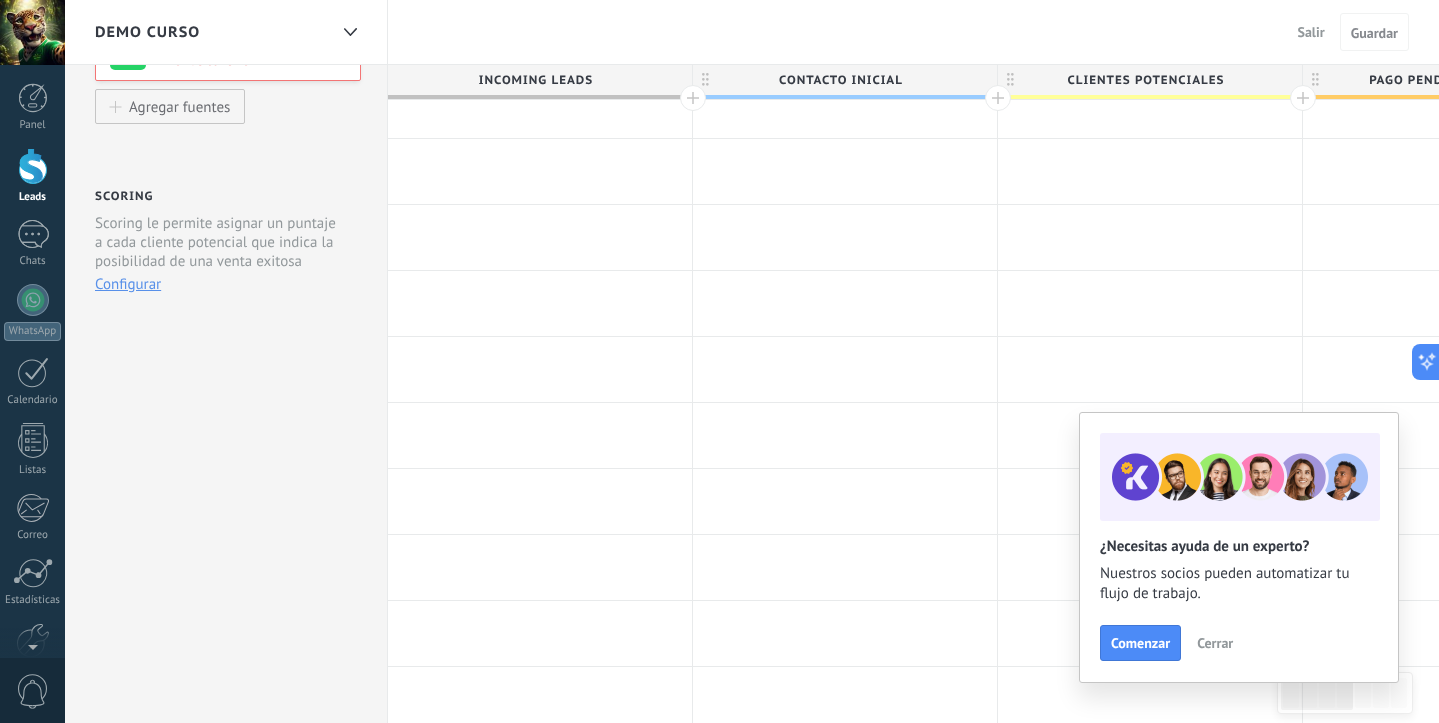 click on "Configurar" at bounding box center (128, 284) 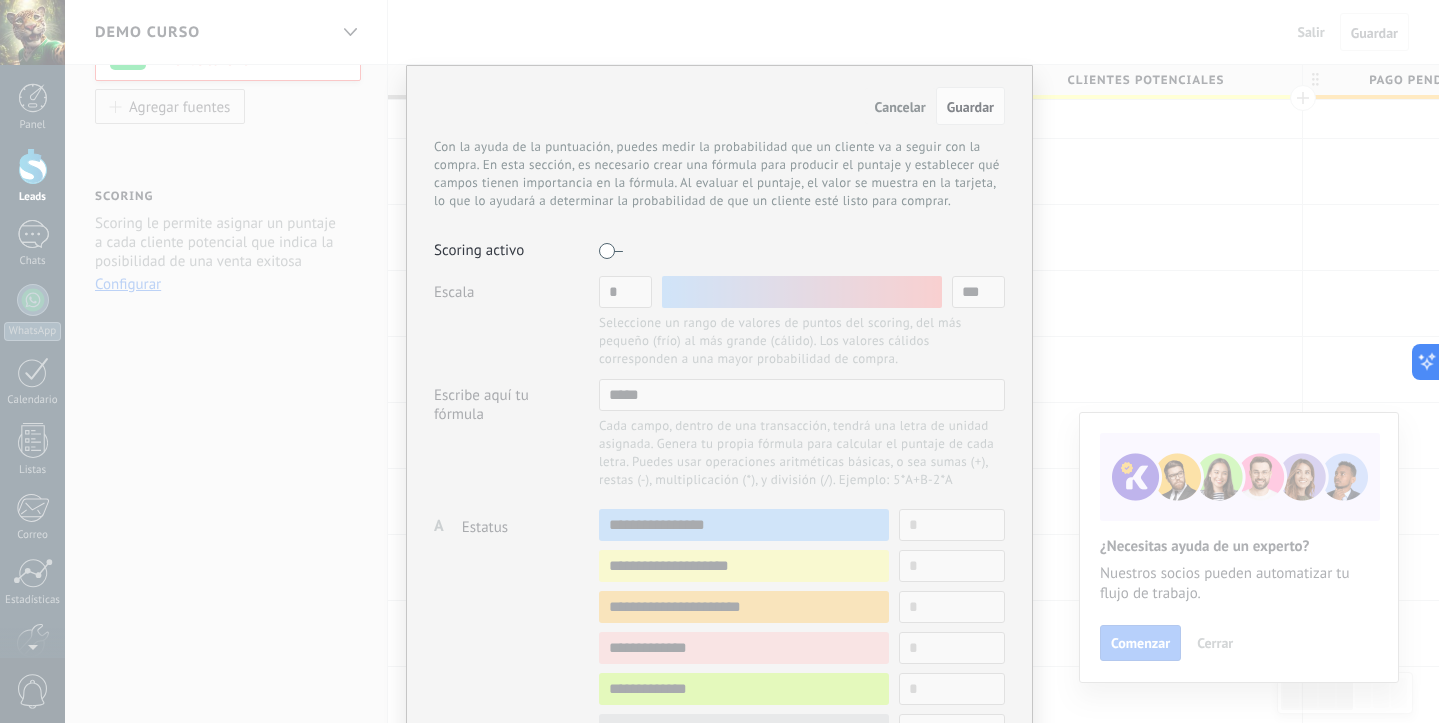 click on "Cancelar" at bounding box center [900, 106] 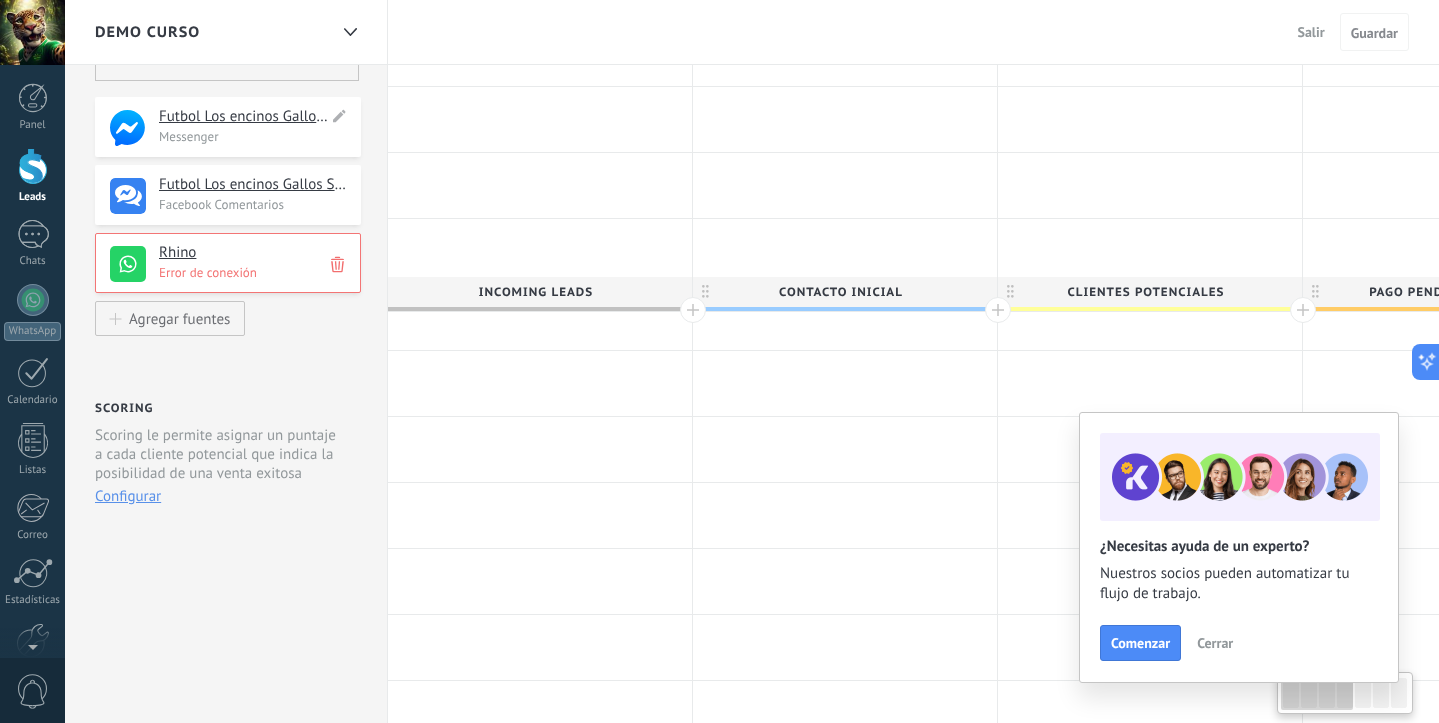 scroll, scrollTop: 0, scrollLeft: 0, axis: both 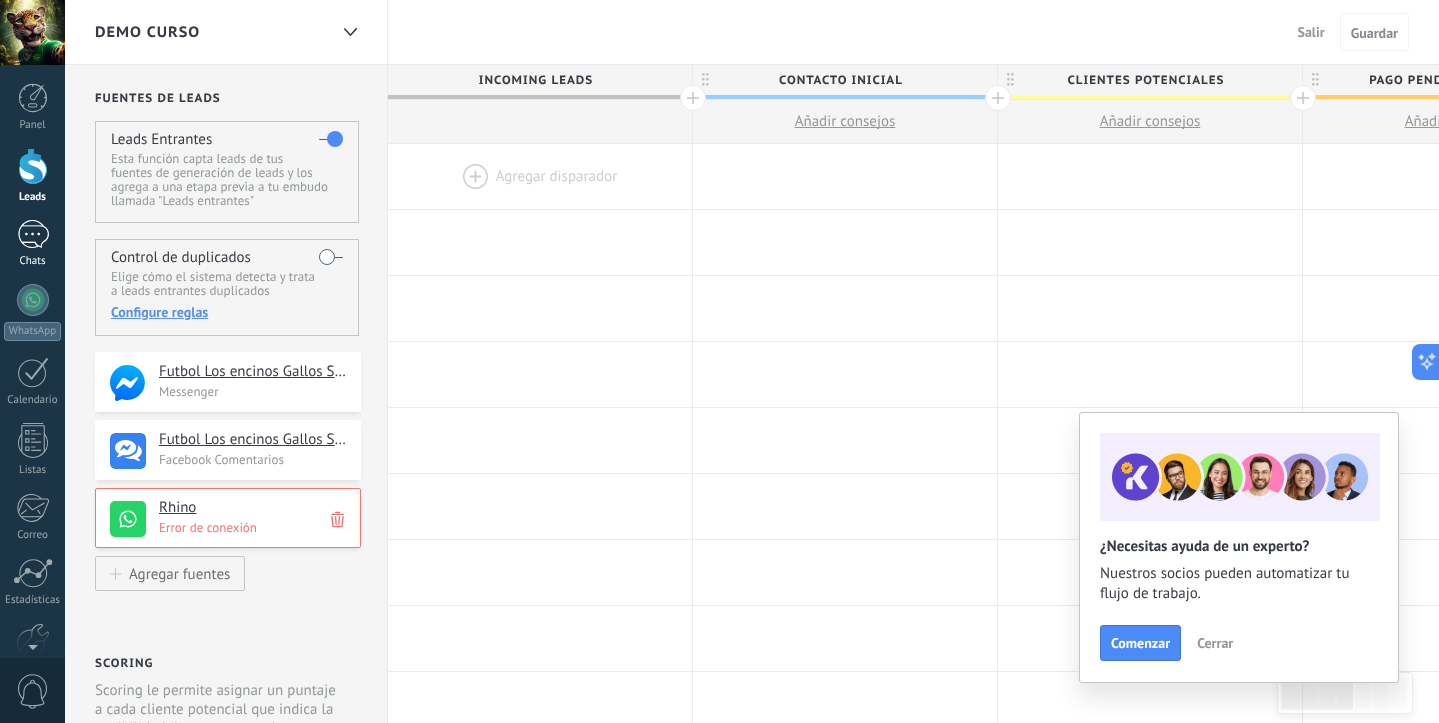 click on "Chats" at bounding box center (32, 244) 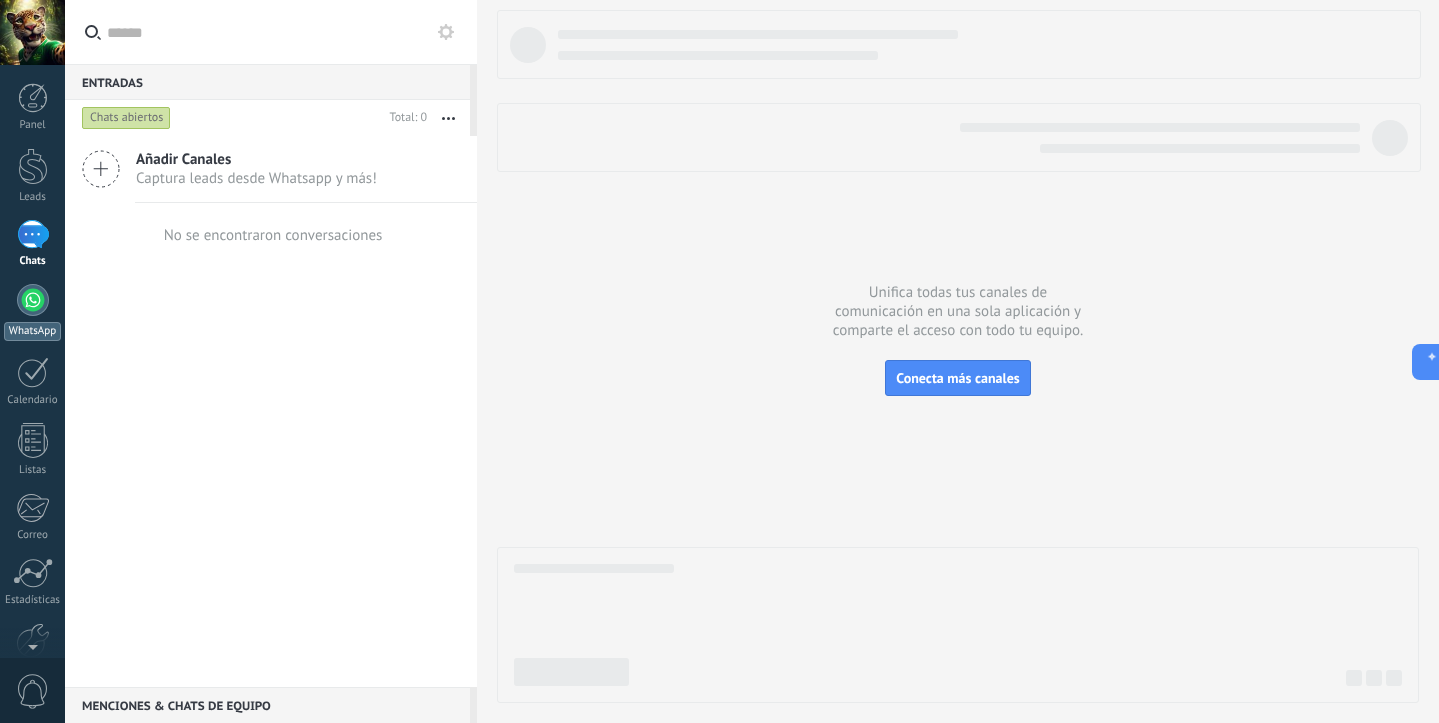 click at bounding box center [33, 300] 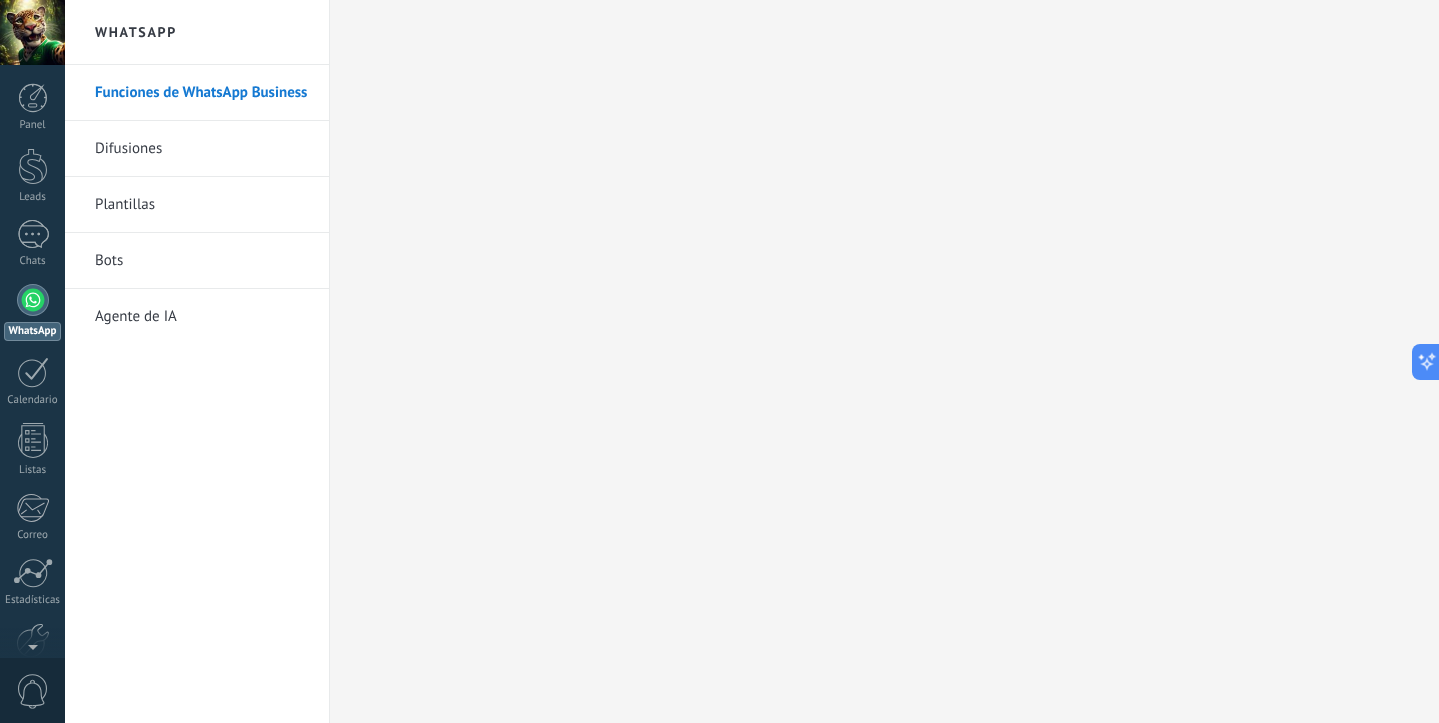 click on "Difusiones" at bounding box center (202, 149) 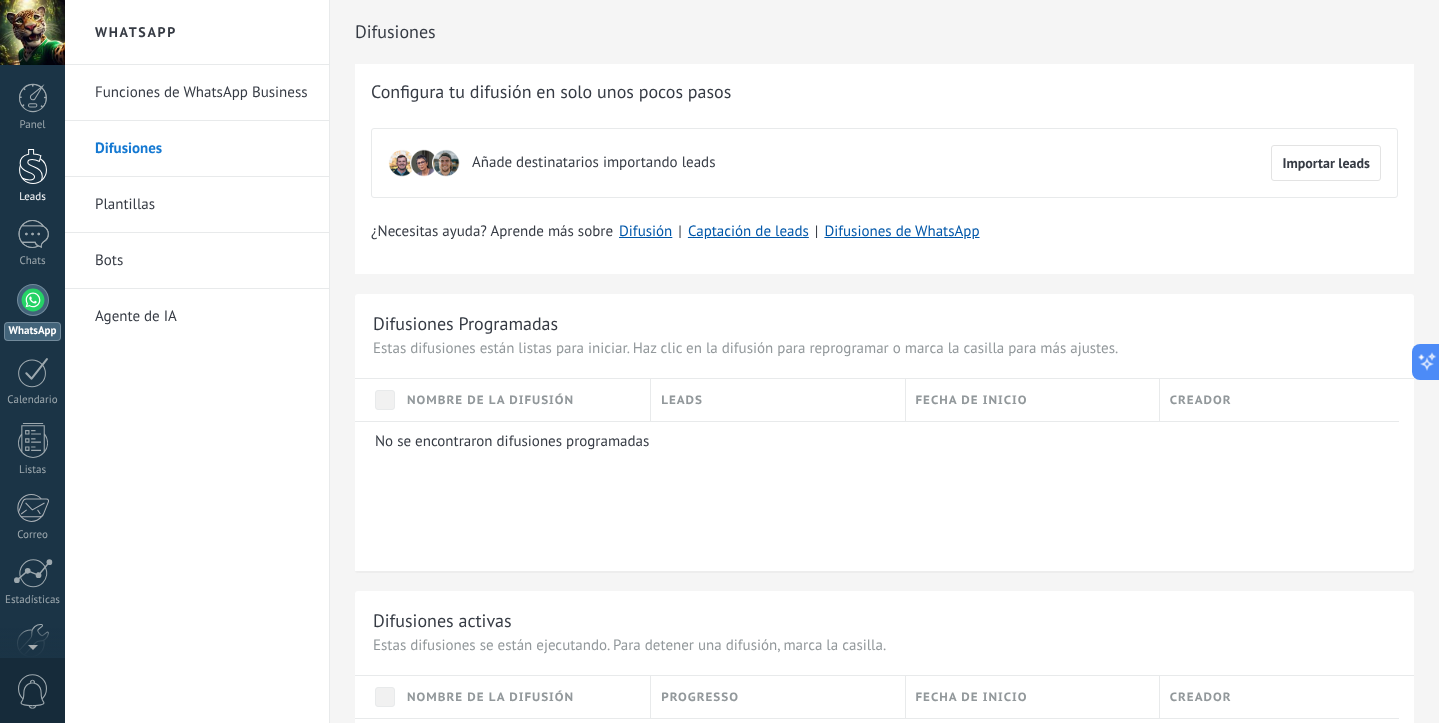 click at bounding box center (33, 166) 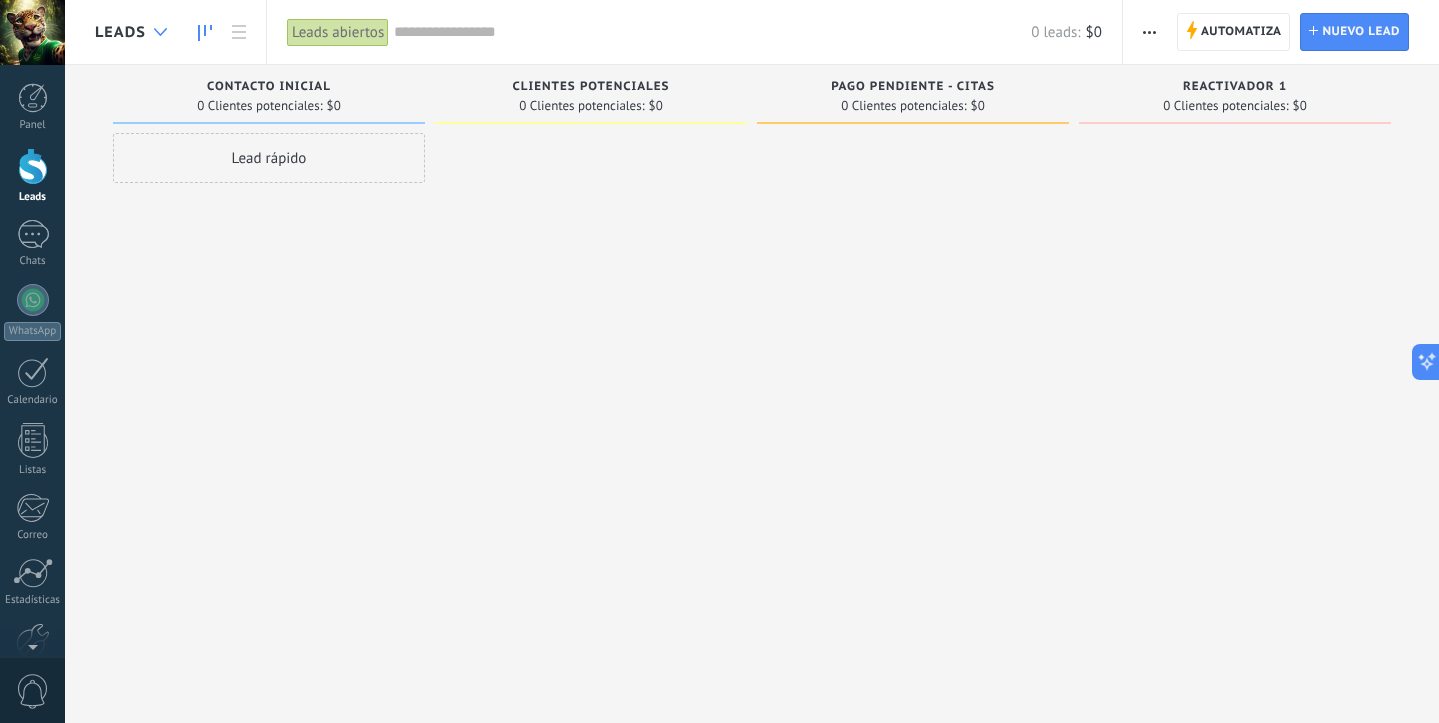 click at bounding box center [160, 32] 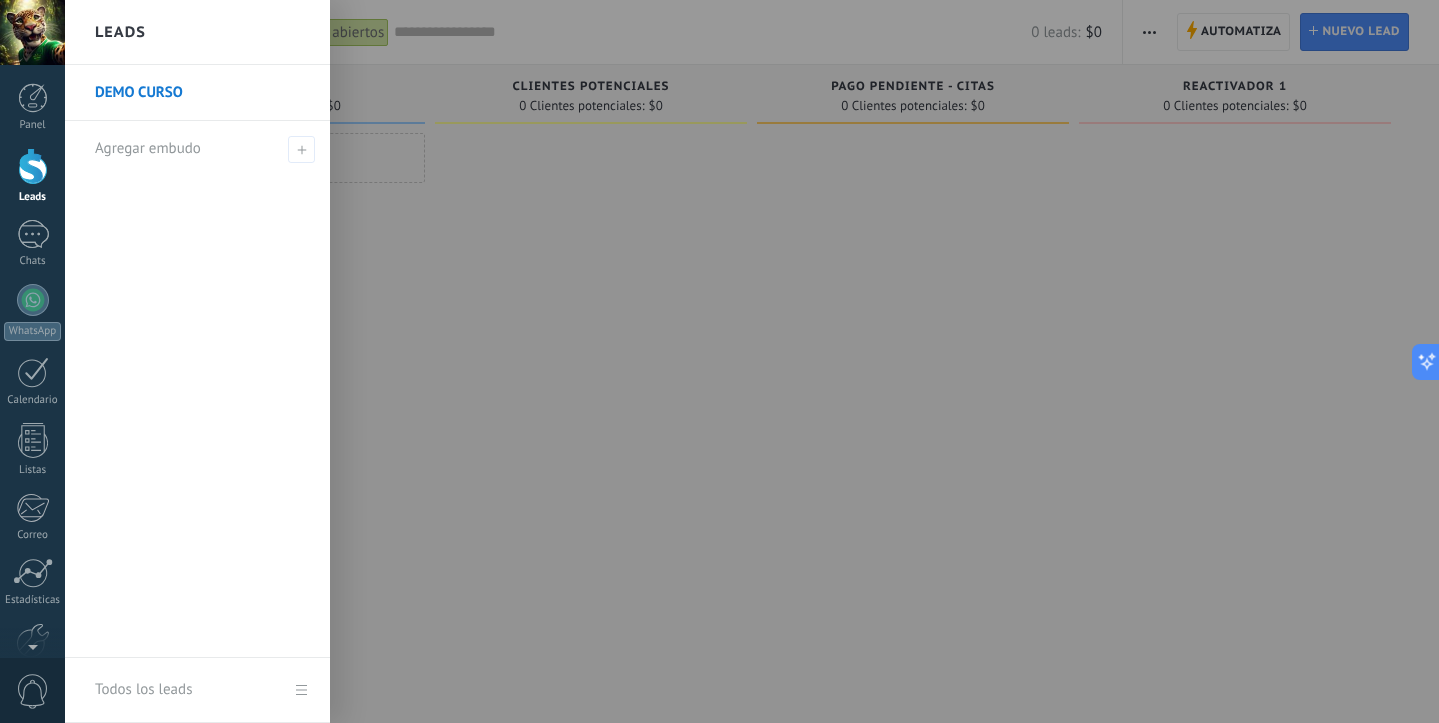 drag, startPoint x: 458, startPoint y: 289, endPoint x: 453, endPoint y: 263, distance: 26.476404 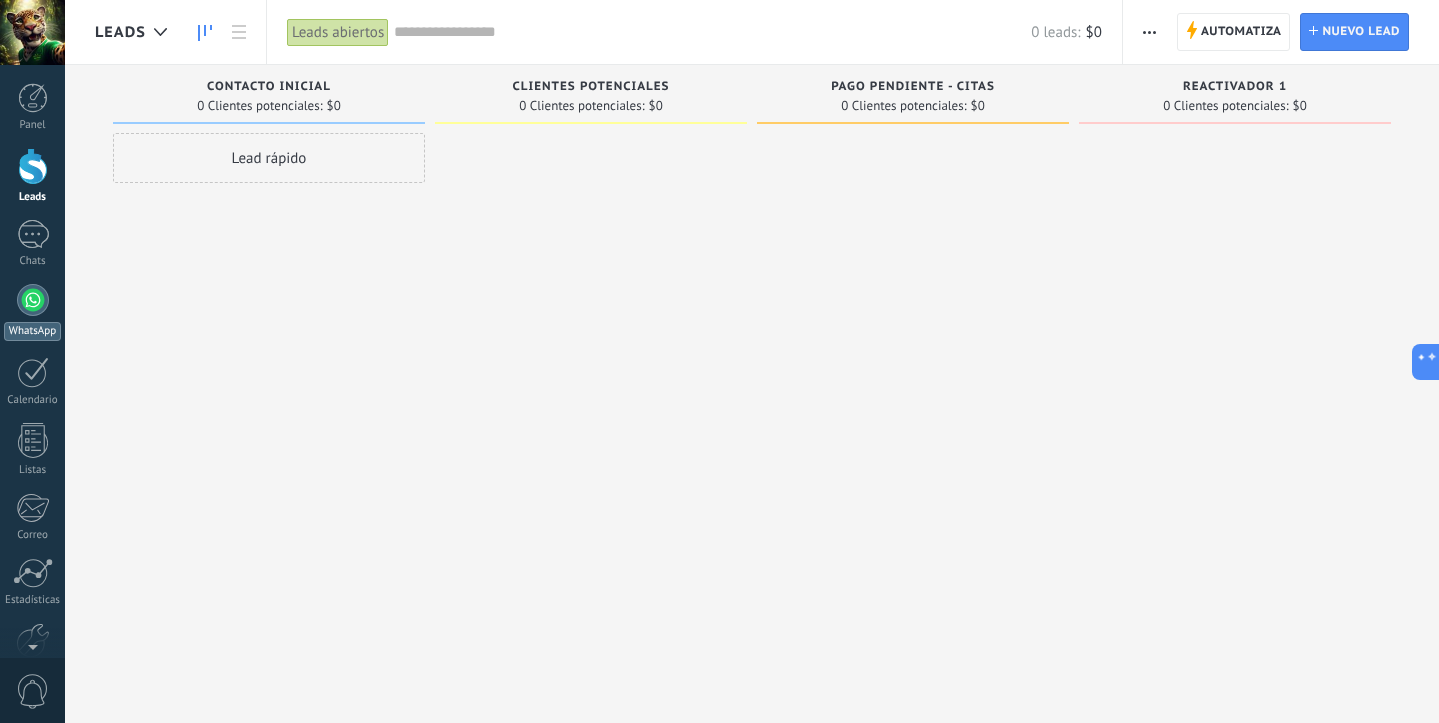 click at bounding box center [33, 300] 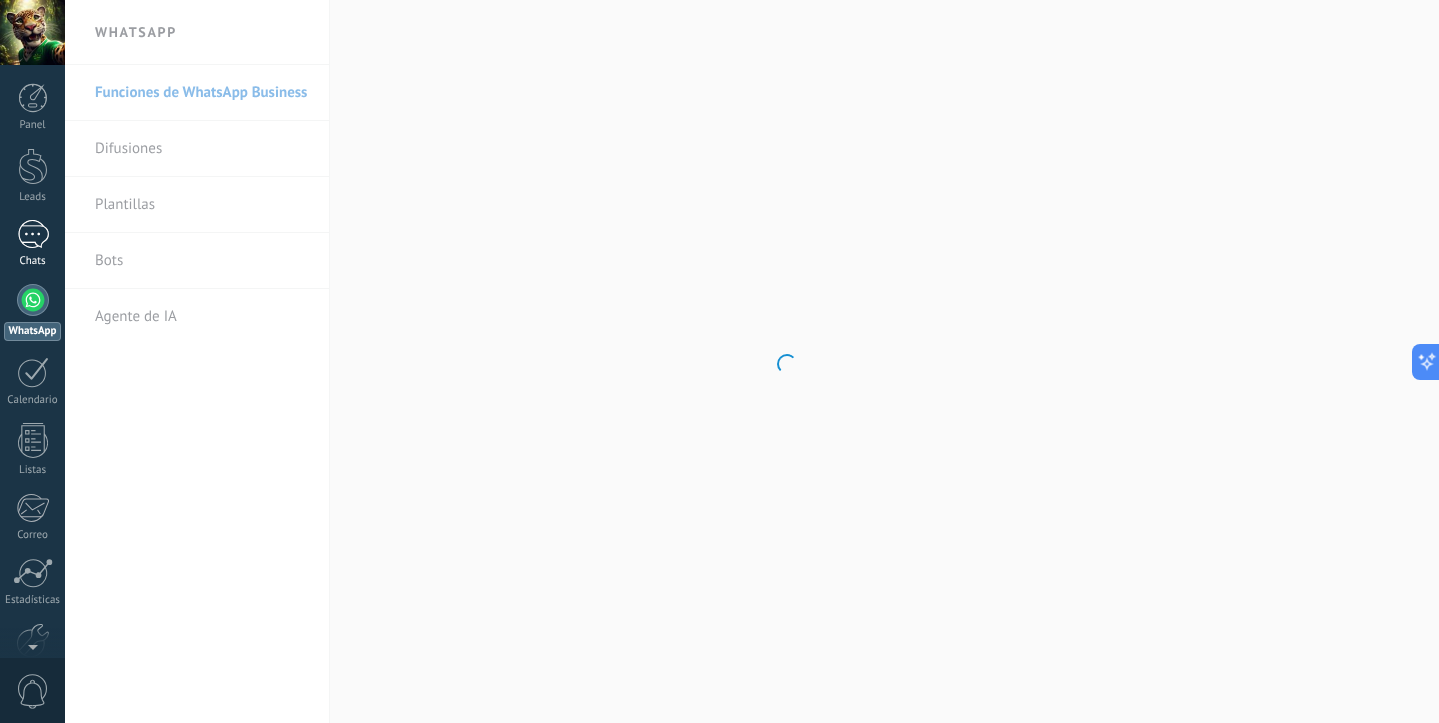 click at bounding box center (33, 234) 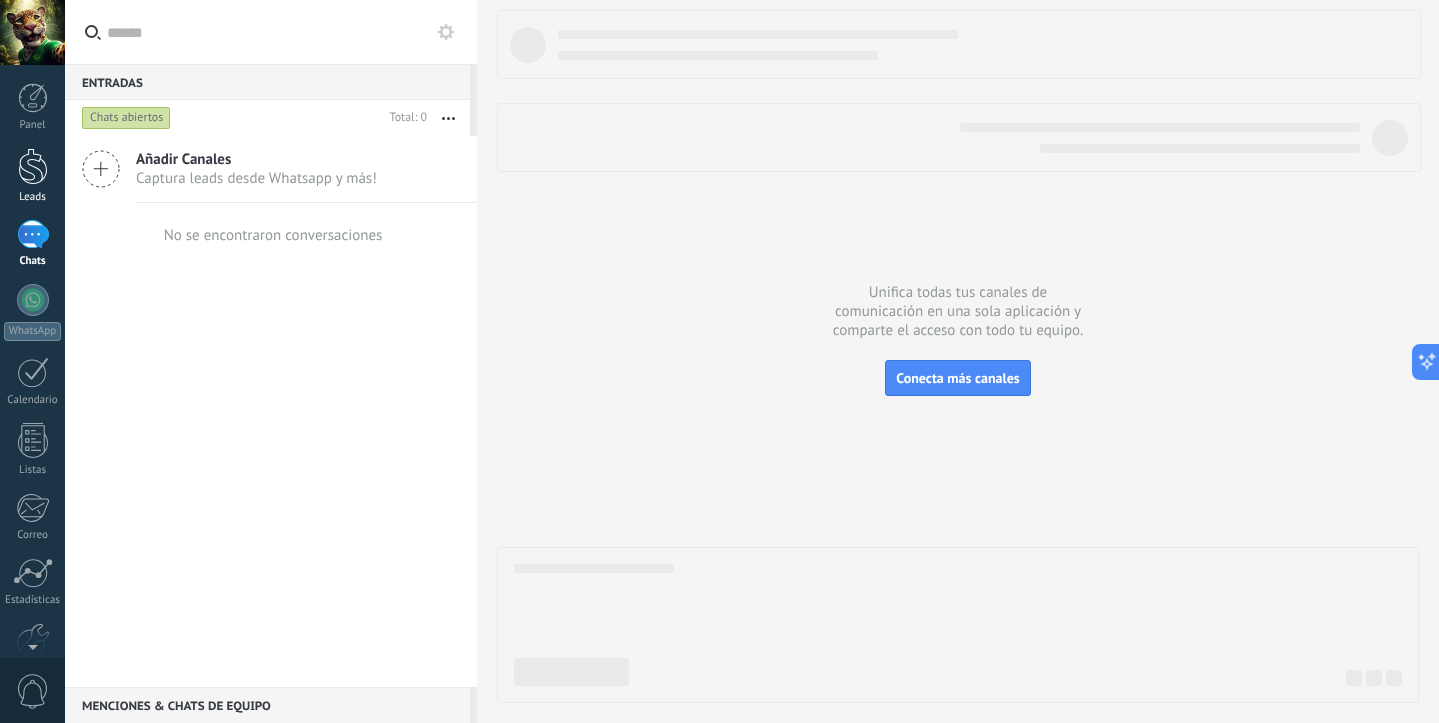 click at bounding box center (33, 166) 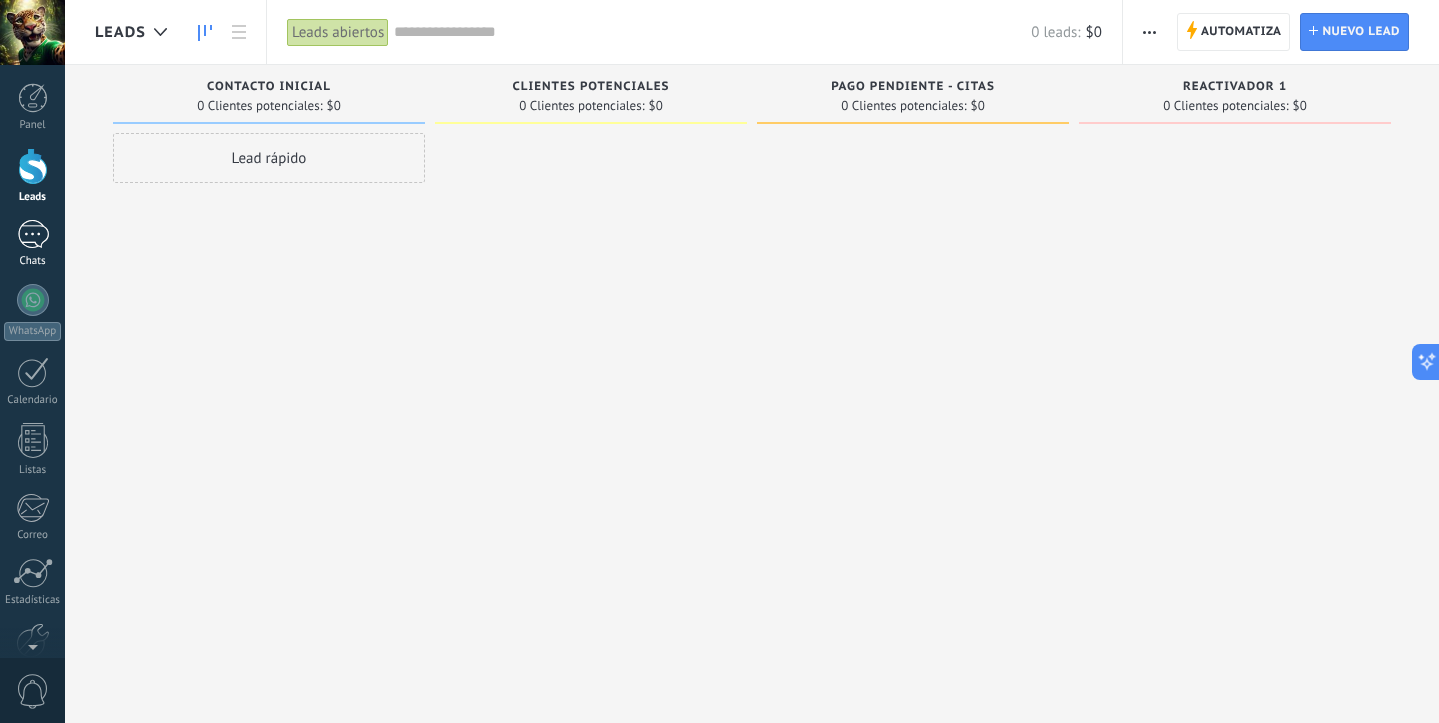 click at bounding box center [33, 234] 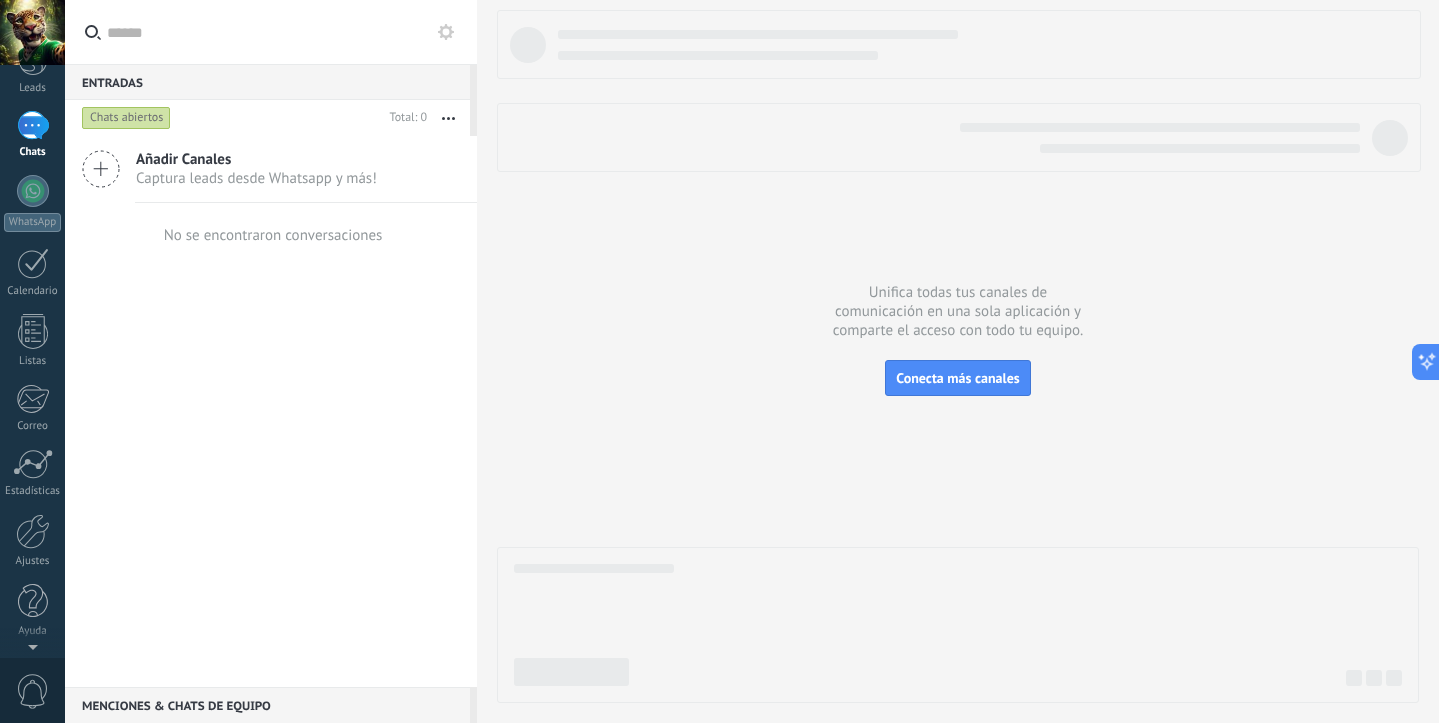 scroll, scrollTop: 0, scrollLeft: 0, axis: both 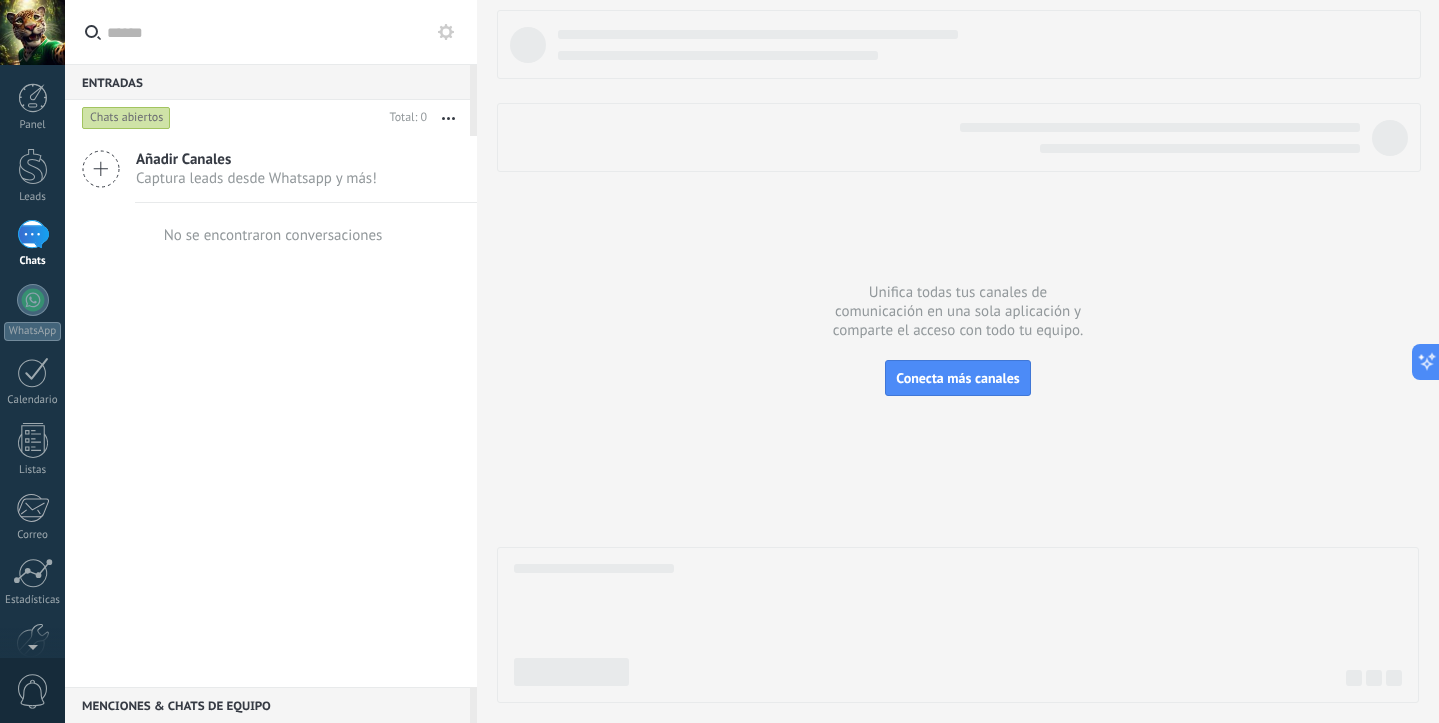 click on "0" at bounding box center [33, 691] 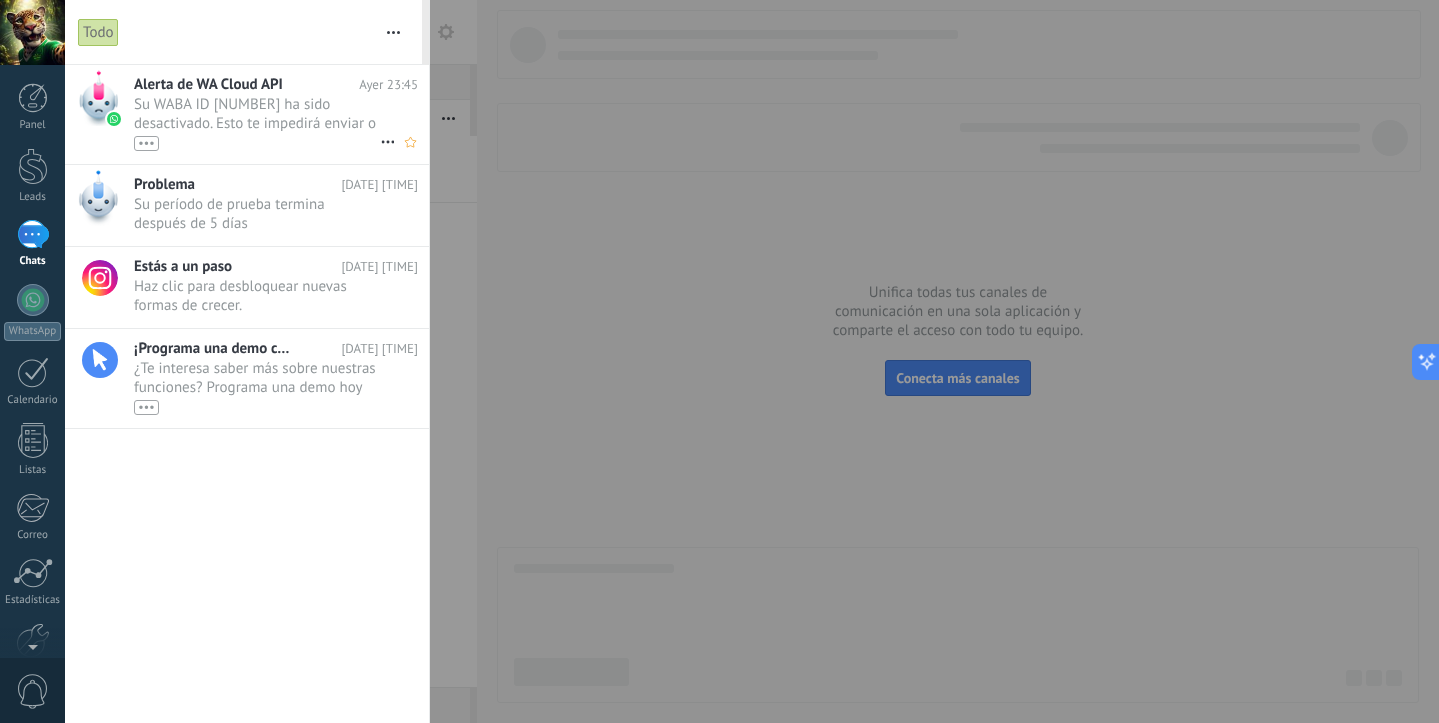 click 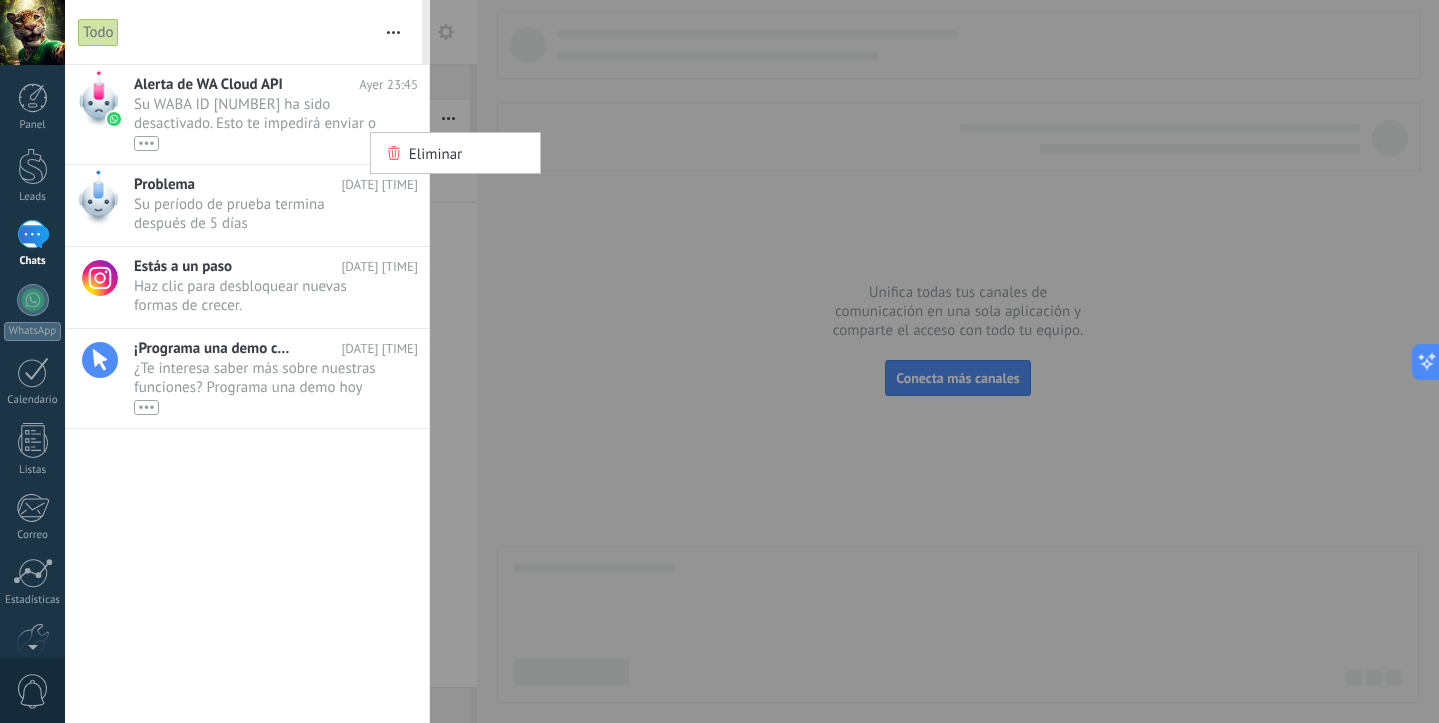 drag, startPoint x: 285, startPoint y: 151, endPoint x: 198, endPoint y: 149, distance: 87.02299 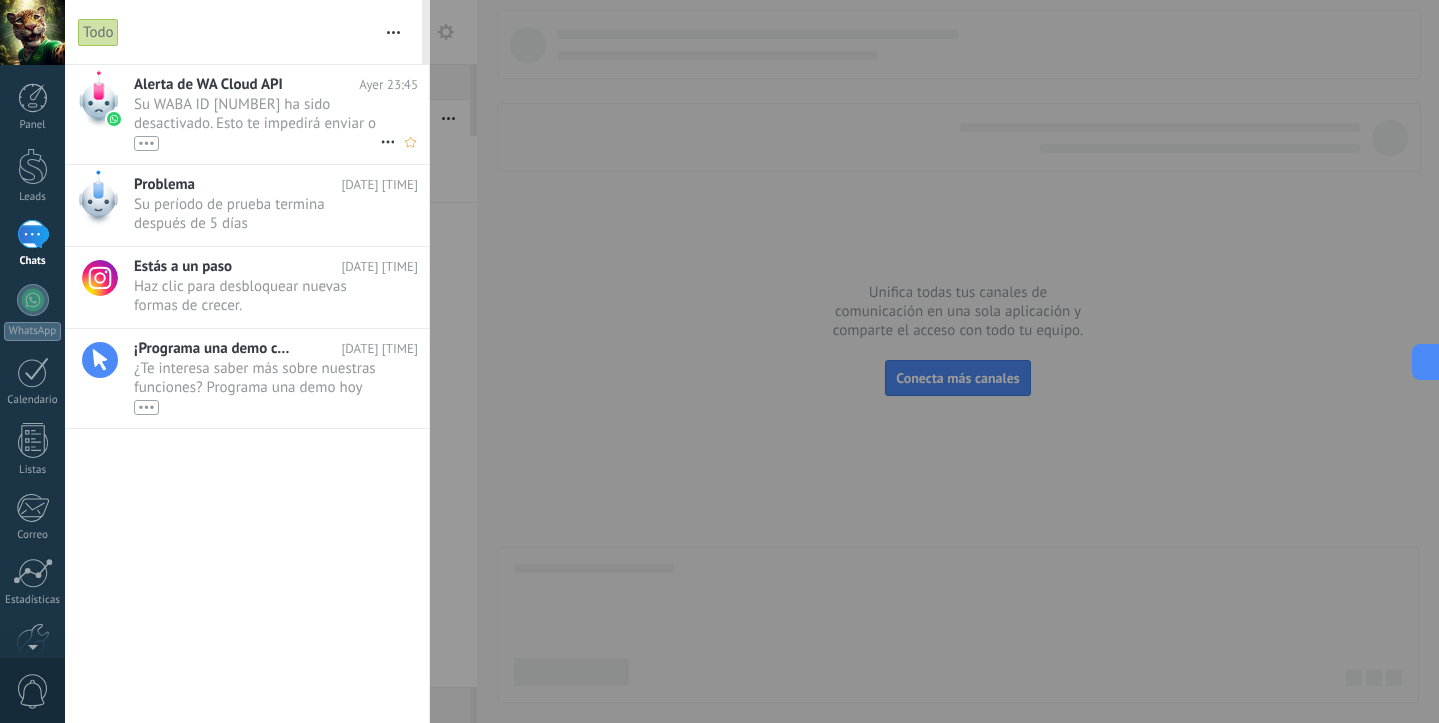 click on "•••" at bounding box center [146, 143] 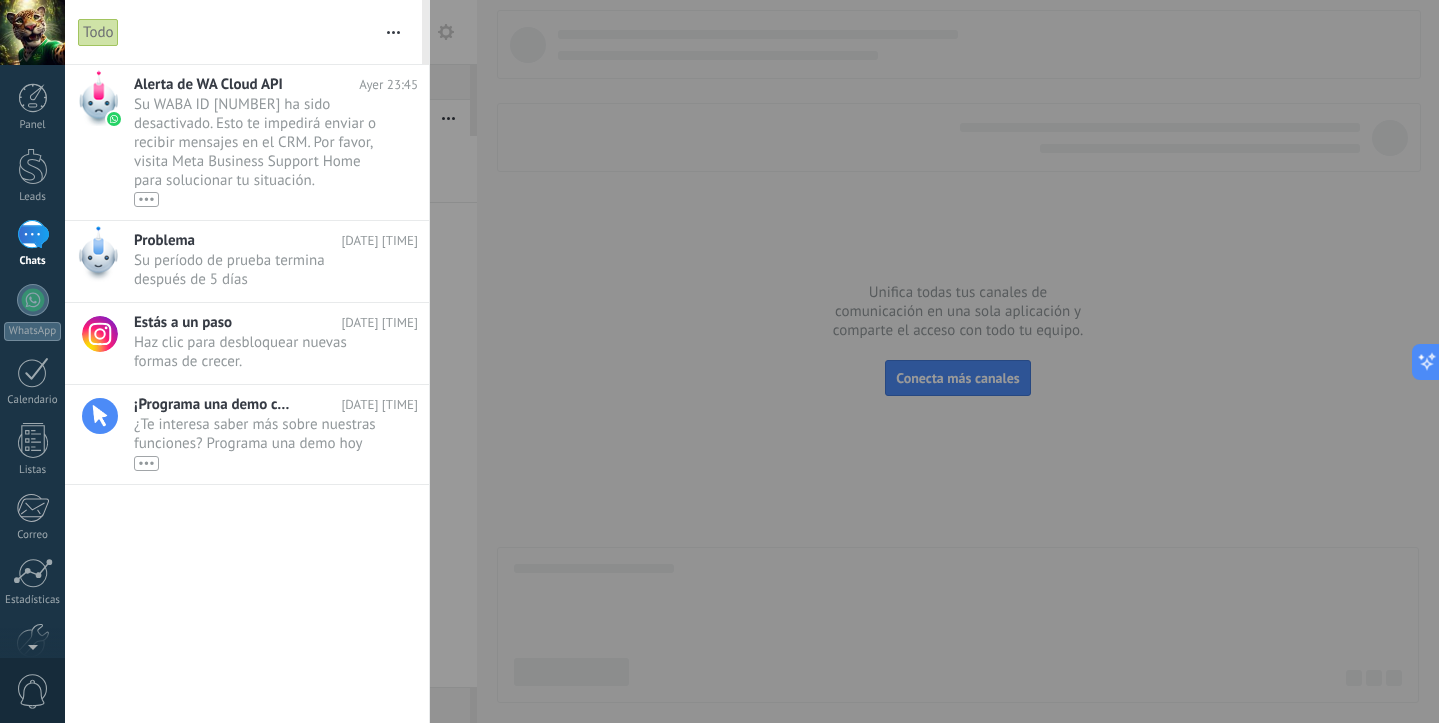 click on "Su WABA ID [NUMBER] ha sido desactivado. Esto te impedirá enviar o recibir mensajes en el CRM. Por favor, visita Meta Business Support Home para solucionar tu situación.
•••" at bounding box center (257, 151) 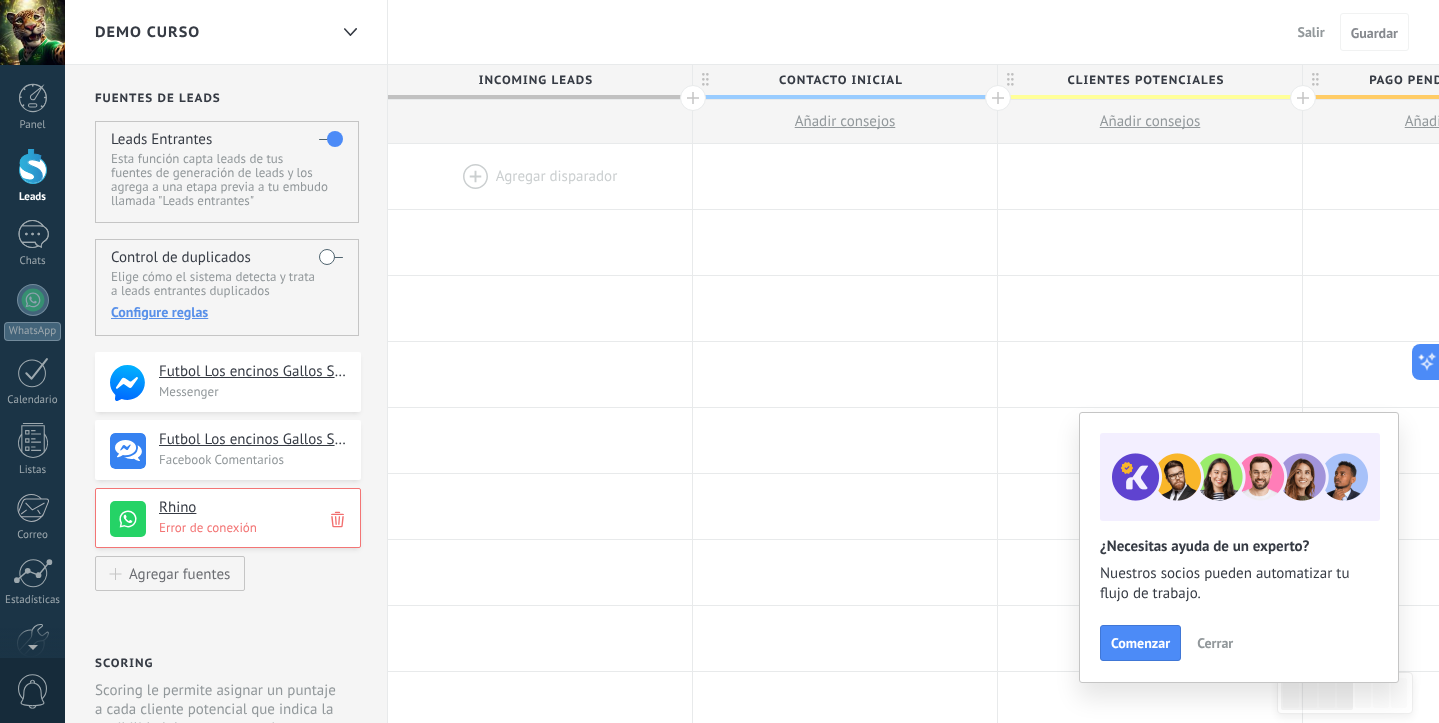click on "Rhino" at bounding box center [252, 508] 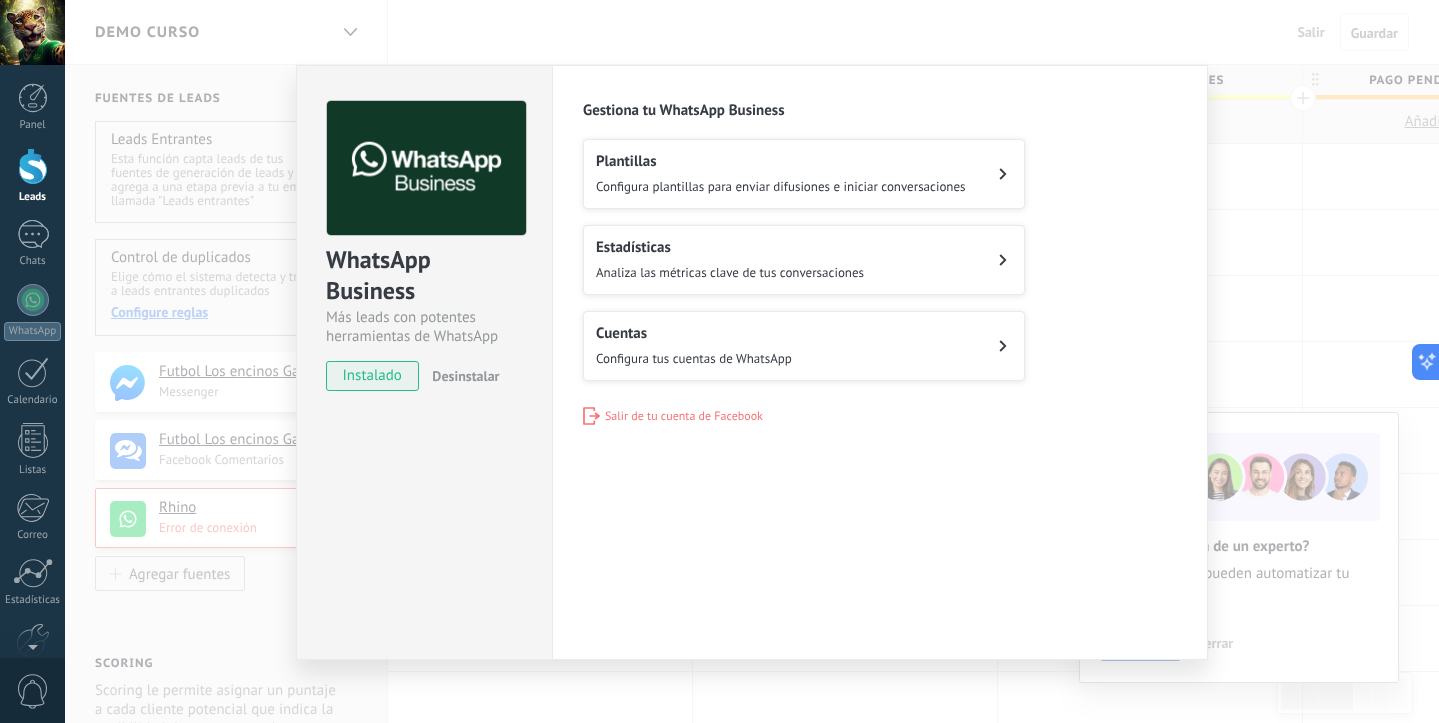 scroll, scrollTop: 7, scrollLeft: 0, axis: vertical 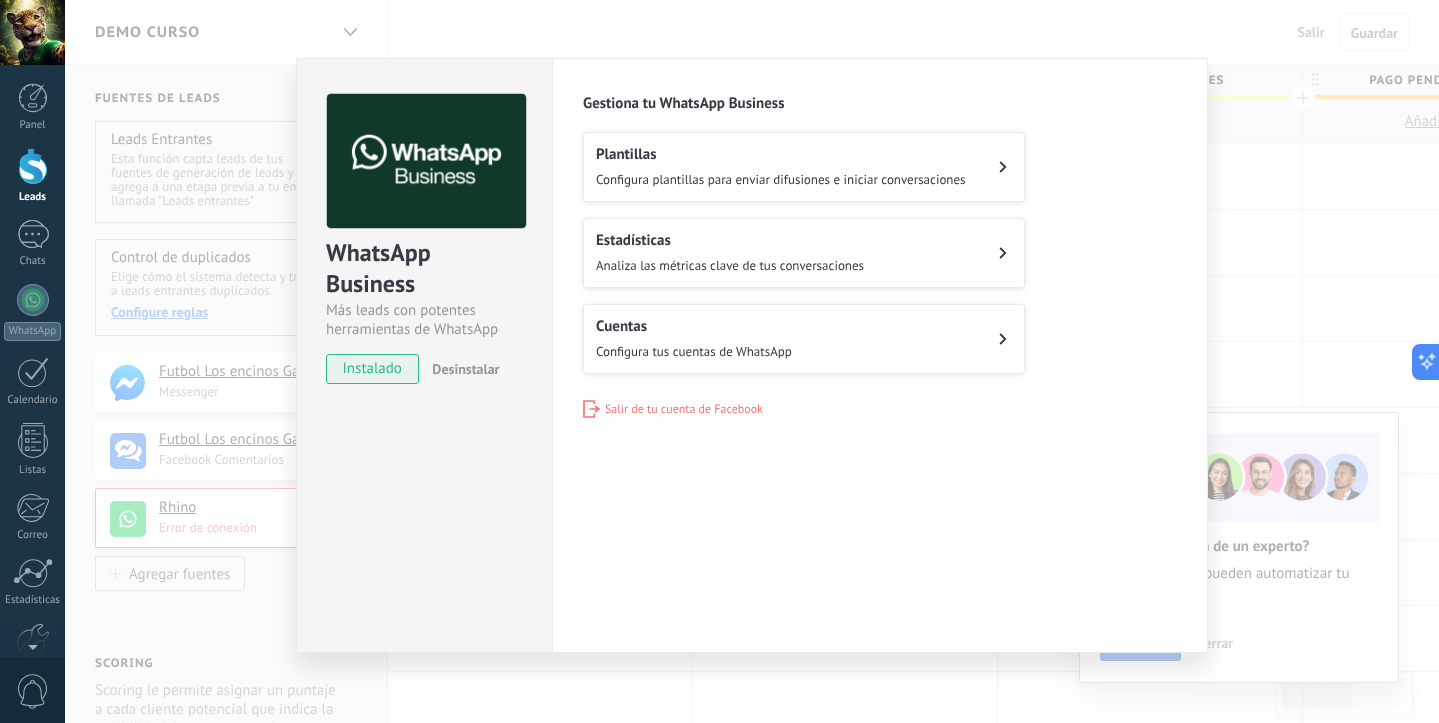 click on "WhatsApp Business Más leads con potentes herramientas de WhatsApp instalado Desinstalar Configuraciones Autorizaciones Esta pestaña registra a los usuarios que han concedido acceso a las integración a esta cuenta. Si deseas remover la posibilidad que un usuario pueda enviar solicitudes a la cuenta en nombre de esta integración, puedes revocar el acceso. Si el acceso a todos los usuarios es revocado, la integración dejará de funcionar. Esta aplicacion está instalada, pero nadie le ha dado acceso aun. WhatsApp Cloud API más _:  Guardar Gestiona tu WhatsApp Business Plantillas Configura plantillas para enviar difusiones e iniciar conversaciones Estadísticas Analiza las métricas clave de tus conversaciones Cuentas Configura tus cuentas de WhatsApp Salir de tu cuenta de Facebook" at bounding box center [752, 361] 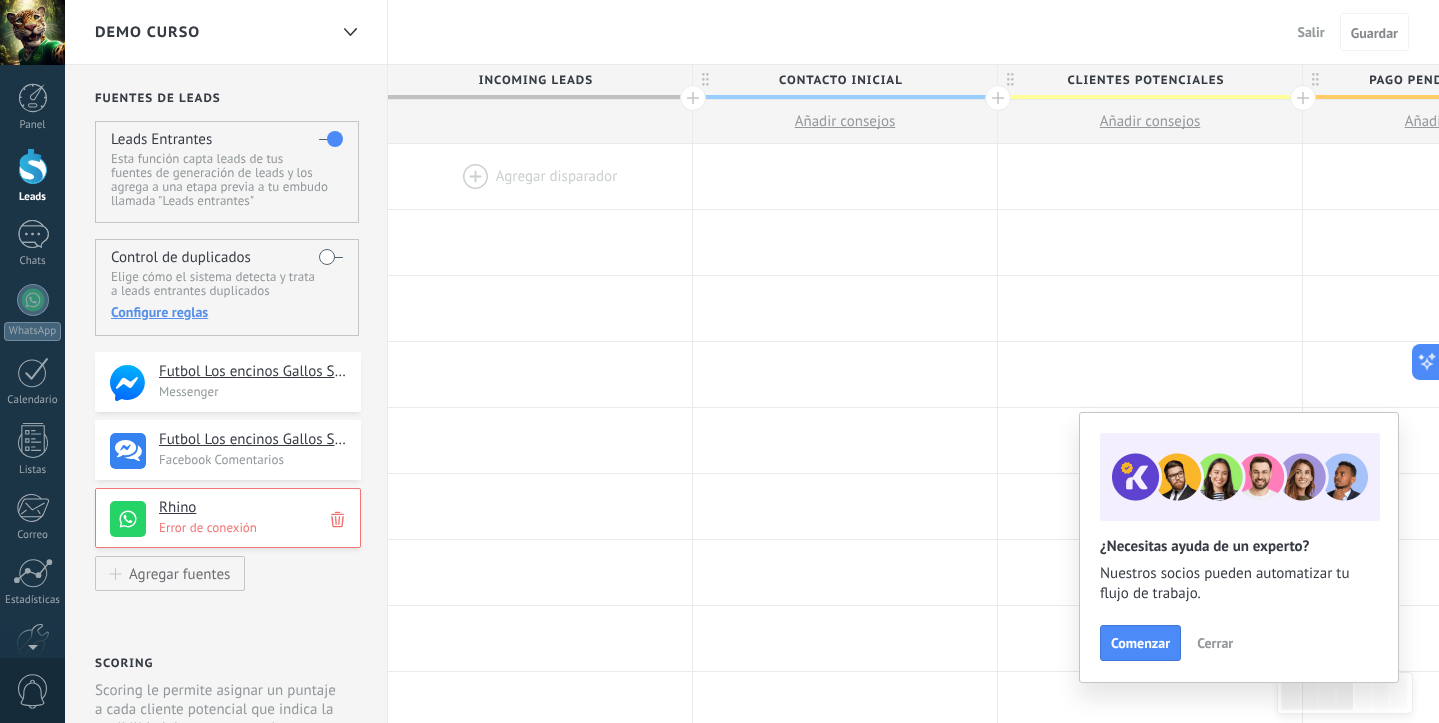 click 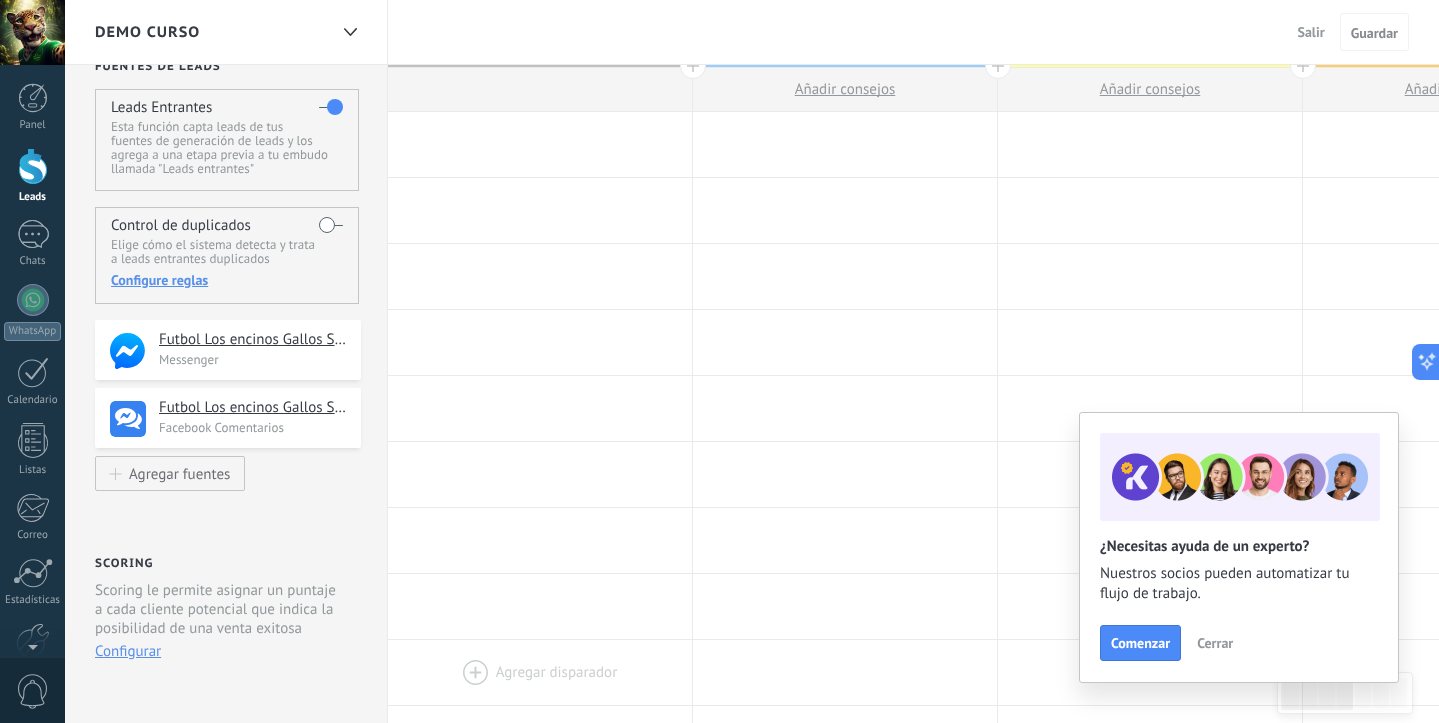 scroll, scrollTop: 33, scrollLeft: 0, axis: vertical 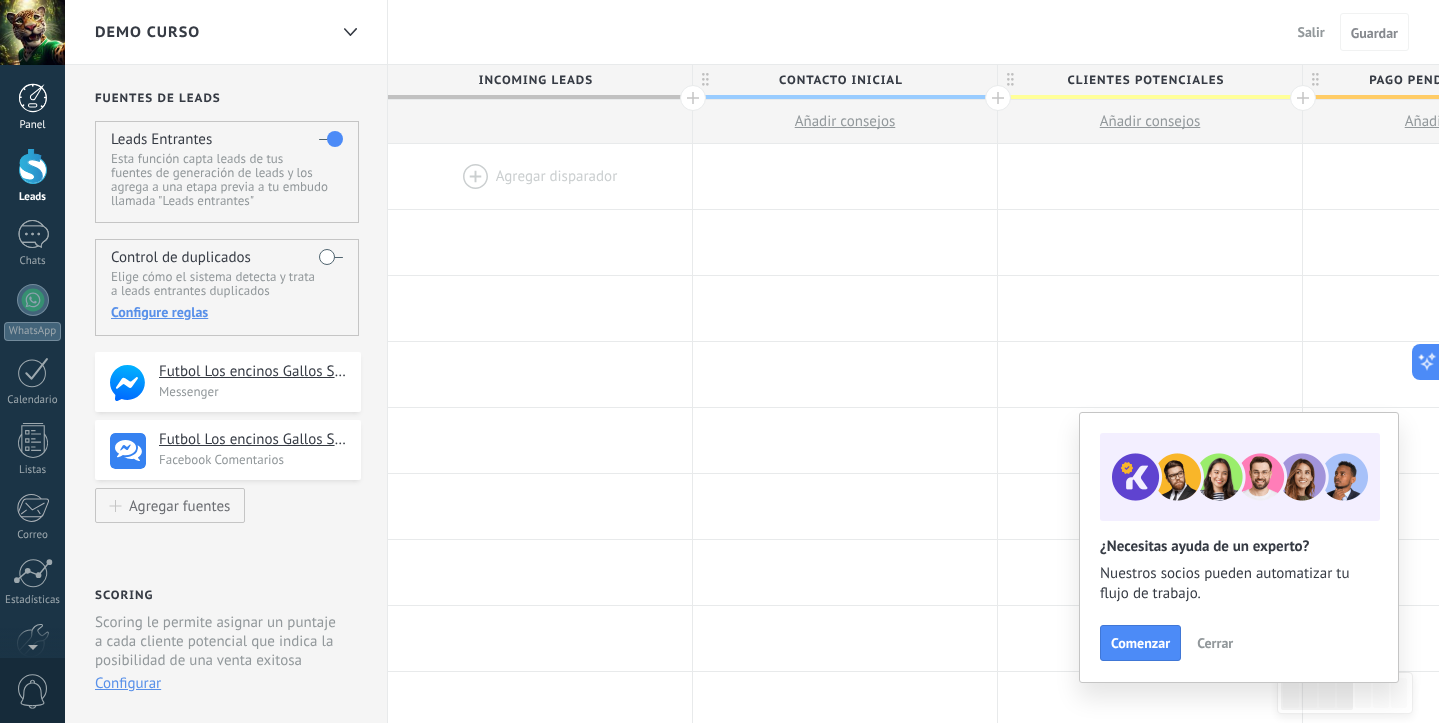 click at bounding box center [33, 98] 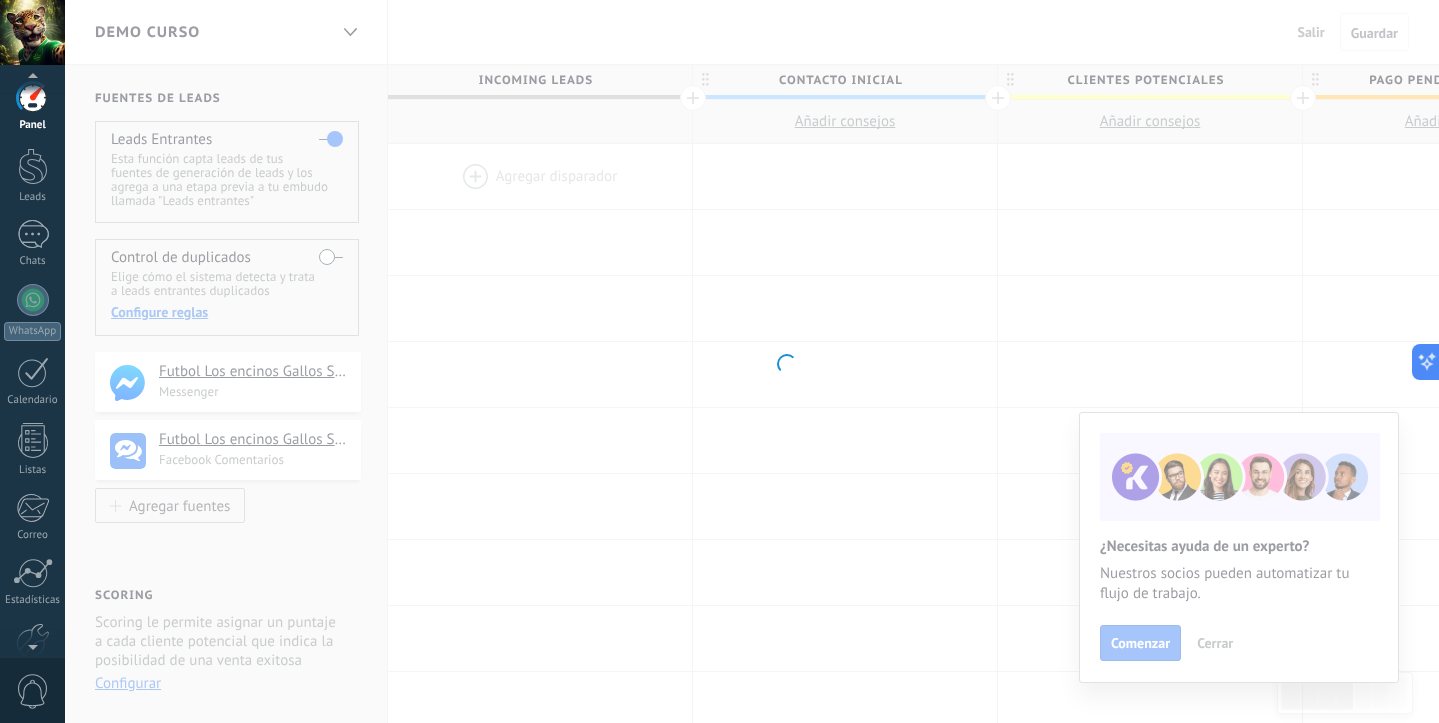 scroll, scrollTop: 0, scrollLeft: 0, axis: both 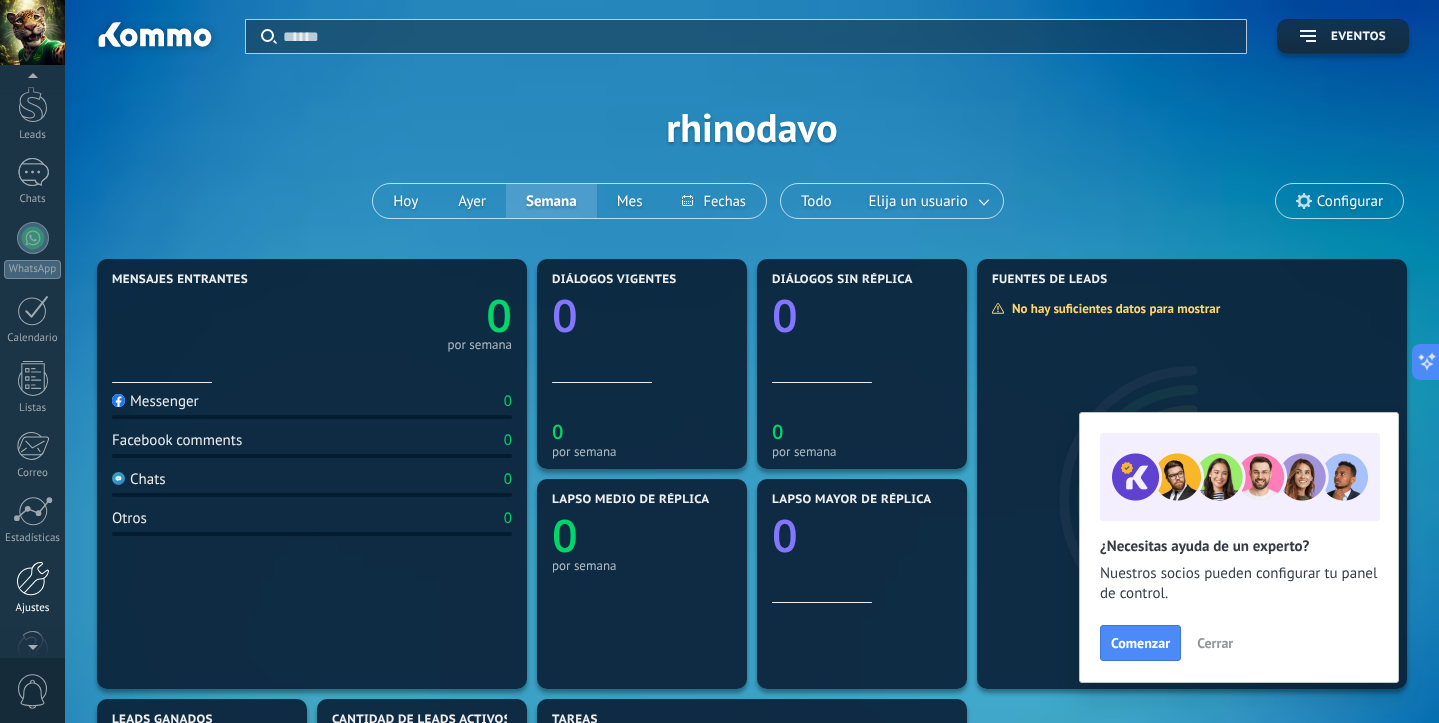 click at bounding box center [33, 578] 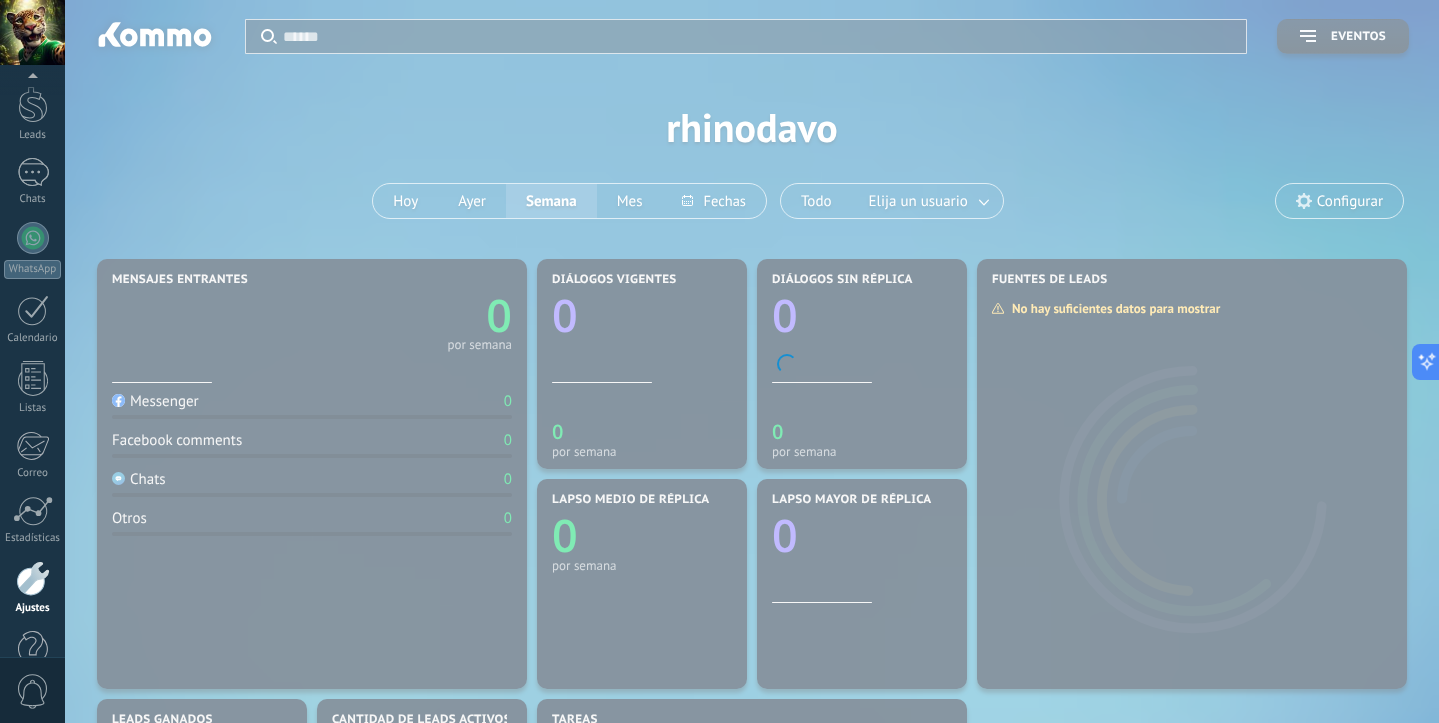 scroll, scrollTop: 109, scrollLeft: 0, axis: vertical 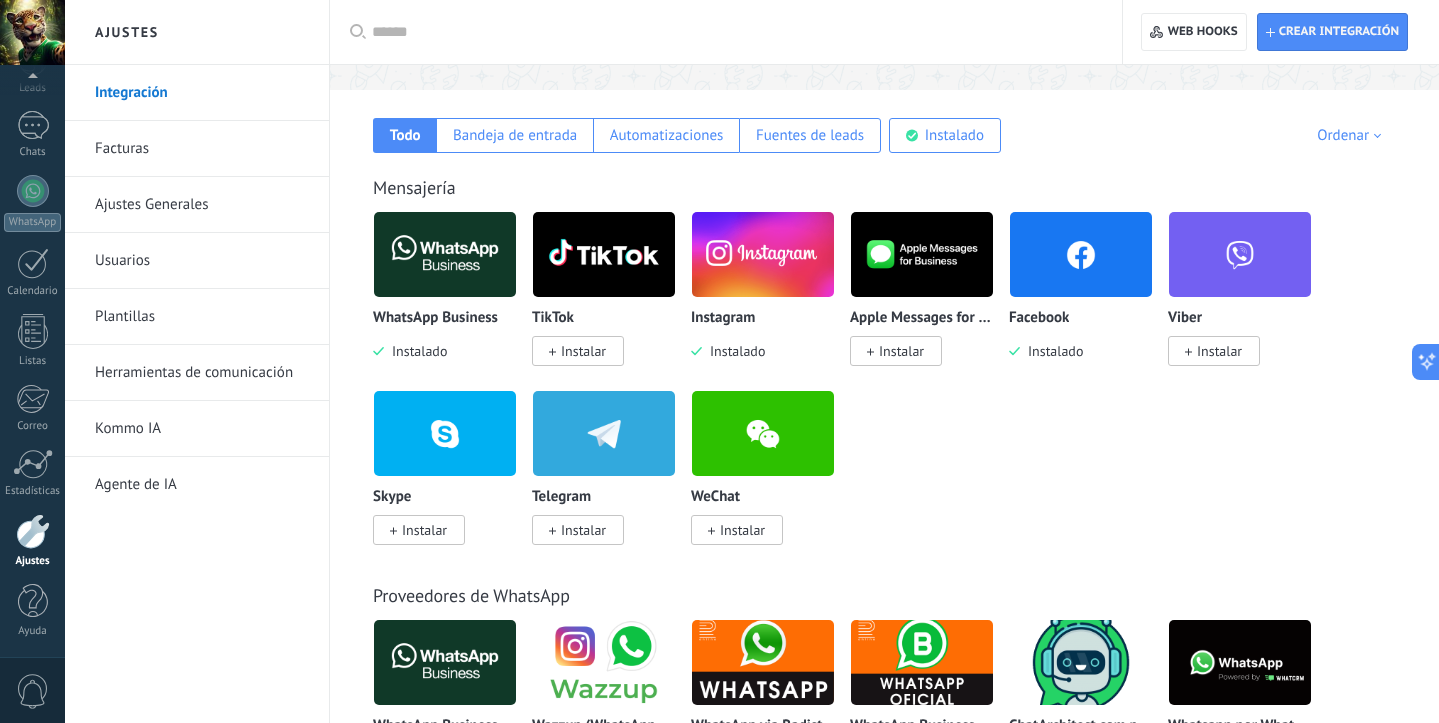 click at bounding box center (445, 254) 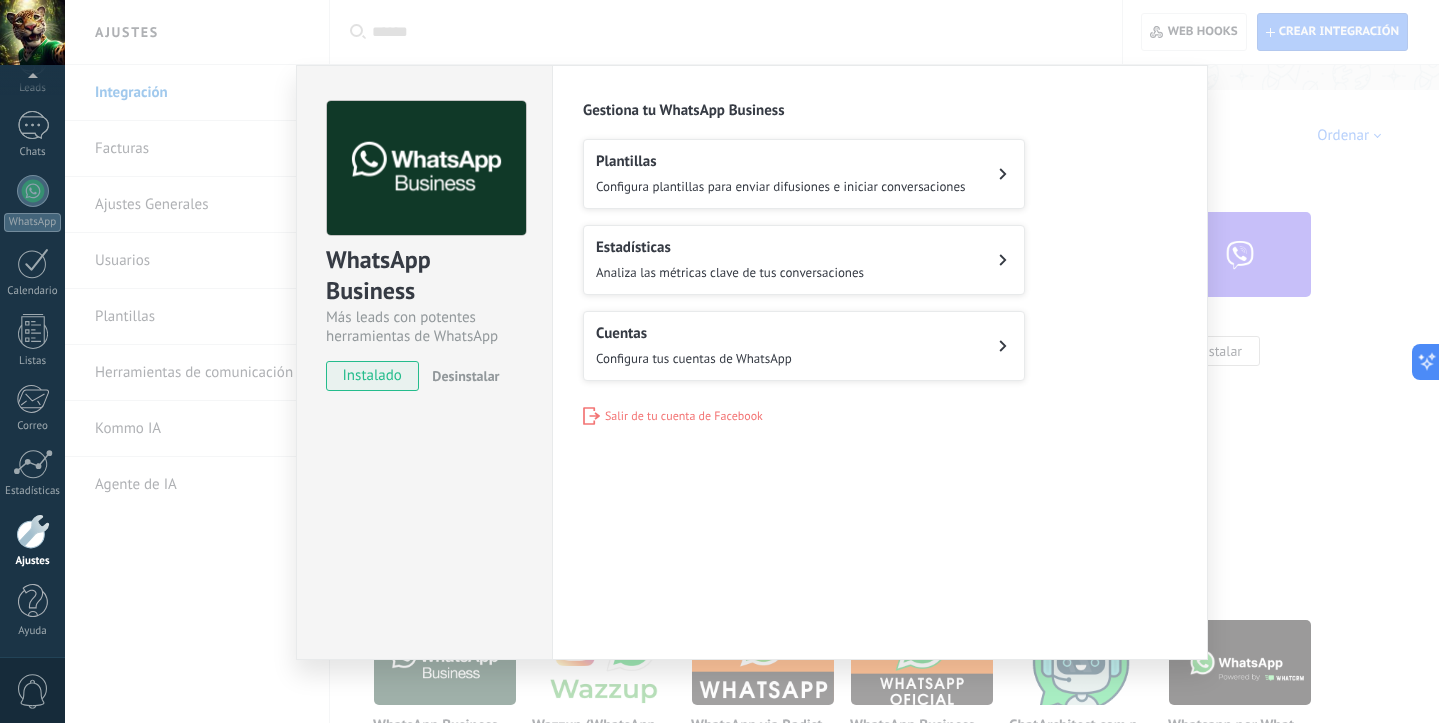 scroll, scrollTop: 5, scrollLeft: 0, axis: vertical 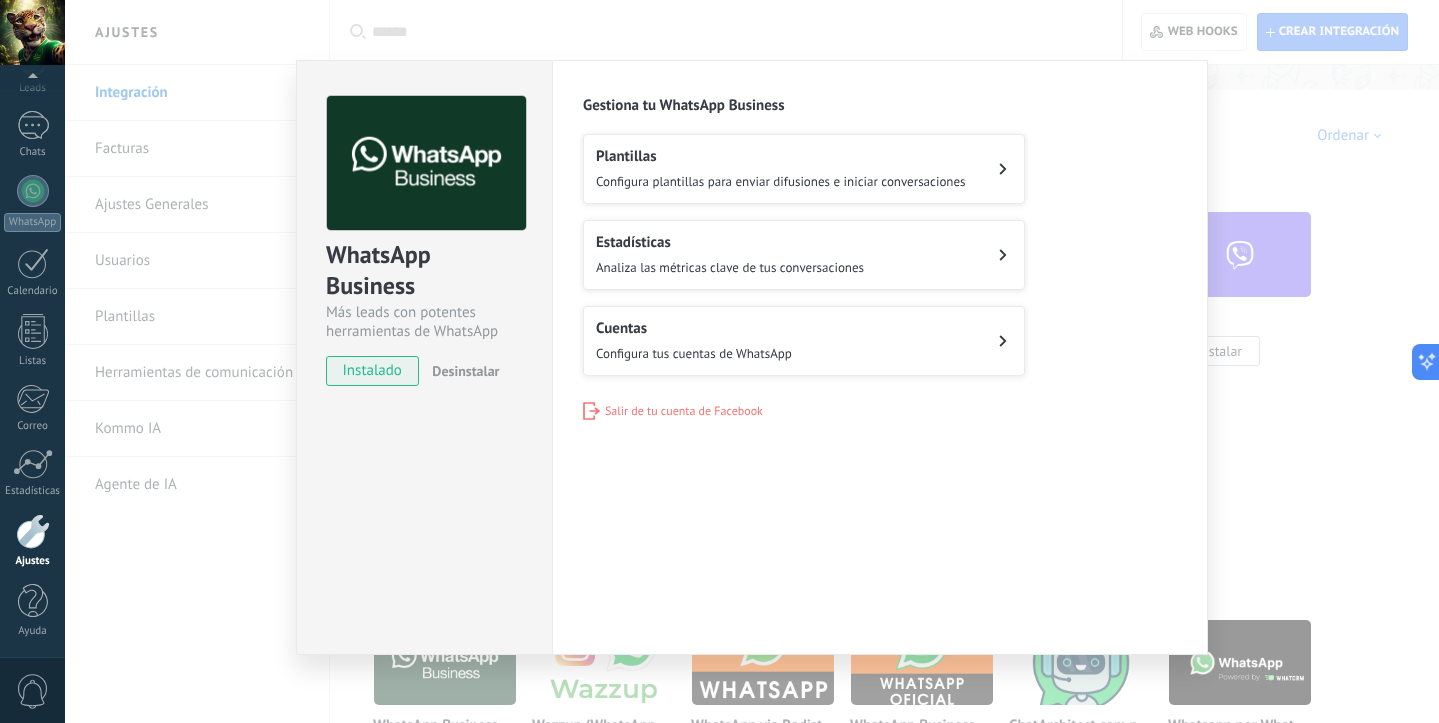 click on "Cuentas Configura tus cuentas de WhatsApp" at bounding box center [804, 341] 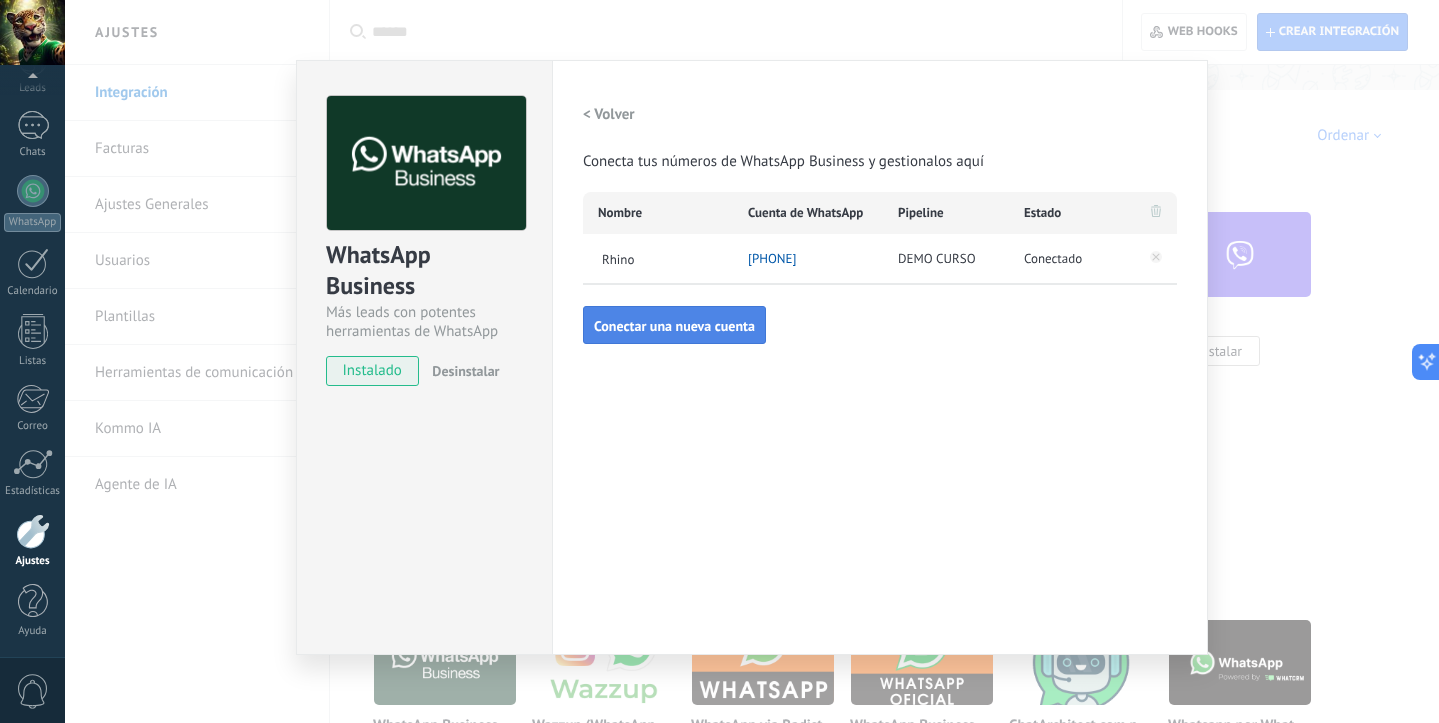 click on "Conectar una nueva cuenta" at bounding box center [674, 326] 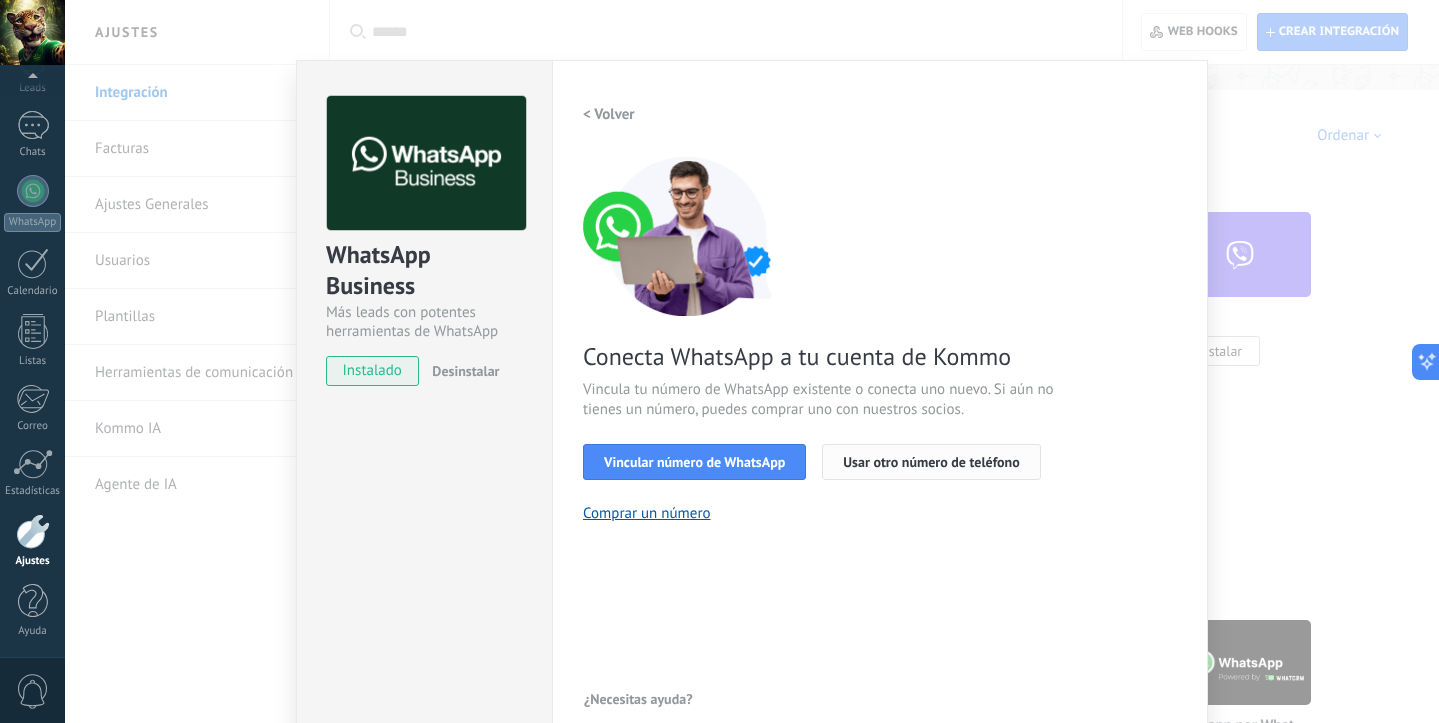click on "Usar otro número de teléfono" at bounding box center [931, 462] 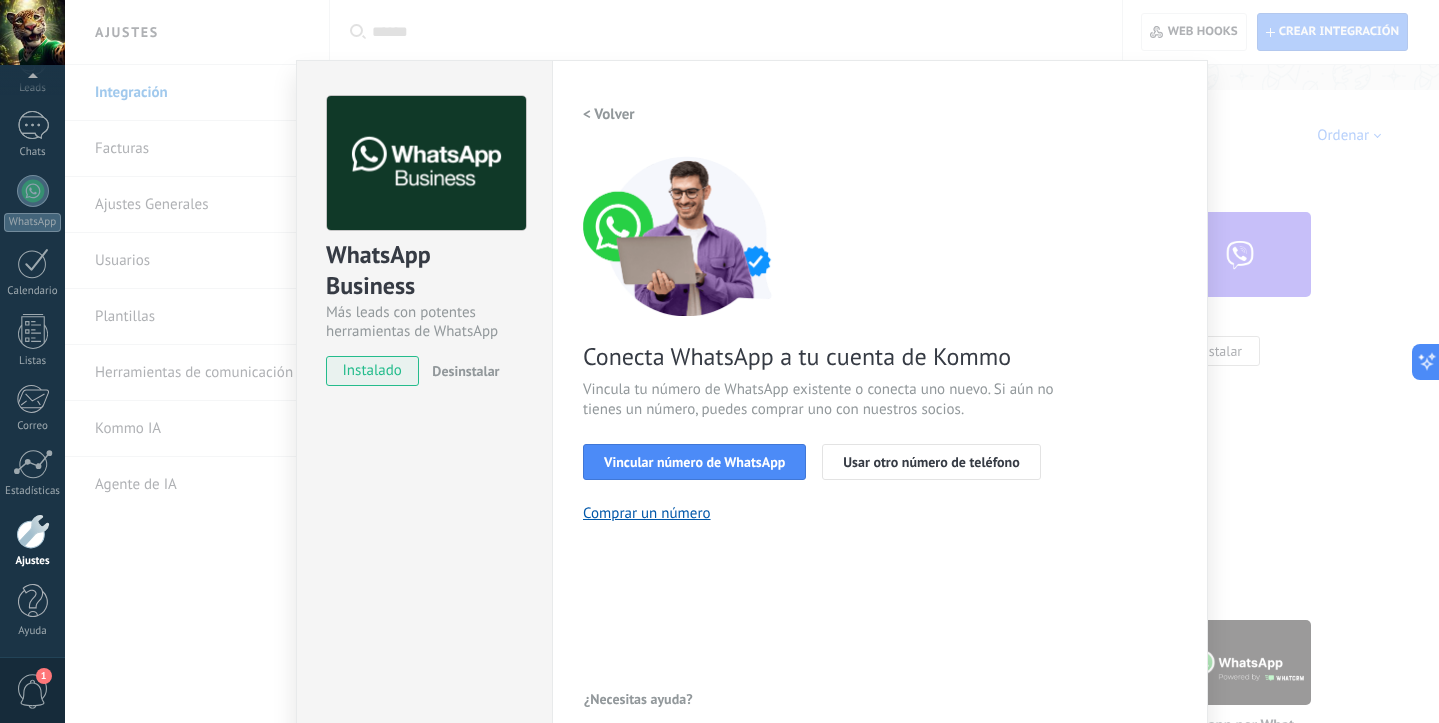 click on "WhatsApp Business Más leads con potentes herramientas de WhatsApp instalado Desinstalar" at bounding box center [424, 405] 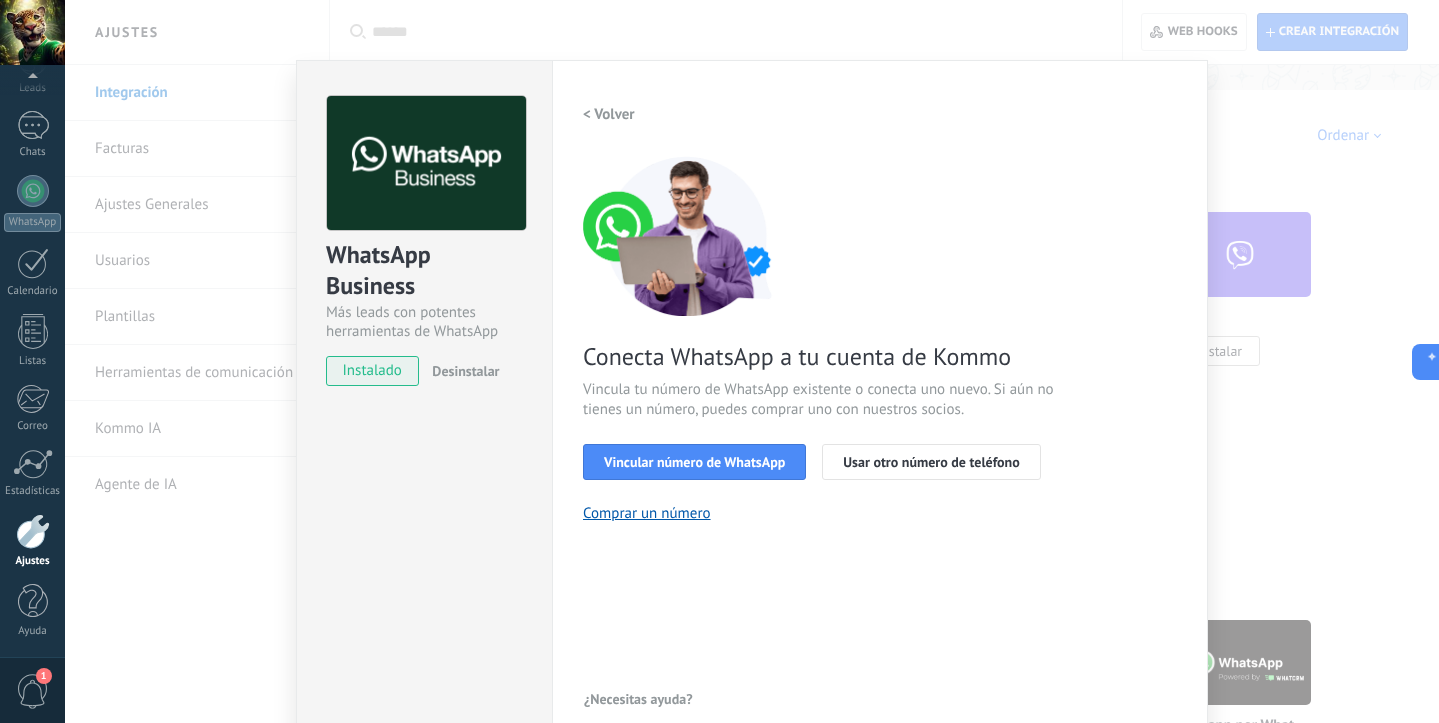 click on "WhatsApp Business Más leads con potentes herramientas de WhatsApp instalado Desinstalar Configuraciones Autorizaciones Esta pestaña registra a los usuarios que han concedido acceso a las integración a esta cuenta. Si deseas remover la posibilidad que un usuario pueda enviar solicitudes a la cuenta en nombre de esta integración, puedes revocar el acceso. Si el acceso a todos los usuarios es revocado, la integración dejará de funcionar. Esta aplicacion está instalada, pero nadie le ha dado acceso aun. WhatsApp Cloud API más _:  Guardar < Volver 1 Seleccionar aplicación 2 Conectar Facebook  3 Finalizar configuración Conecta WhatsApp a tu cuenta de Kommo Vincula tu número de WhatsApp existente o conecta uno nuevo. Si aún no tienes un número, puedes comprar uno con nuestros socios. Vincular número de WhatsApp Usar otro número de teléfono Comprar un número ¿Necesitas ayuda?" at bounding box center (752, 361) 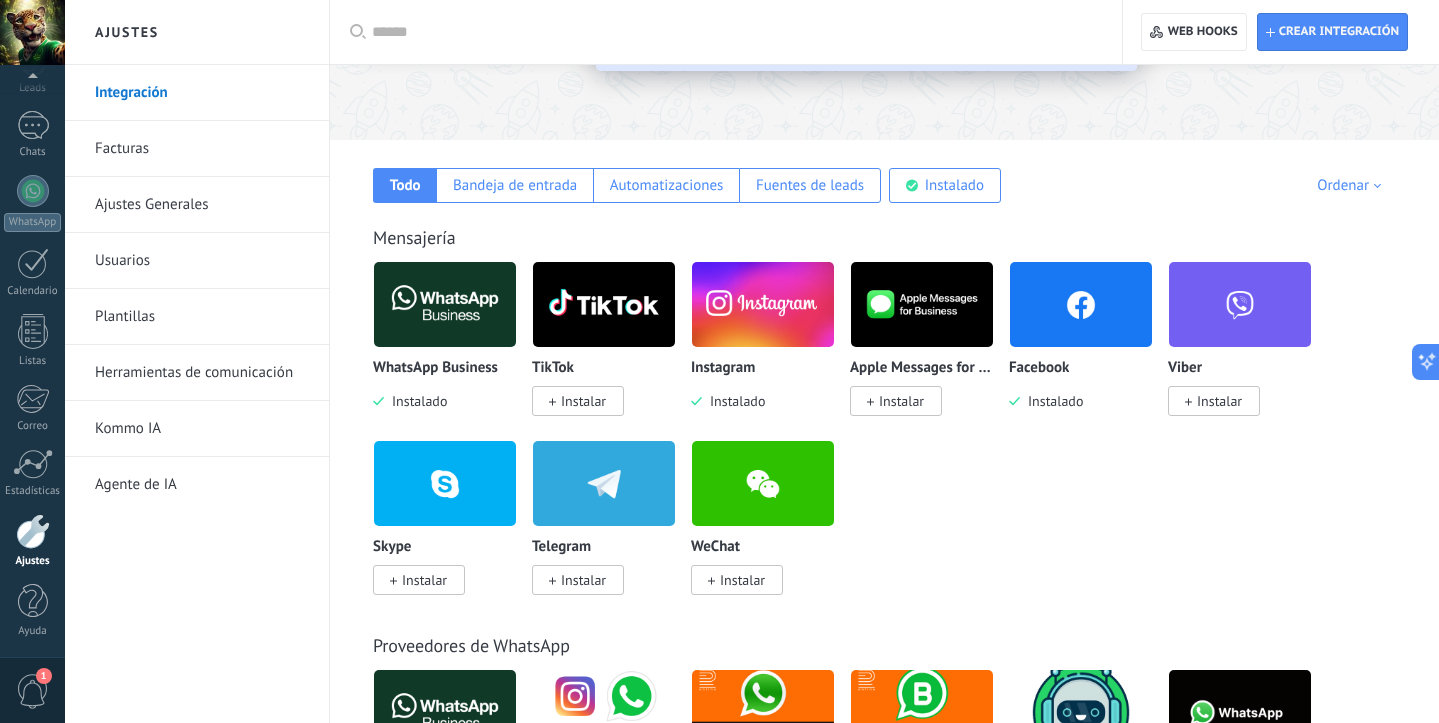 scroll, scrollTop: 0, scrollLeft: 0, axis: both 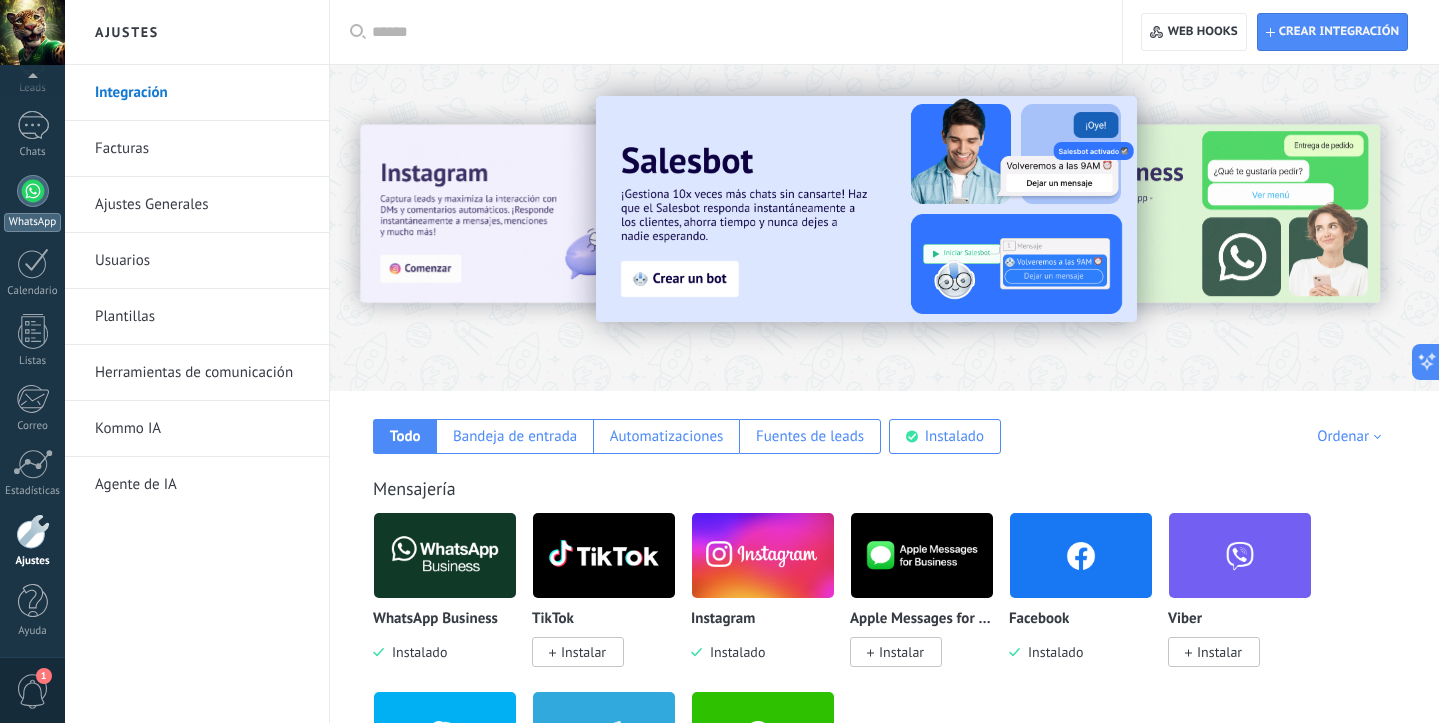 click at bounding box center (33, 191) 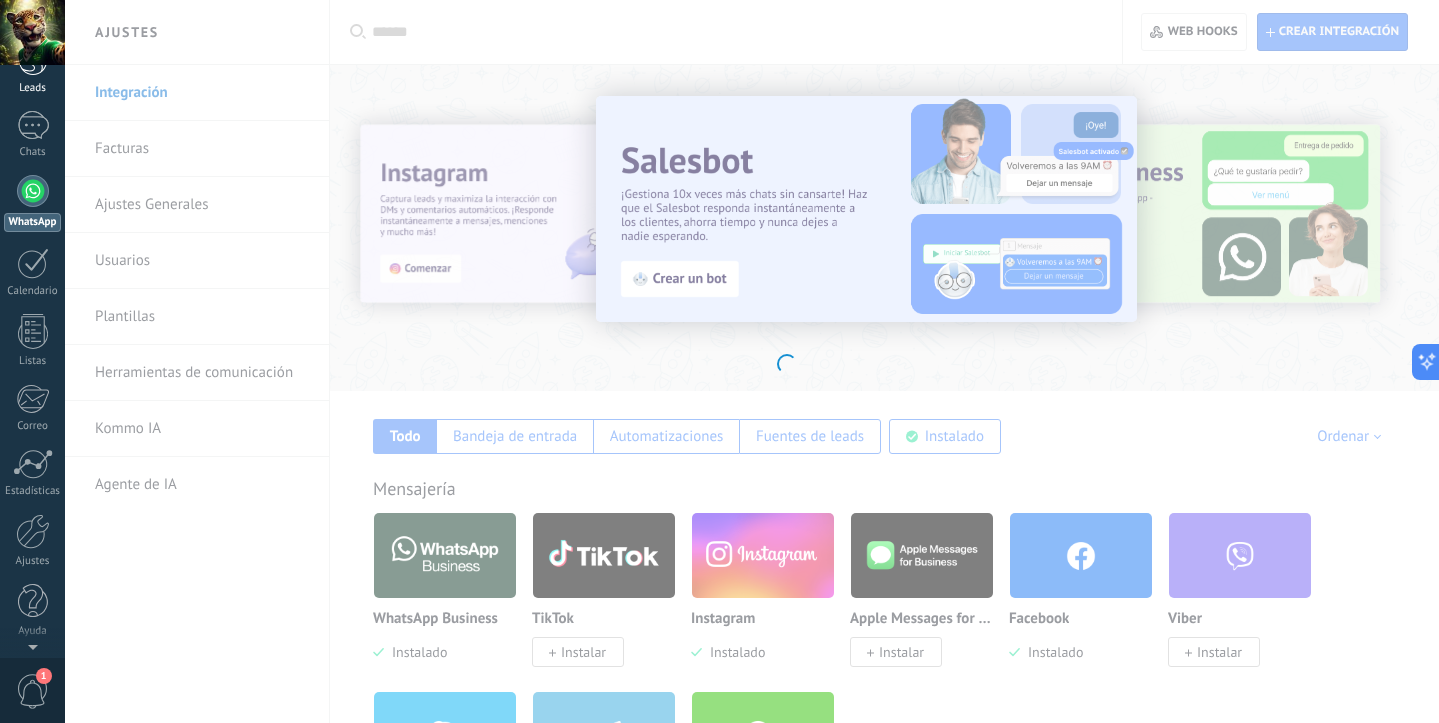 scroll, scrollTop: 0, scrollLeft: 0, axis: both 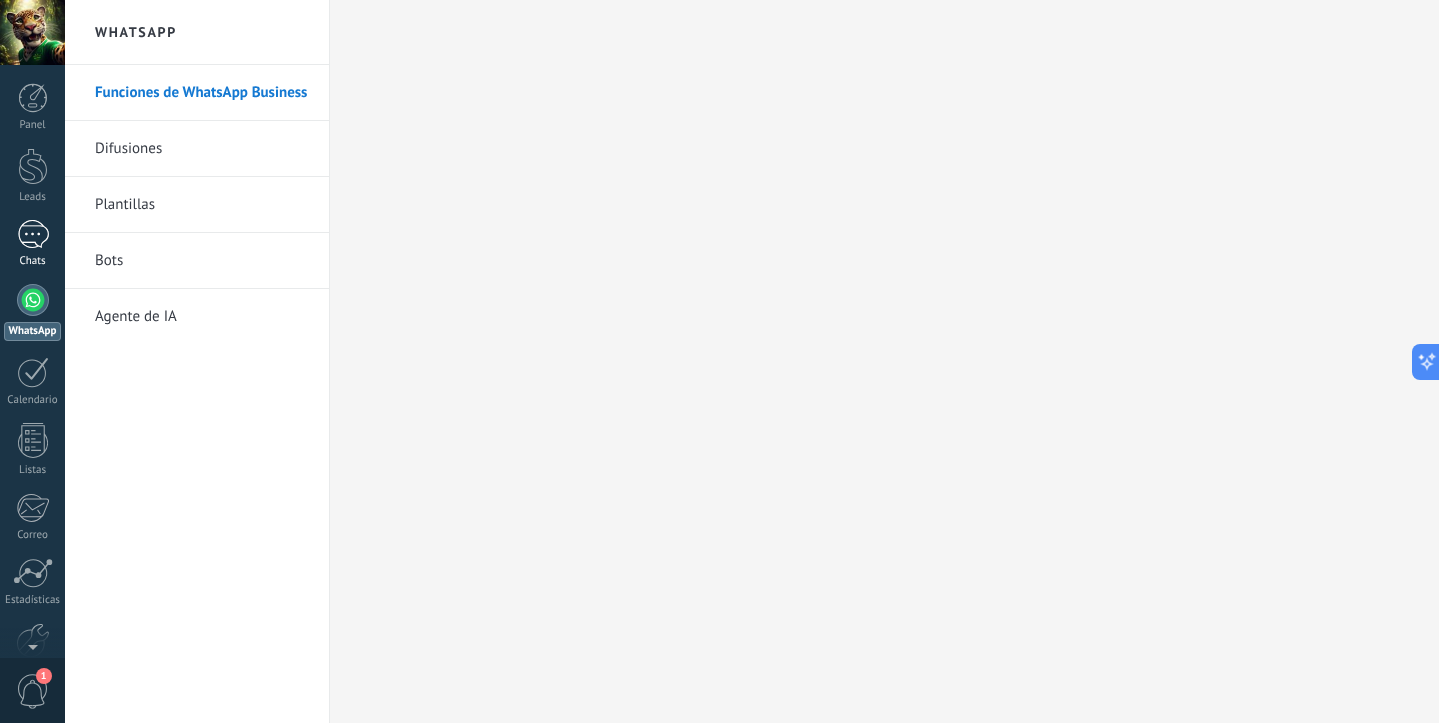 click at bounding box center [33, 234] 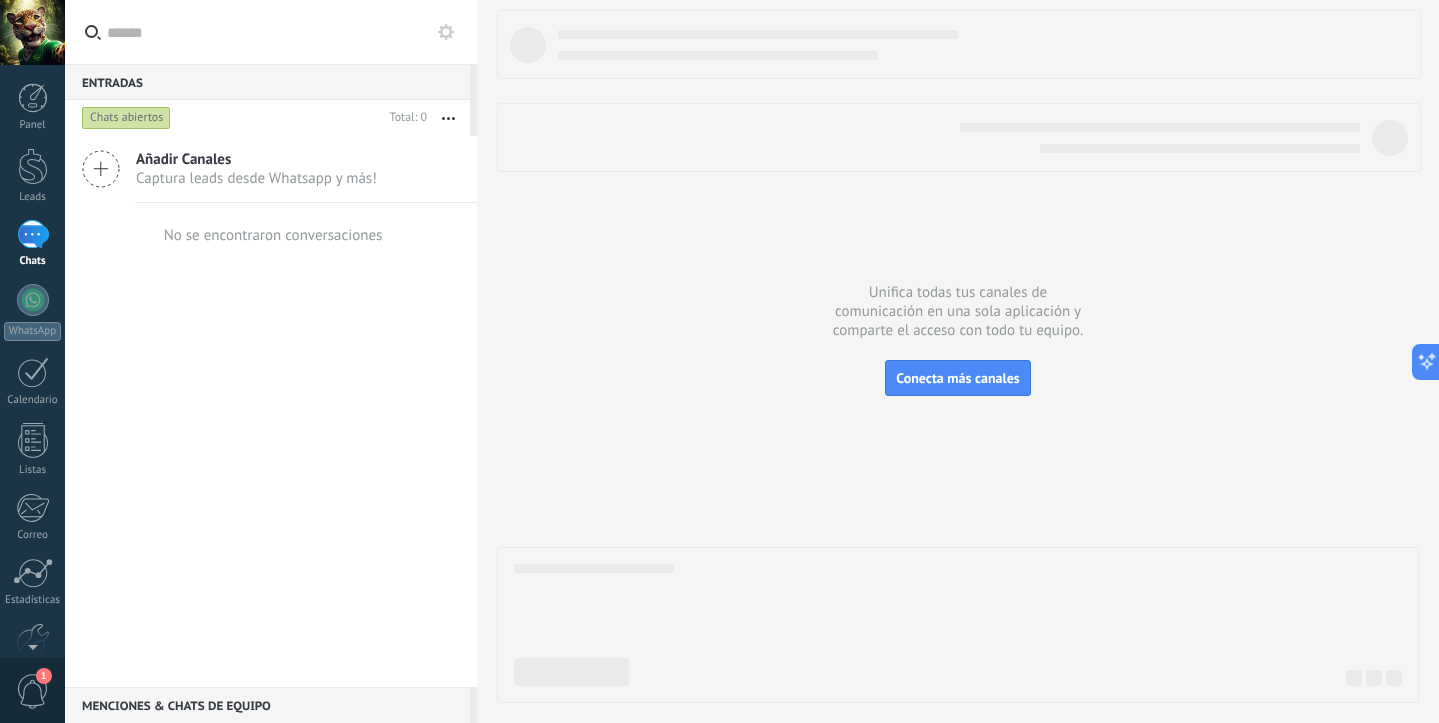 click at bounding box center (33, 234) 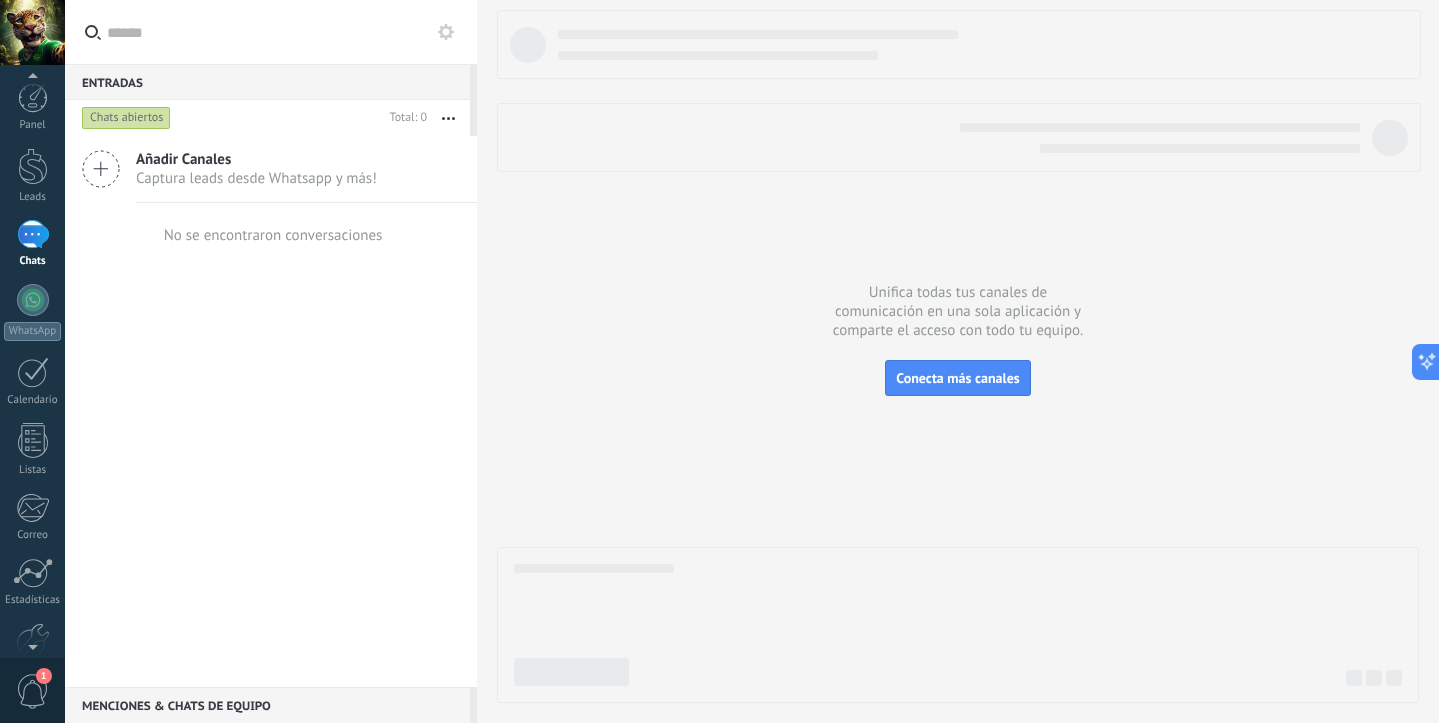 scroll, scrollTop: 2, scrollLeft: 0, axis: vertical 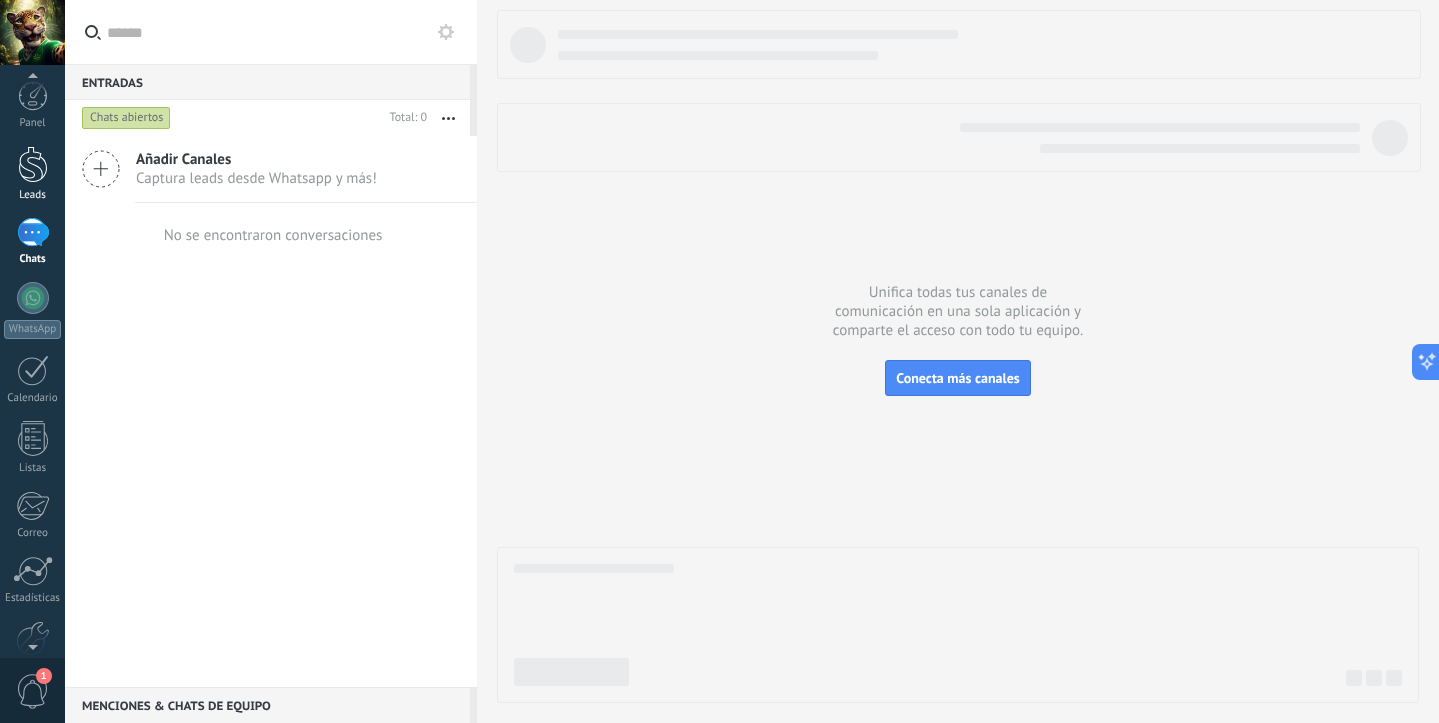 click at bounding box center (33, 164) 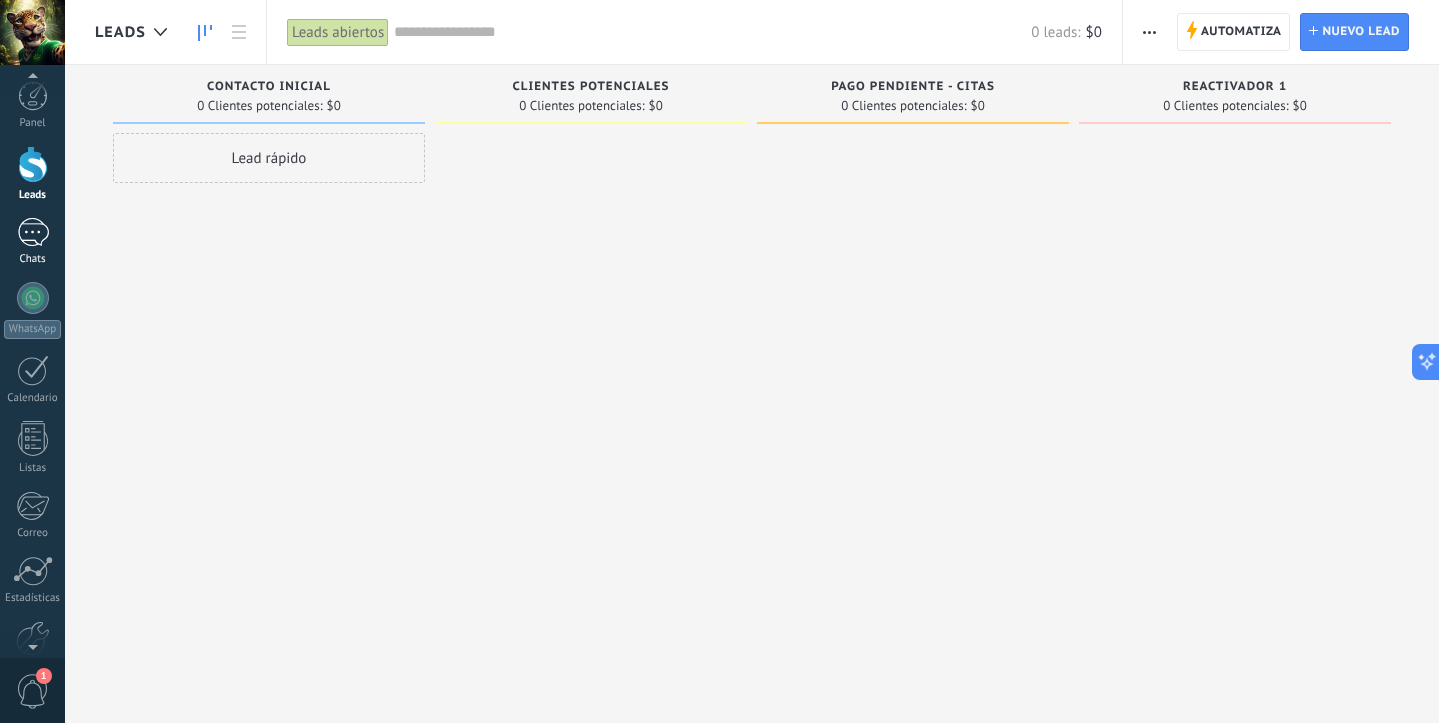 click at bounding box center [33, 232] 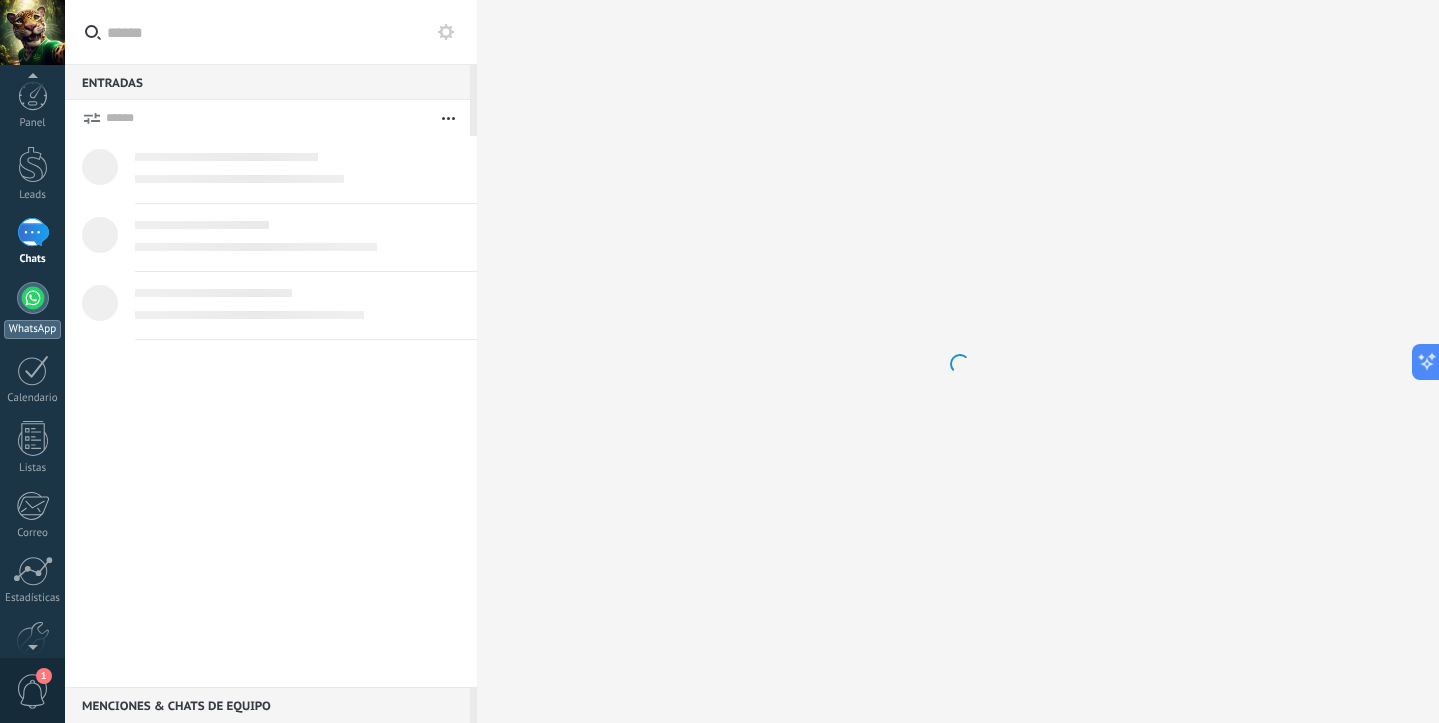 scroll, scrollTop: 0, scrollLeft: 0, axis: both 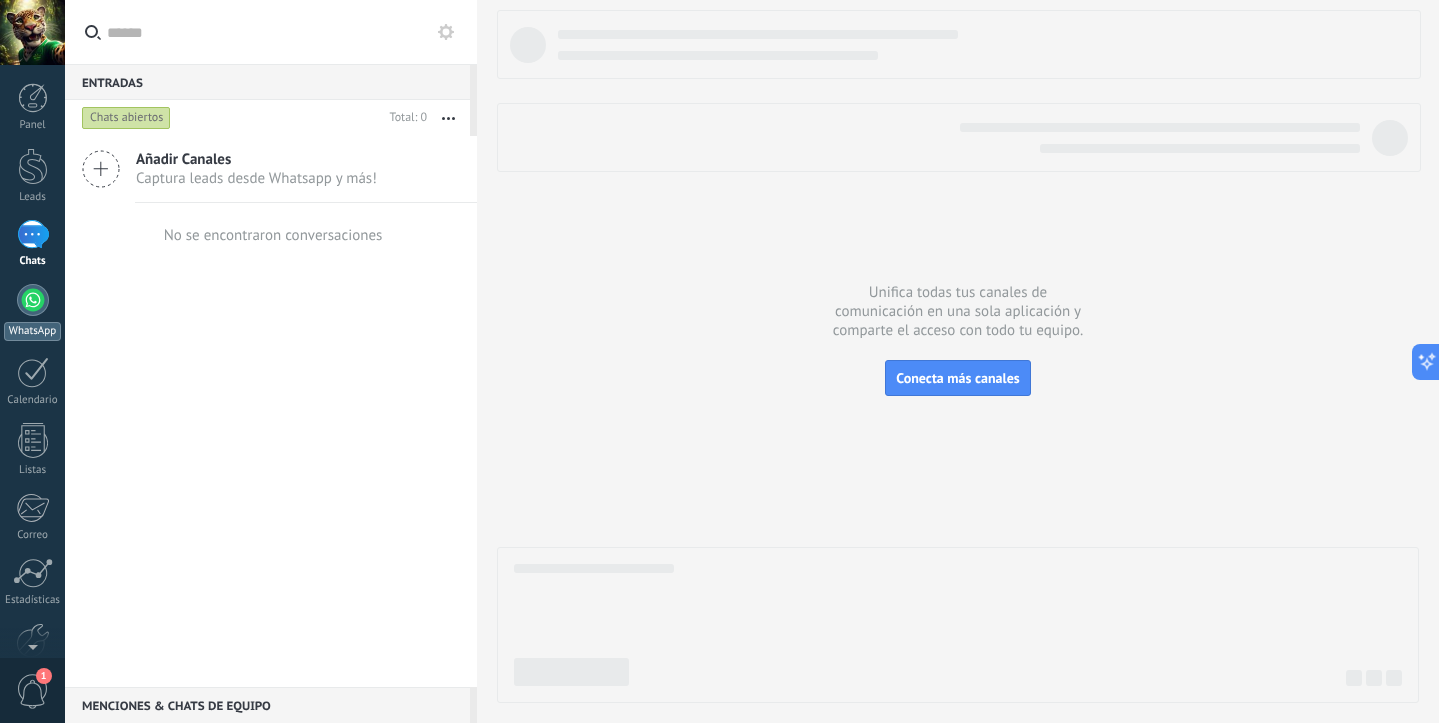 click at bounding box center [33, 300] 